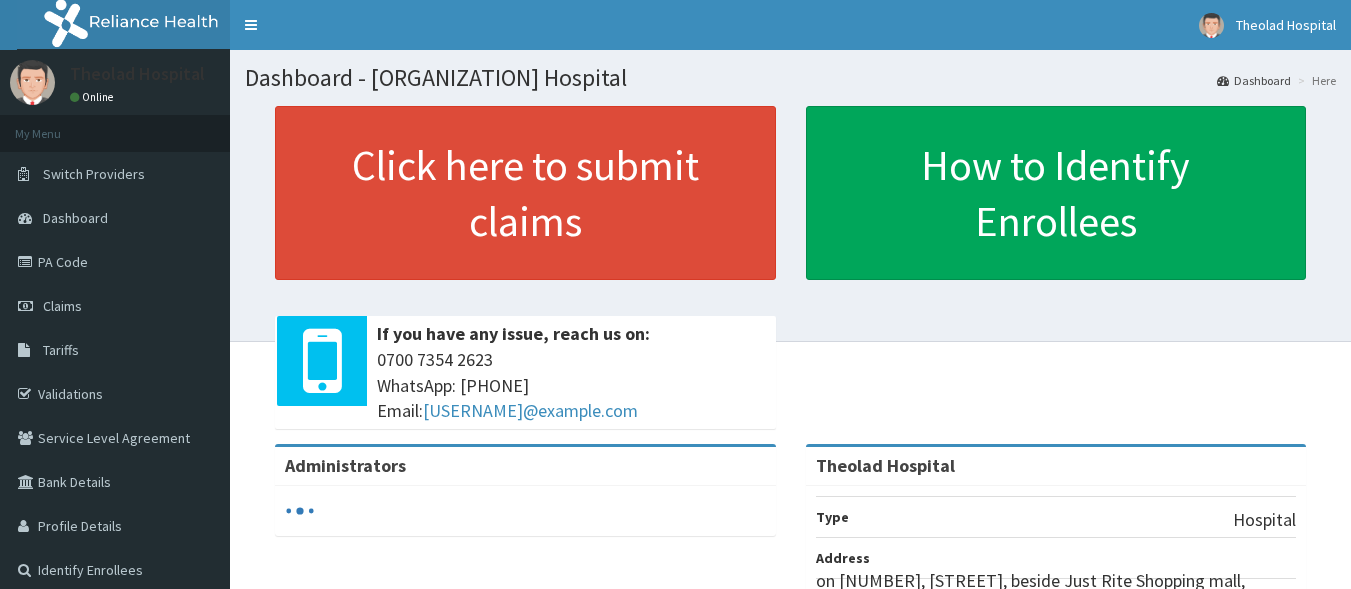 scroll, scrollTop: 0, scrollLeft: 0, axis: both 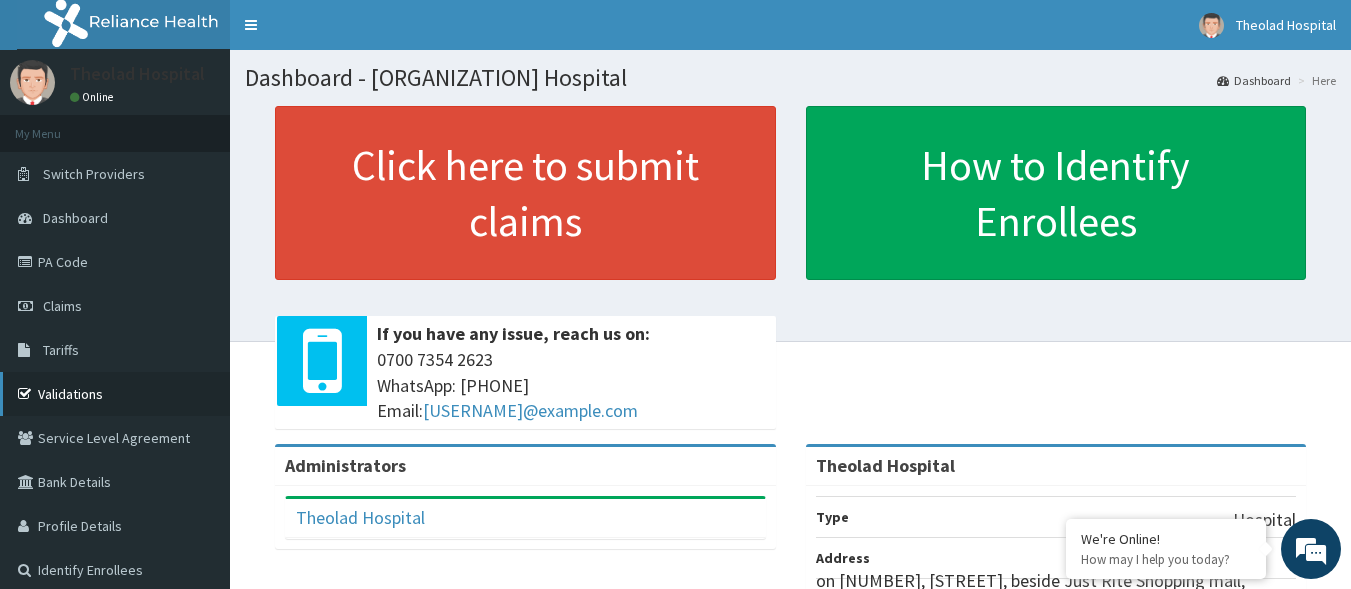 click on "Validations" at bounding box center [115, 394] 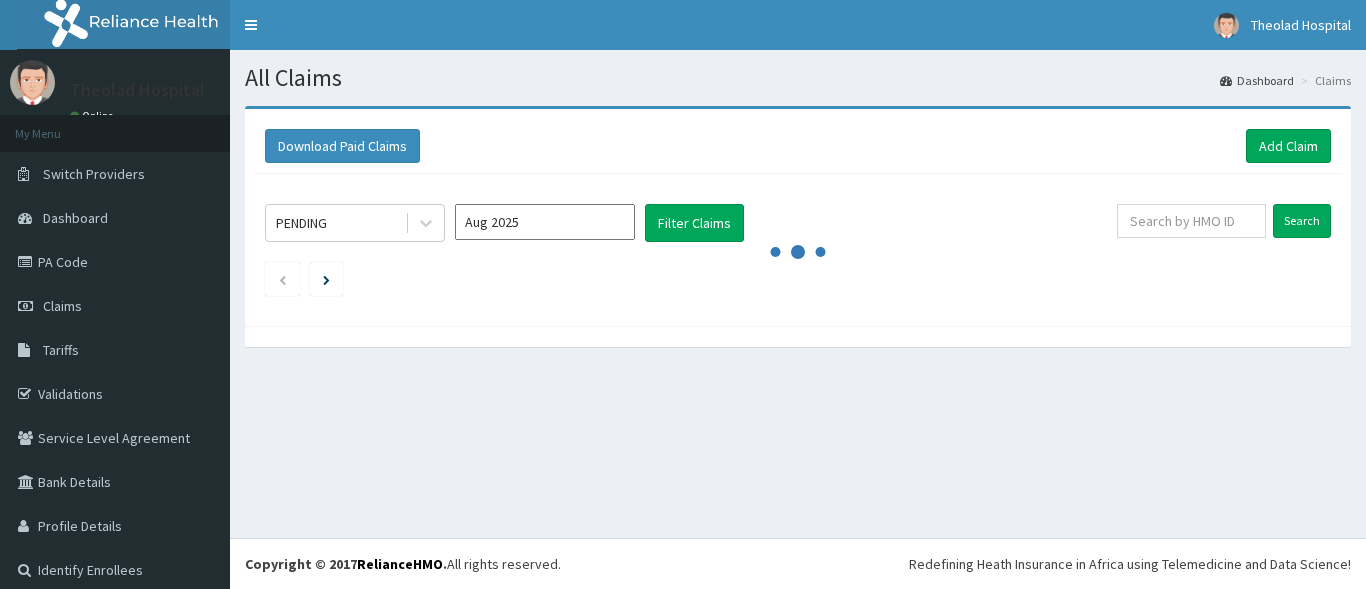 scroll, scrollTop: 0, scrollLeft: 0, axis: both 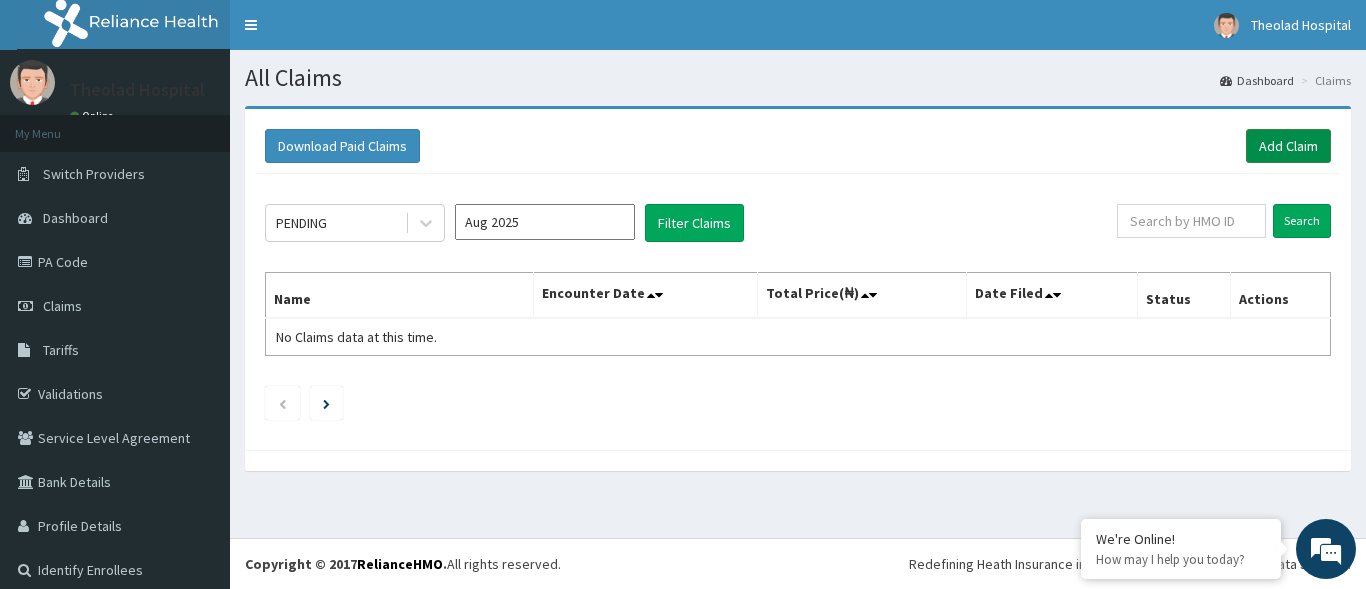 click on "Add Claim" at bounding box center (1288, 146) 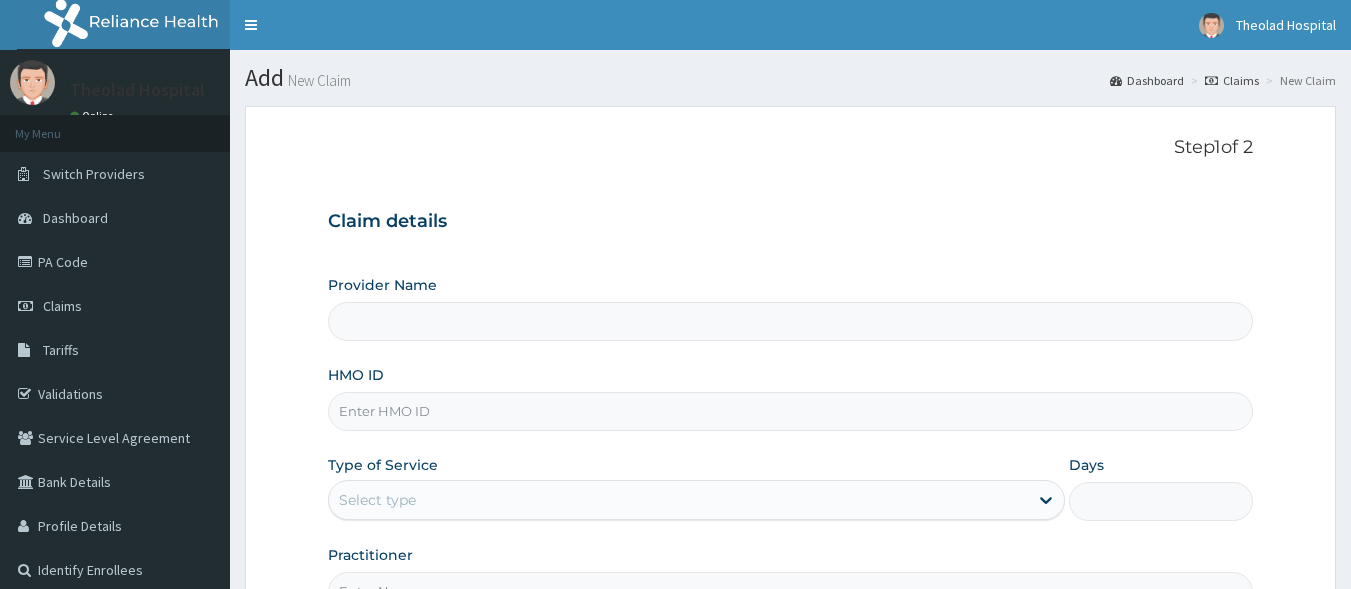 scroll, scrollTop: 0, scrollLeft: 0, axis: both 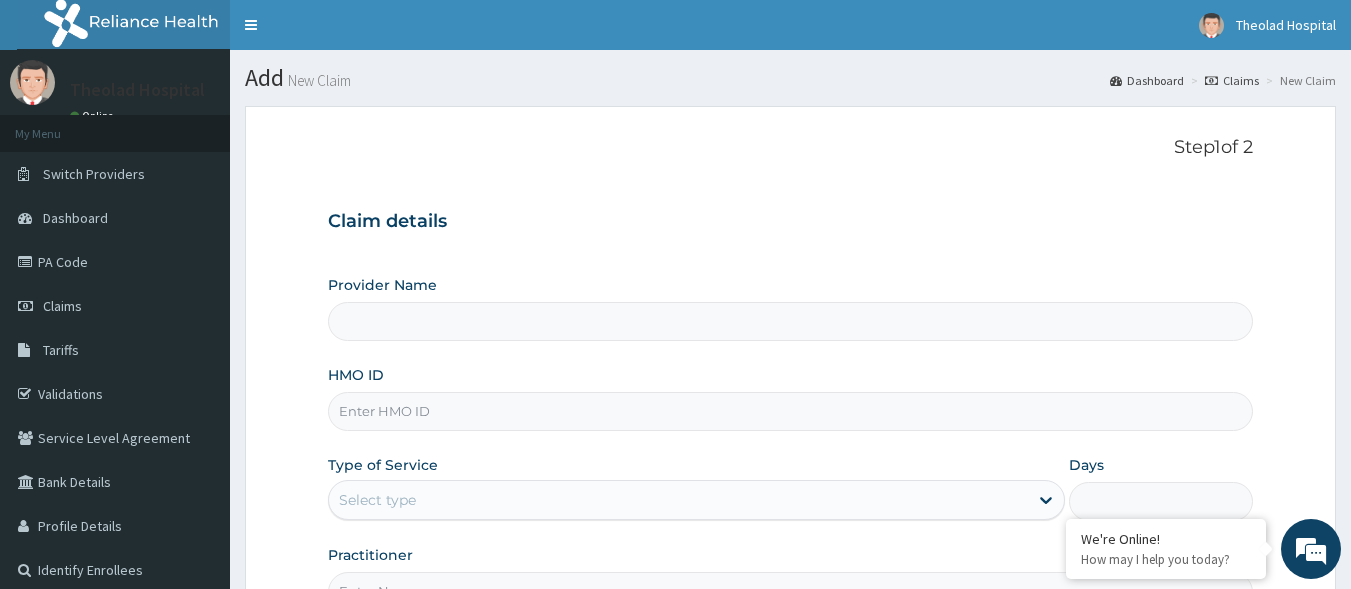 type on "Theolad Hospital" 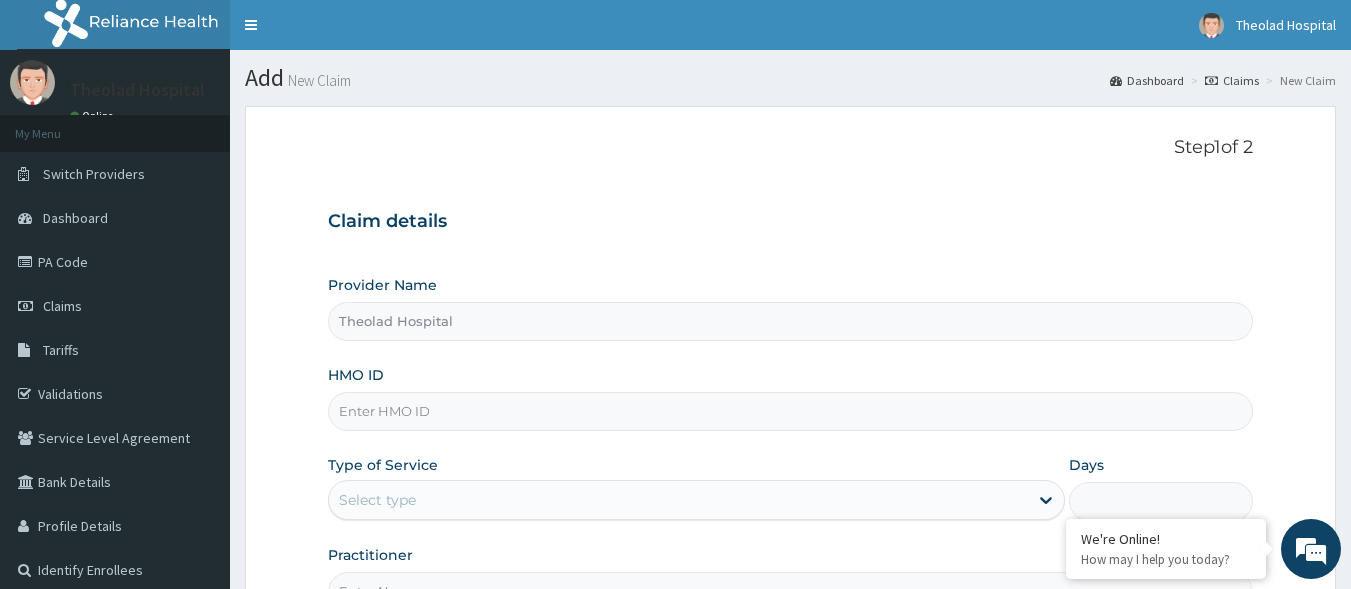 click on "HMO ID" at bounding box center [791, 411] 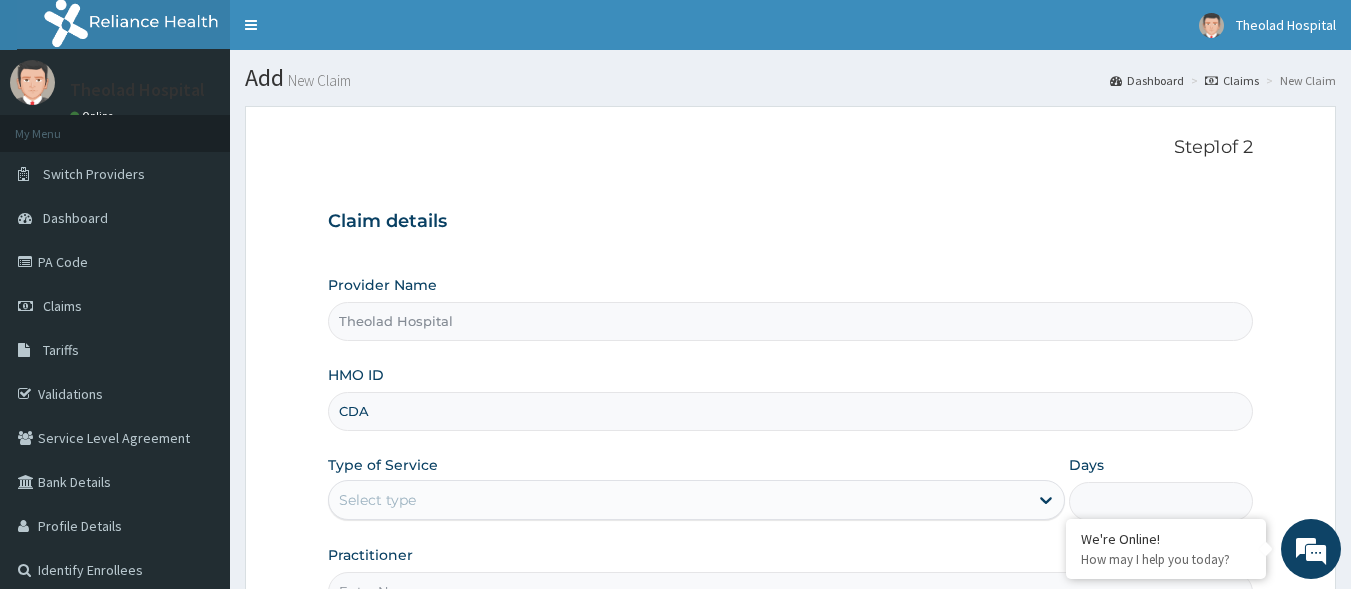 type on "CDA/10024/A" 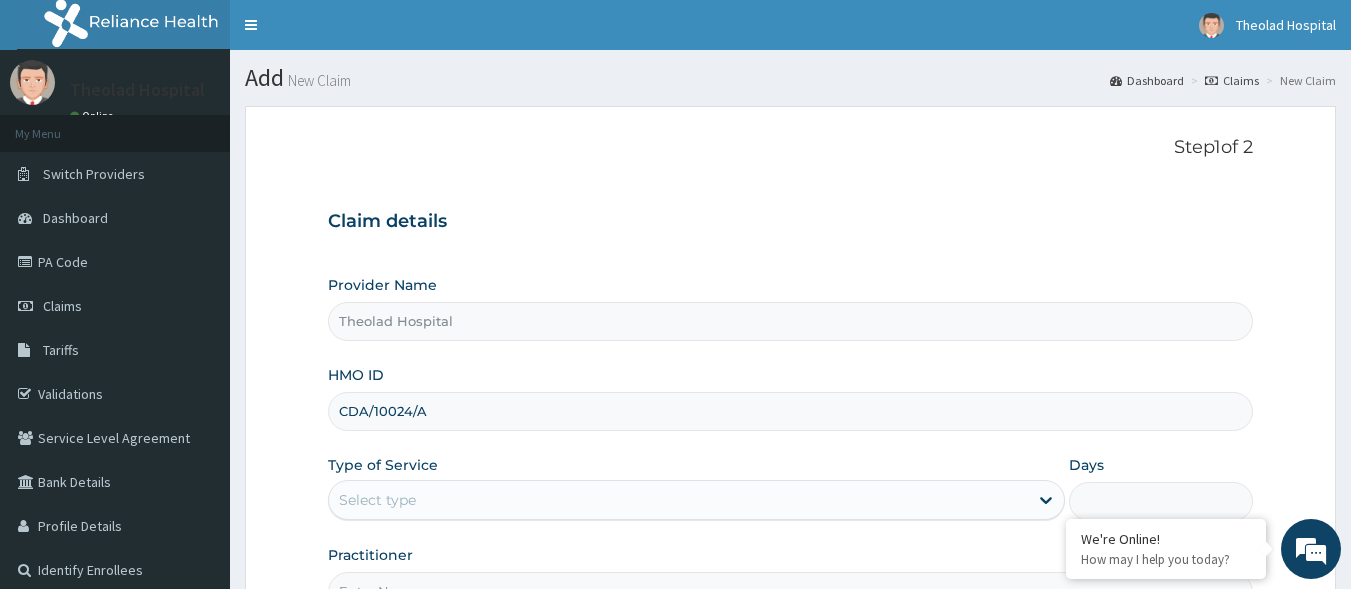 click on "Select type" at bounding box center [678, 500] 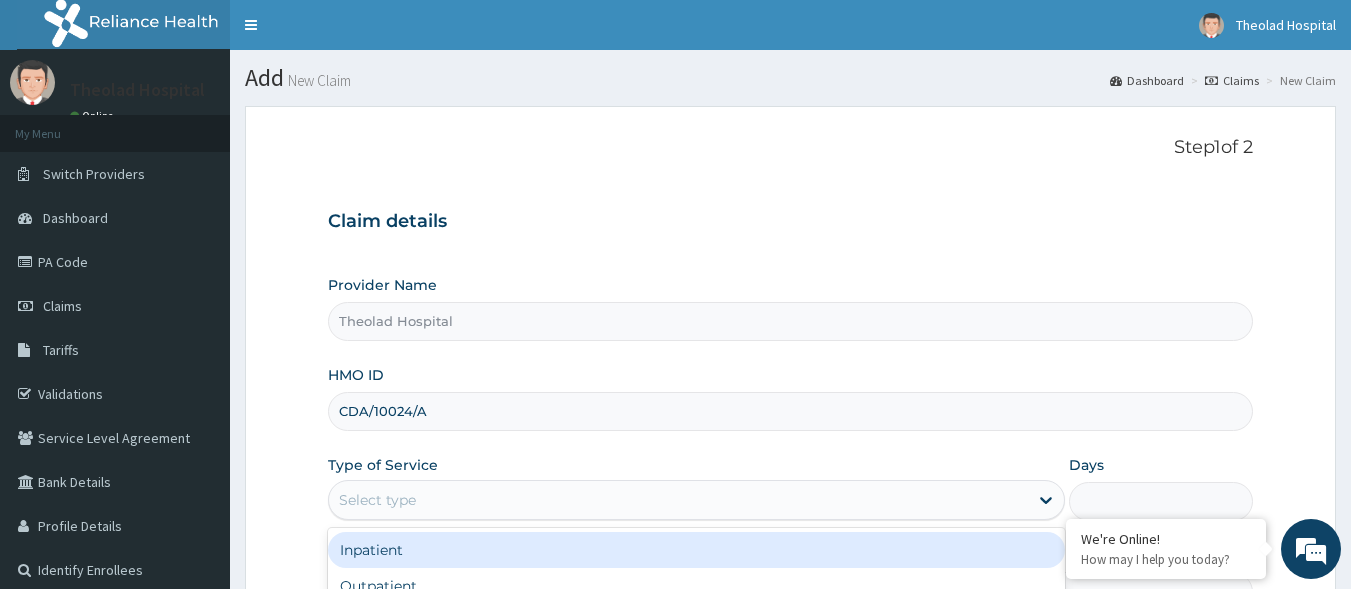scroll, scrollTop: 0, scrollLeft: 0, axis: both 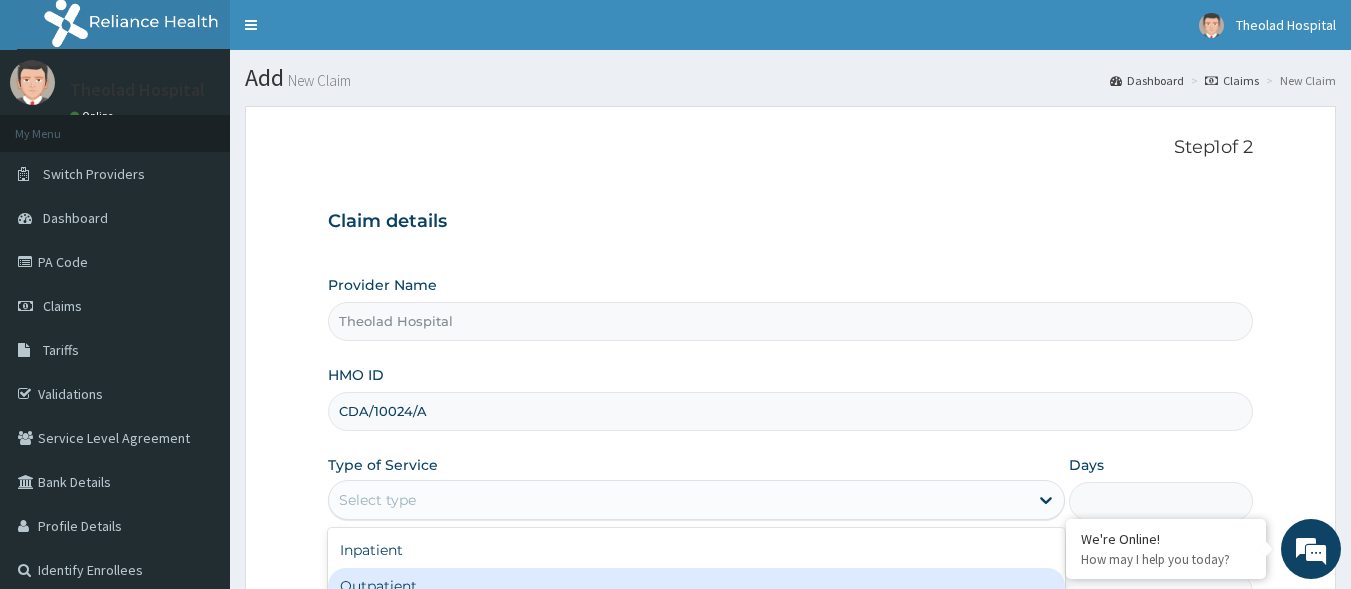 click on "Outpatient" at bounding box center [696, 586] 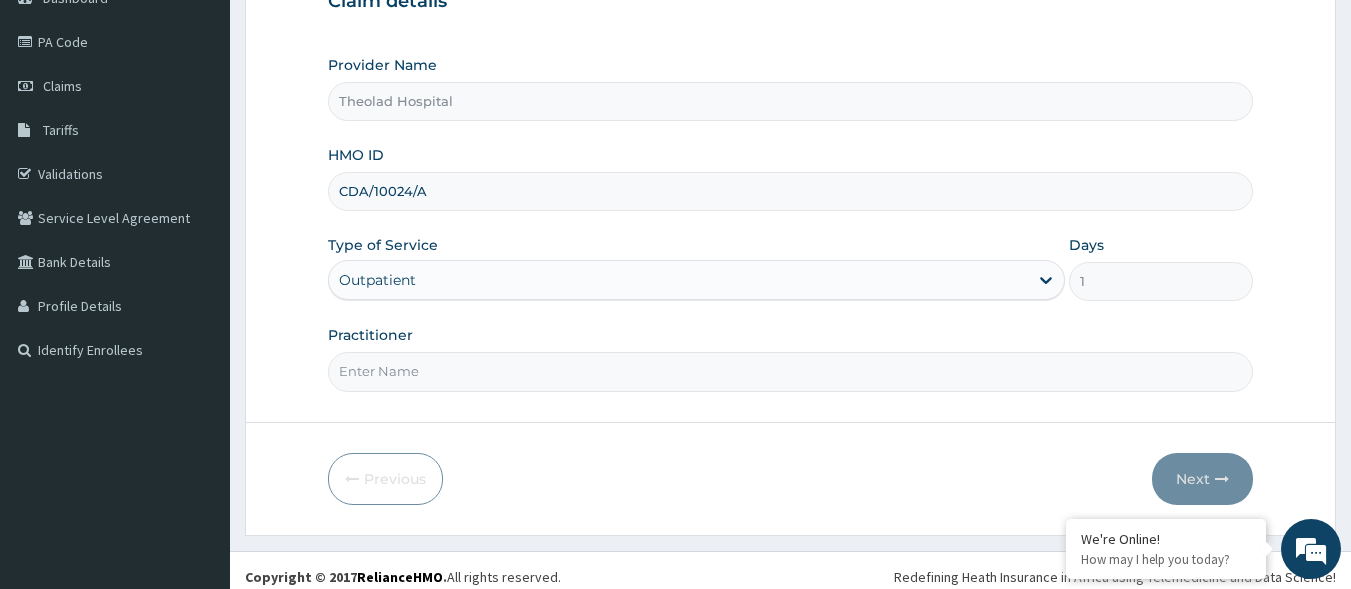 scroll, scrollTop: 223, scrollLeft: 0, axis: vertical 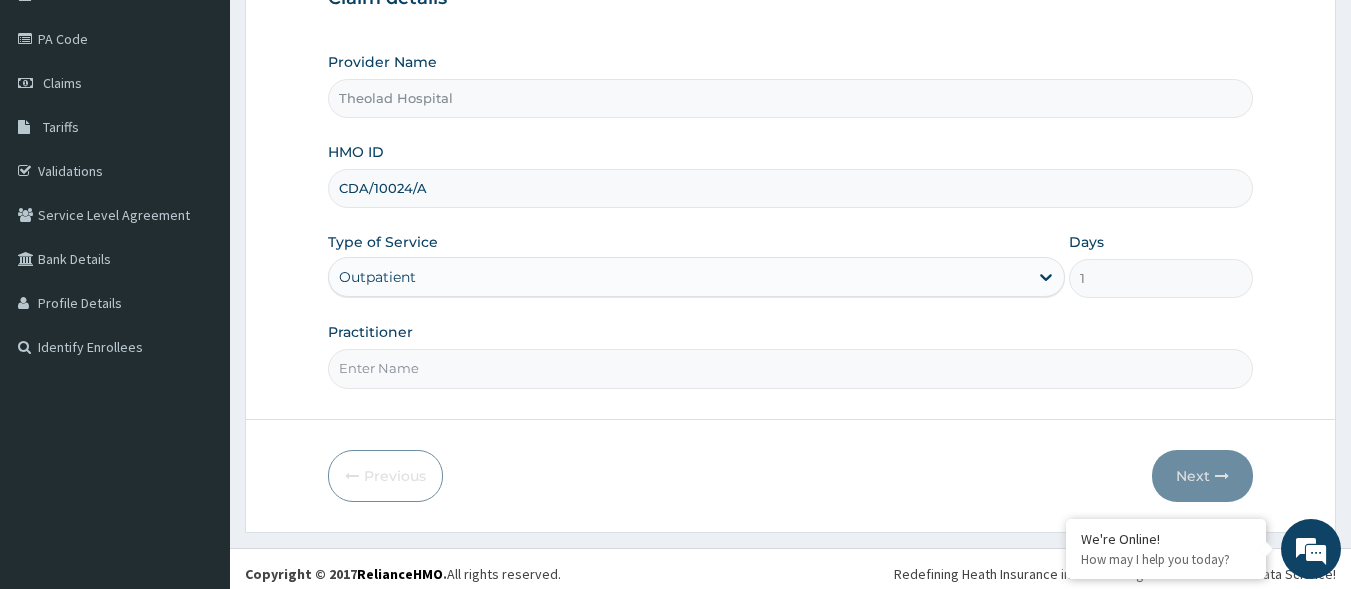 click on "Practitioner" at bounding box center (791, 368) 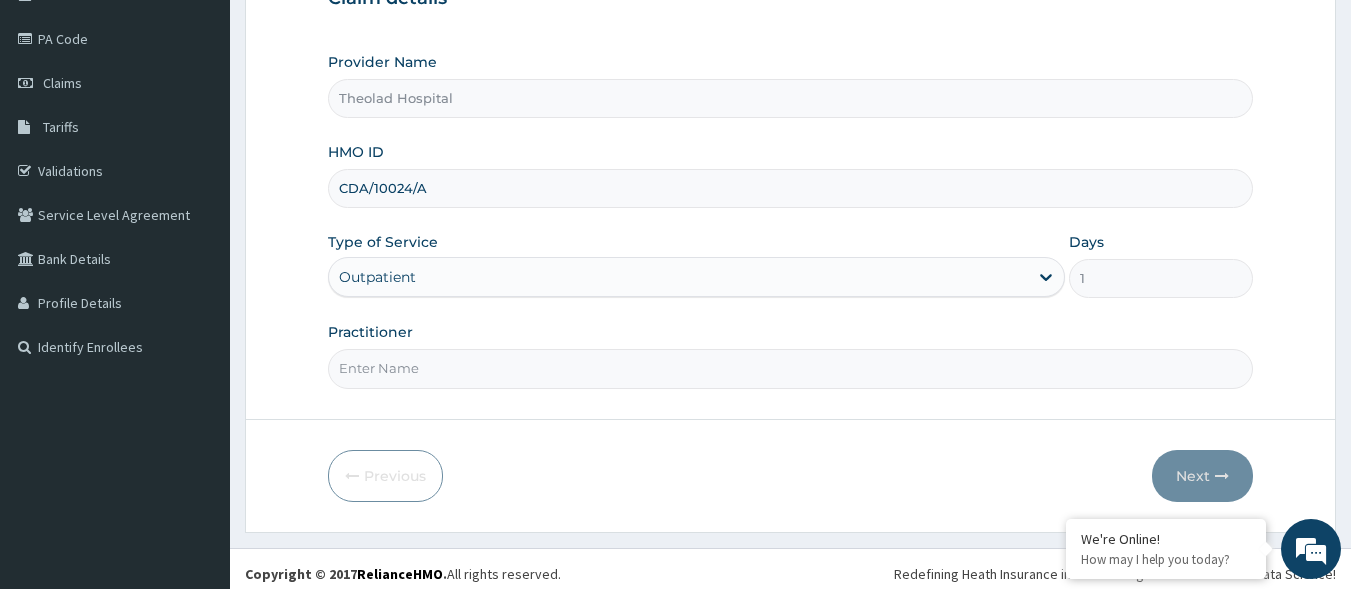 type on "DR [NAME]" 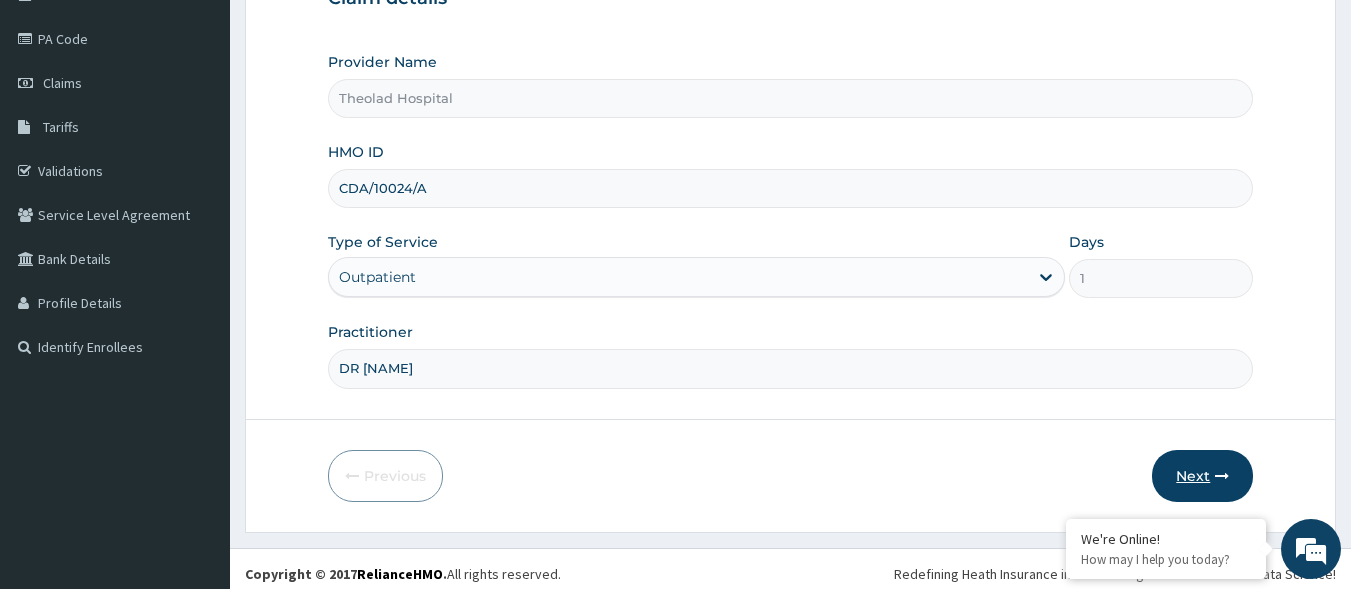 click on "Next" at bounding box center (1202, 476) 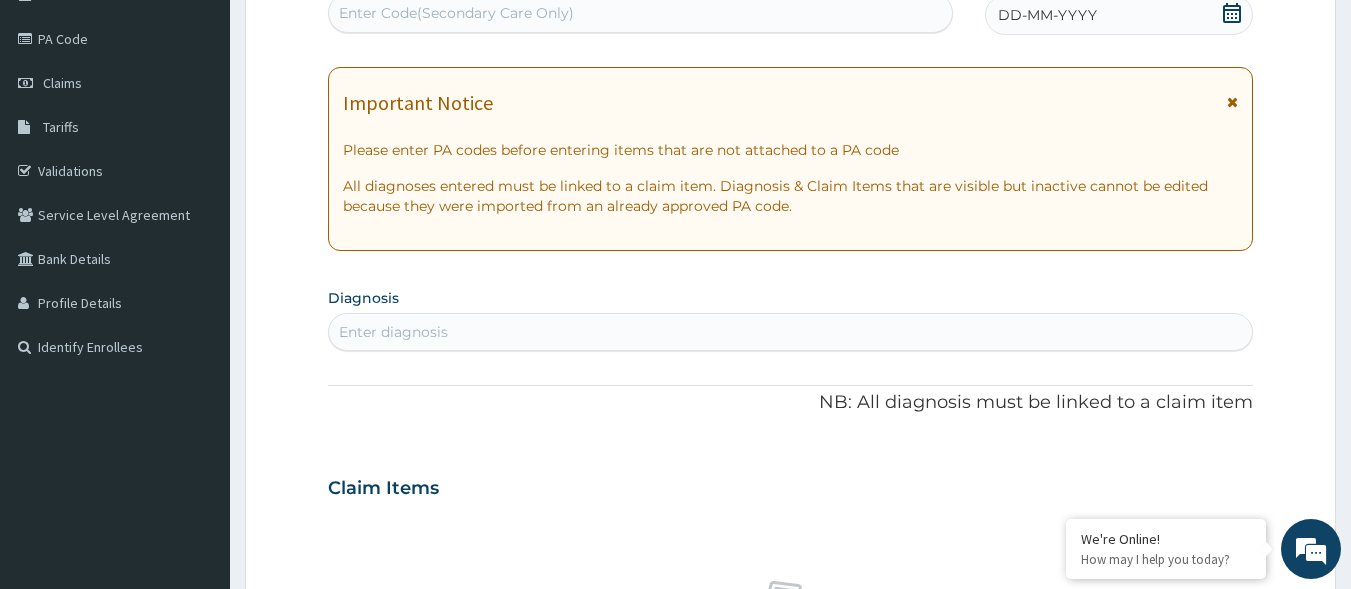 click at bounding box center (1232, 108) 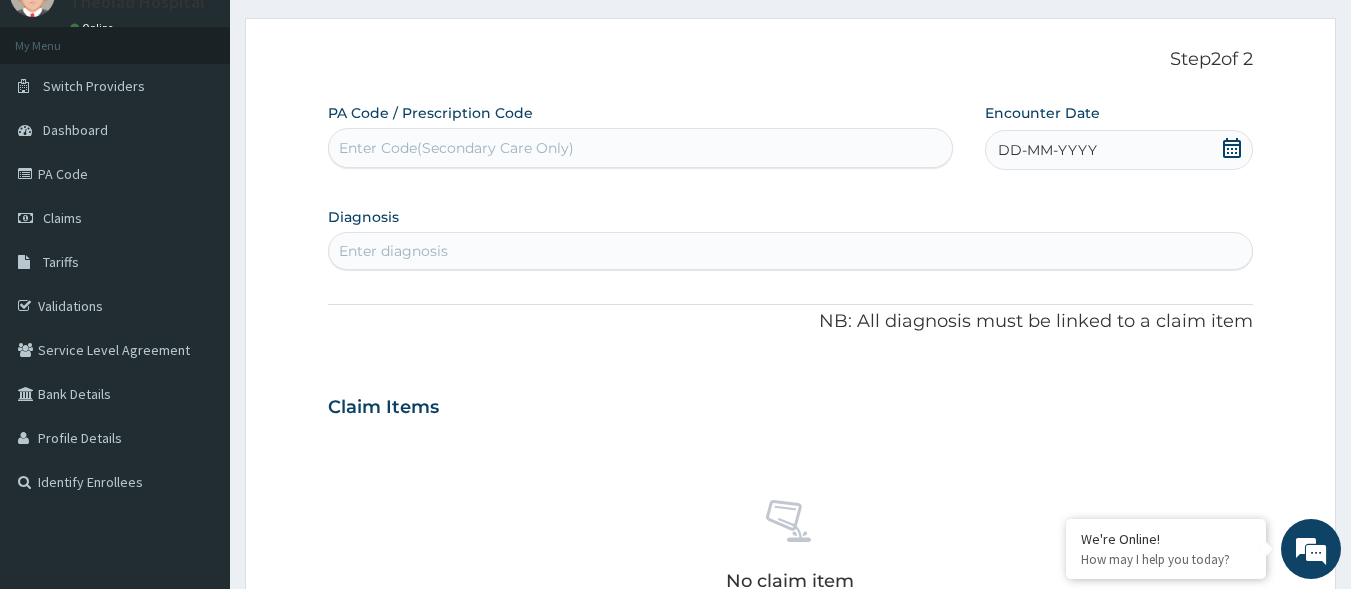 scroll, scrollTop: 69, scrollLeft: 0, axis: vertical 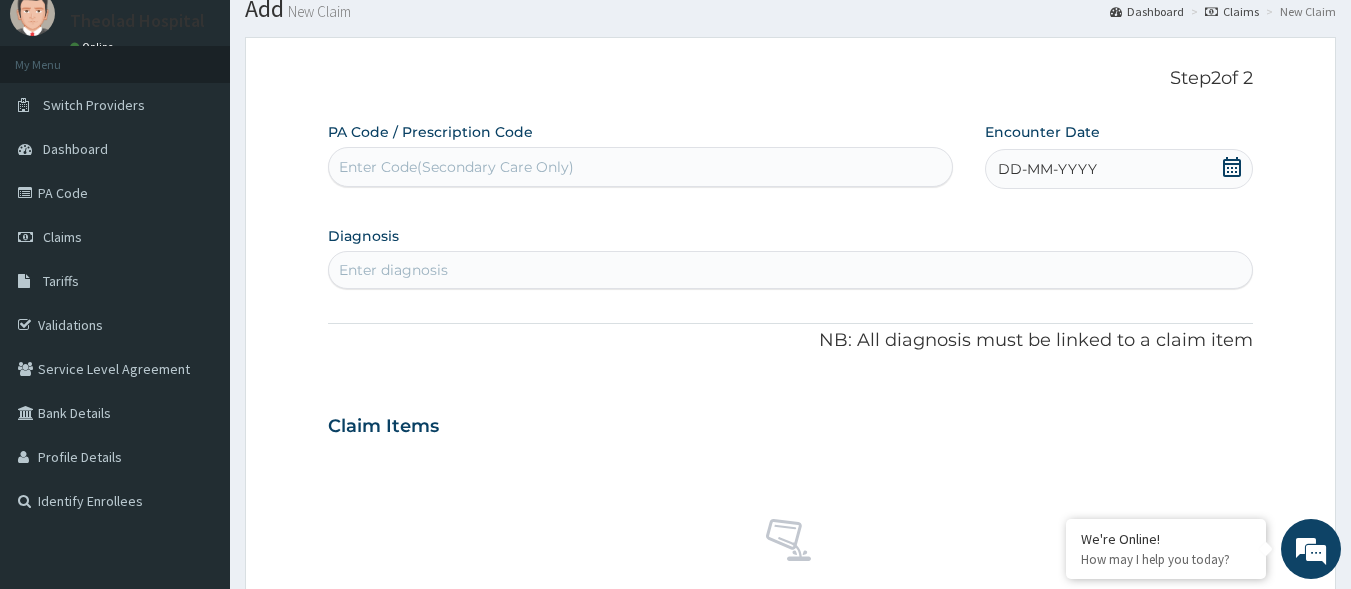 click on "DD-MM-YYYY" at bounding box center [1119, 169] 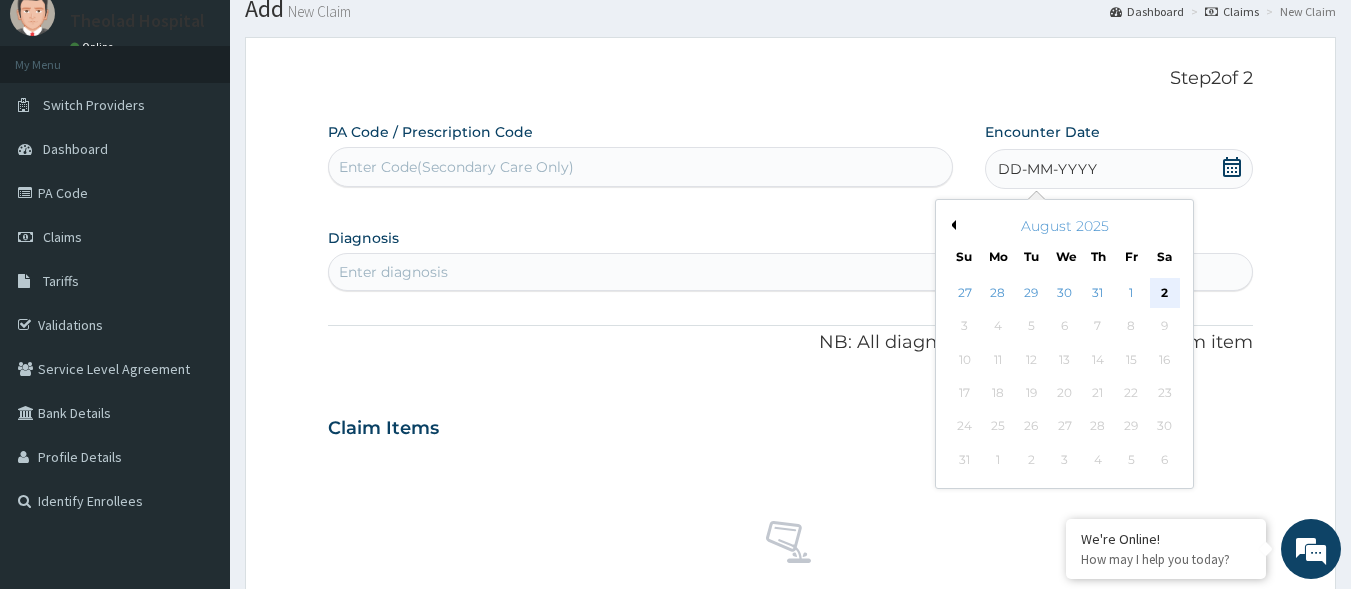 click on "2" at bounding box center (1165, 293) 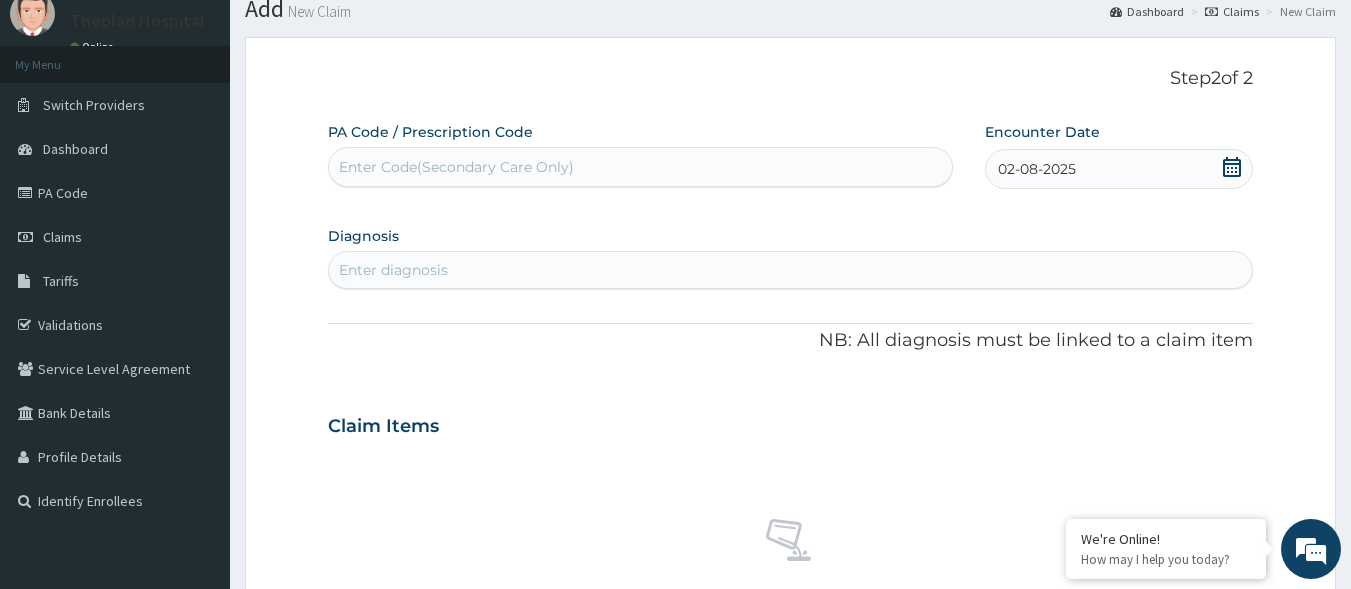 click on "Enter diagnosis" at bounding box center [393, 270] 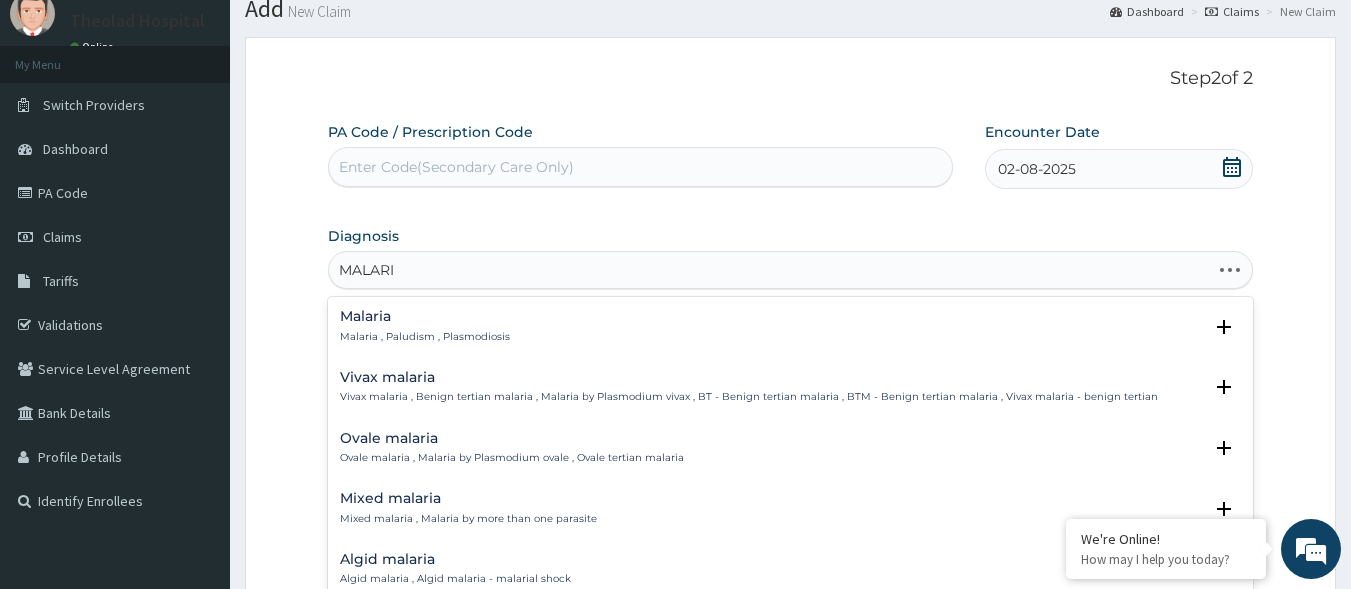 type on "MALARIA" 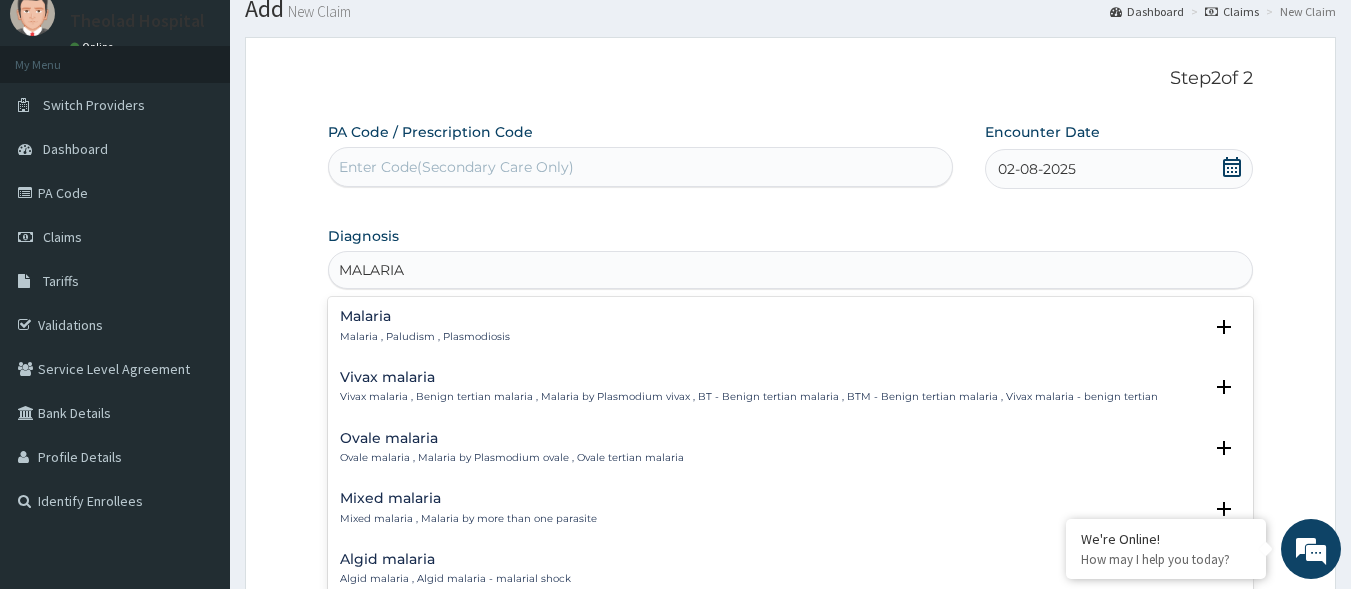 click on "Malaria" at bounding box center (425, 316) 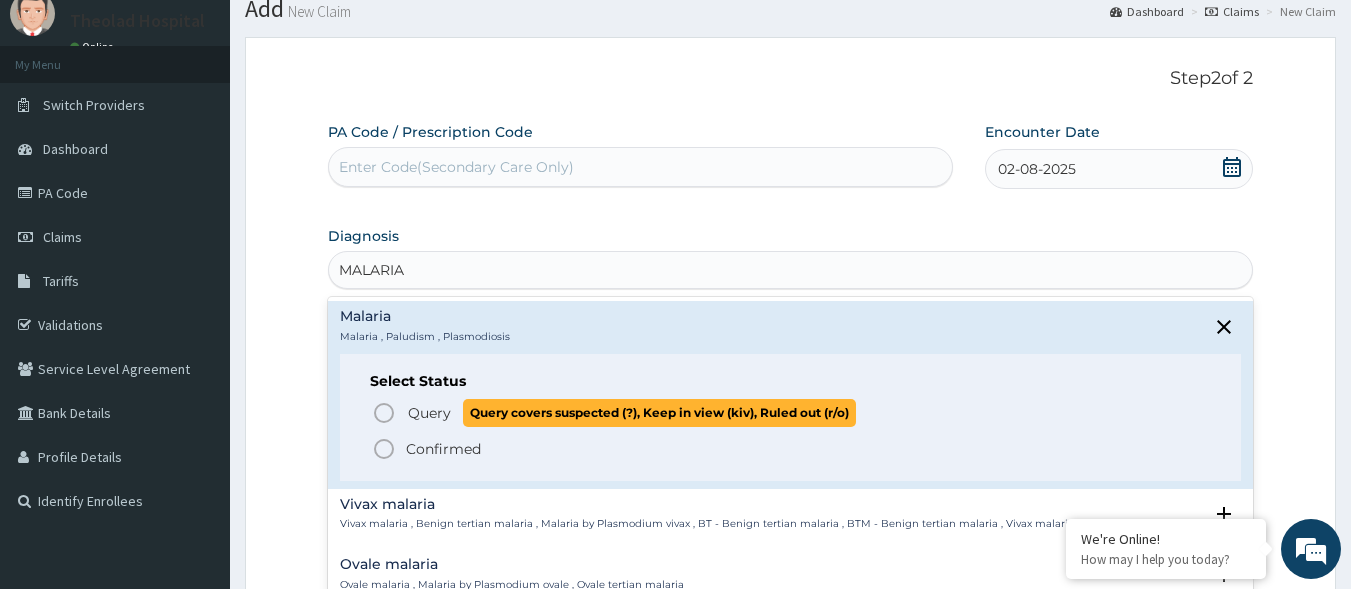 click on "Query" at bounding box center [429, 413] 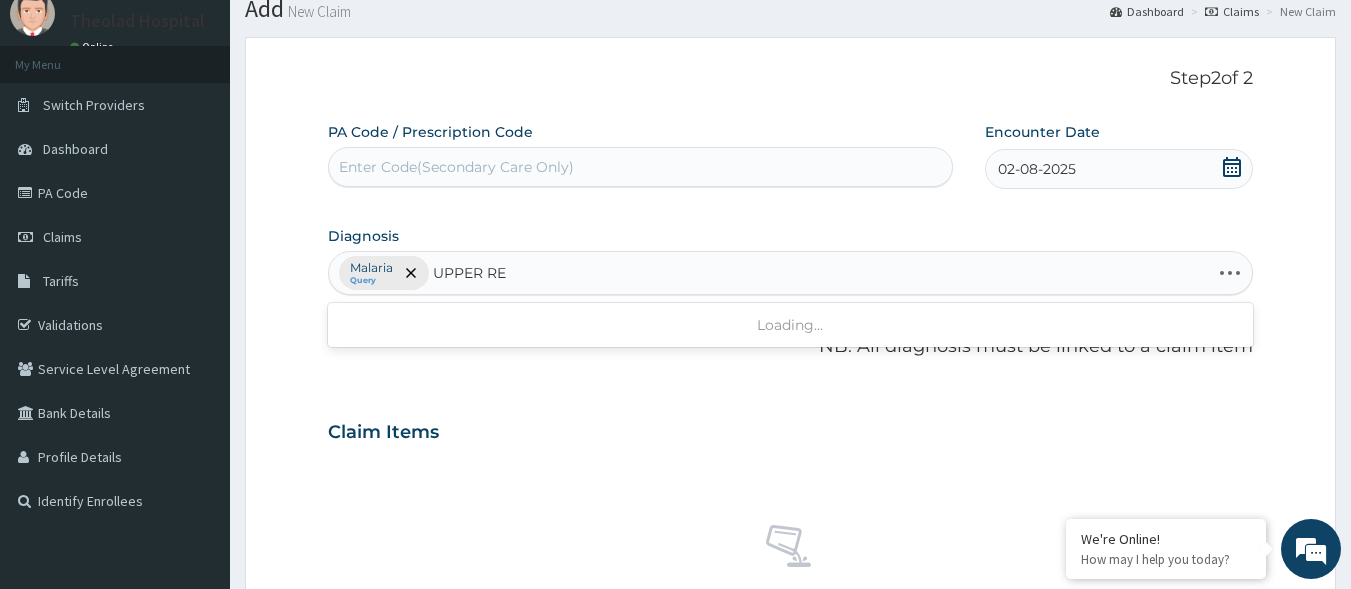 type on "UPPER RES" 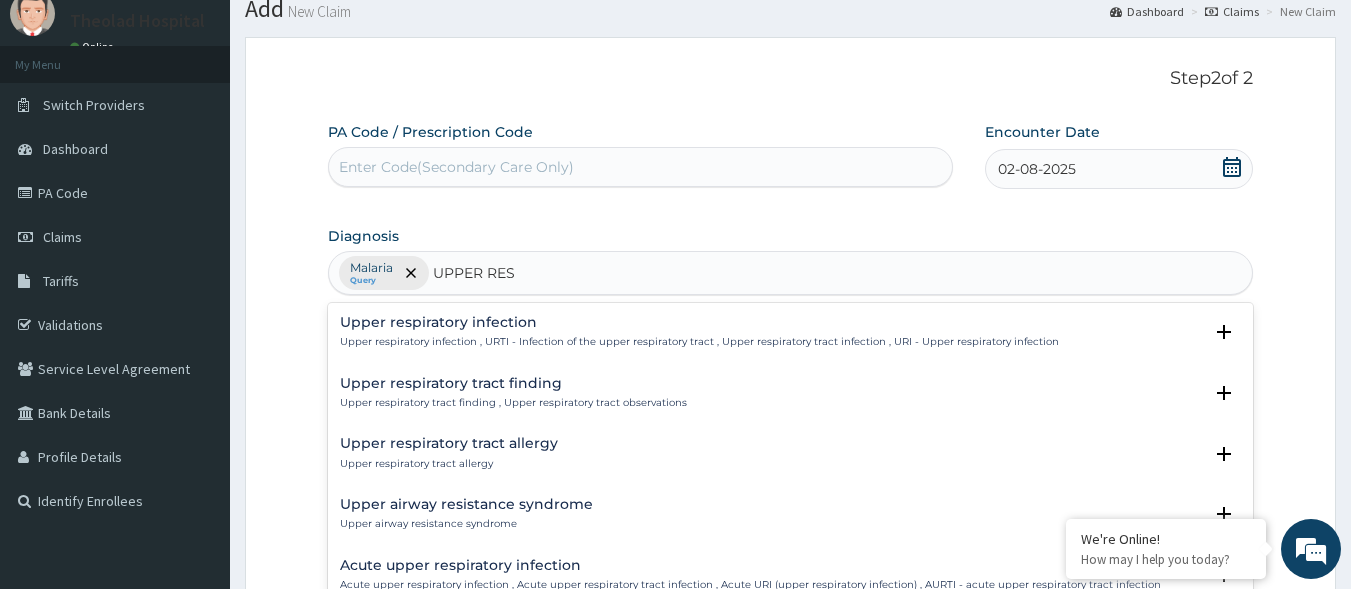 click on "Upper respiratory infection" at bounding box center [699, 322] 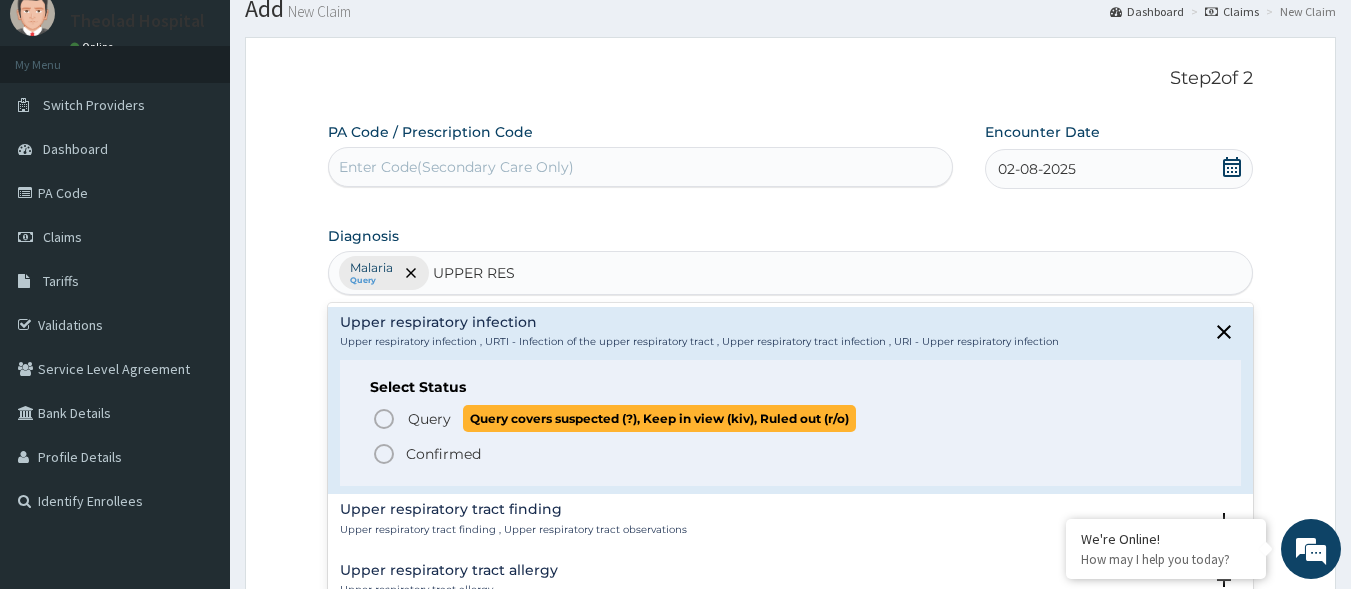 click on "Query" at bounding box center [429, 419] 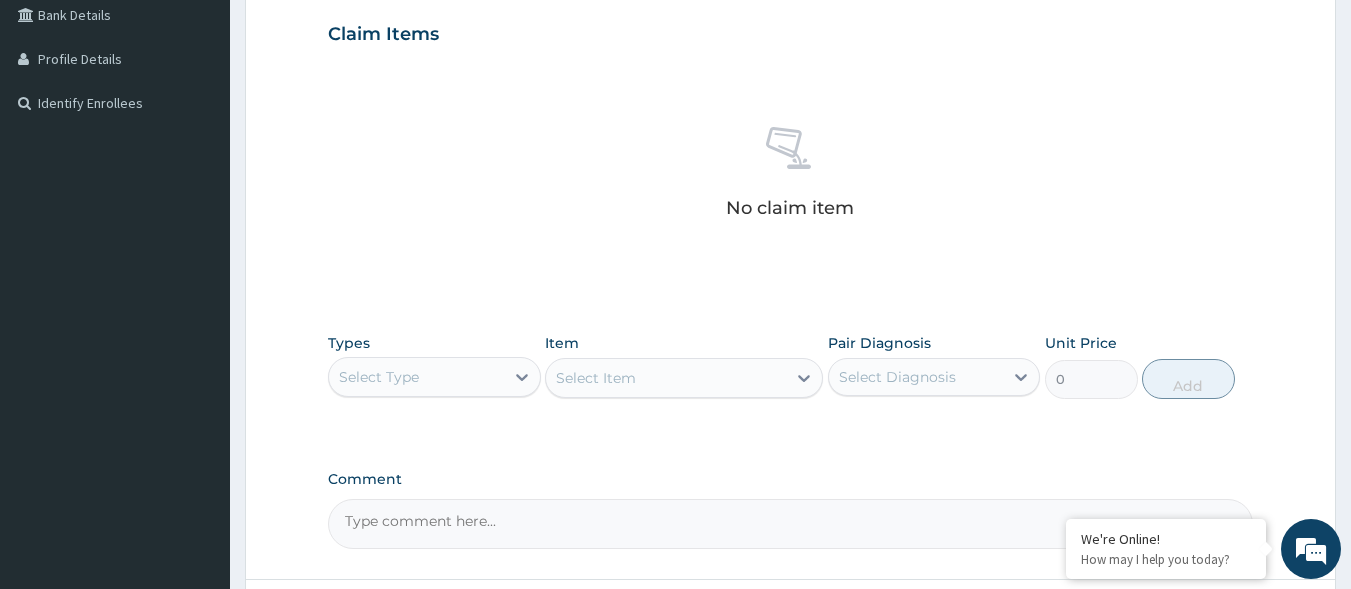 scroll, scrollTop: 619, scrollLeft: 0, axis: vertical 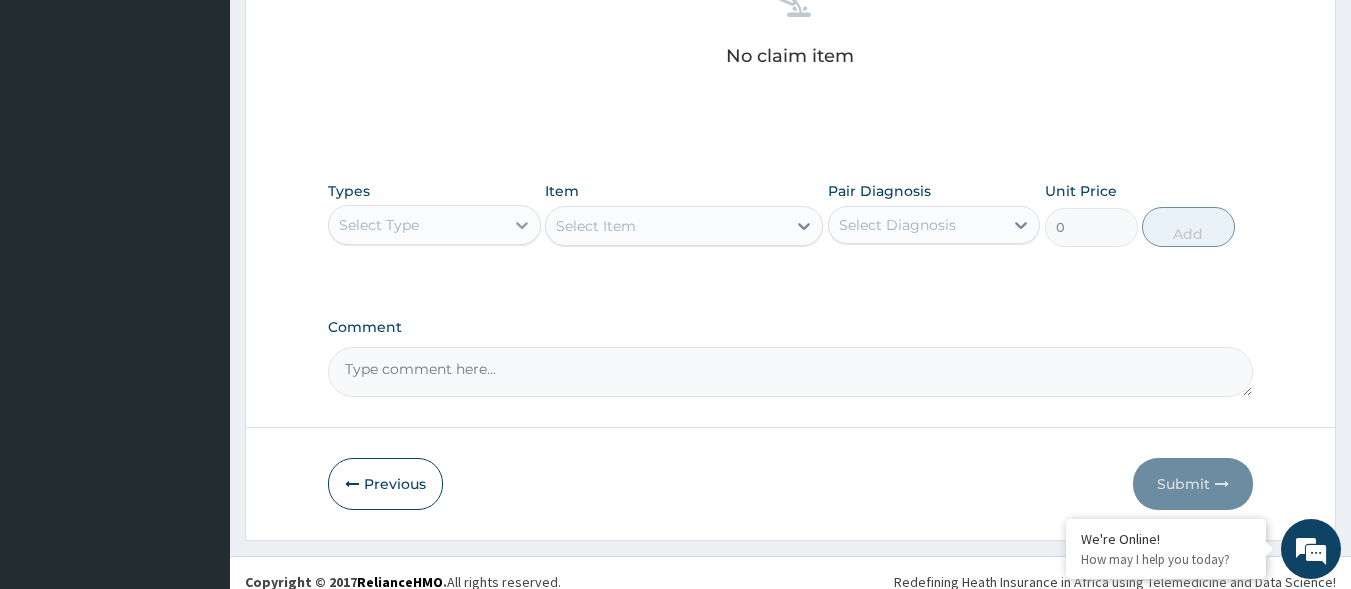 click 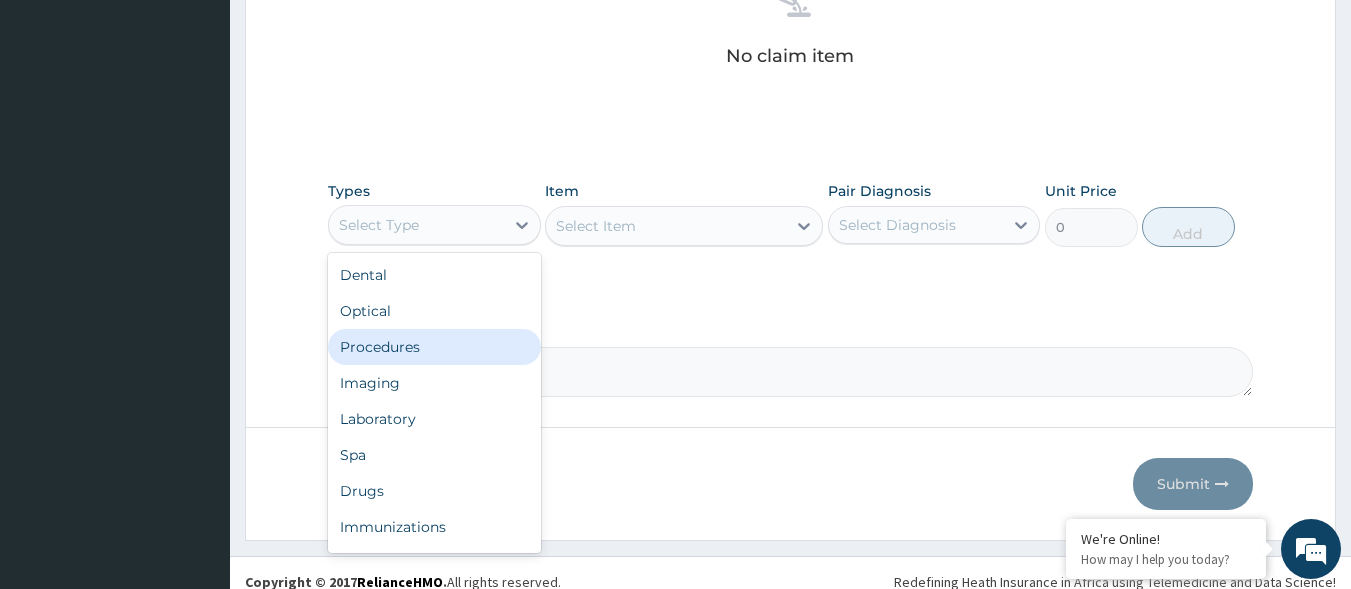 click on "Procedures" at bounding box center (434, 347) 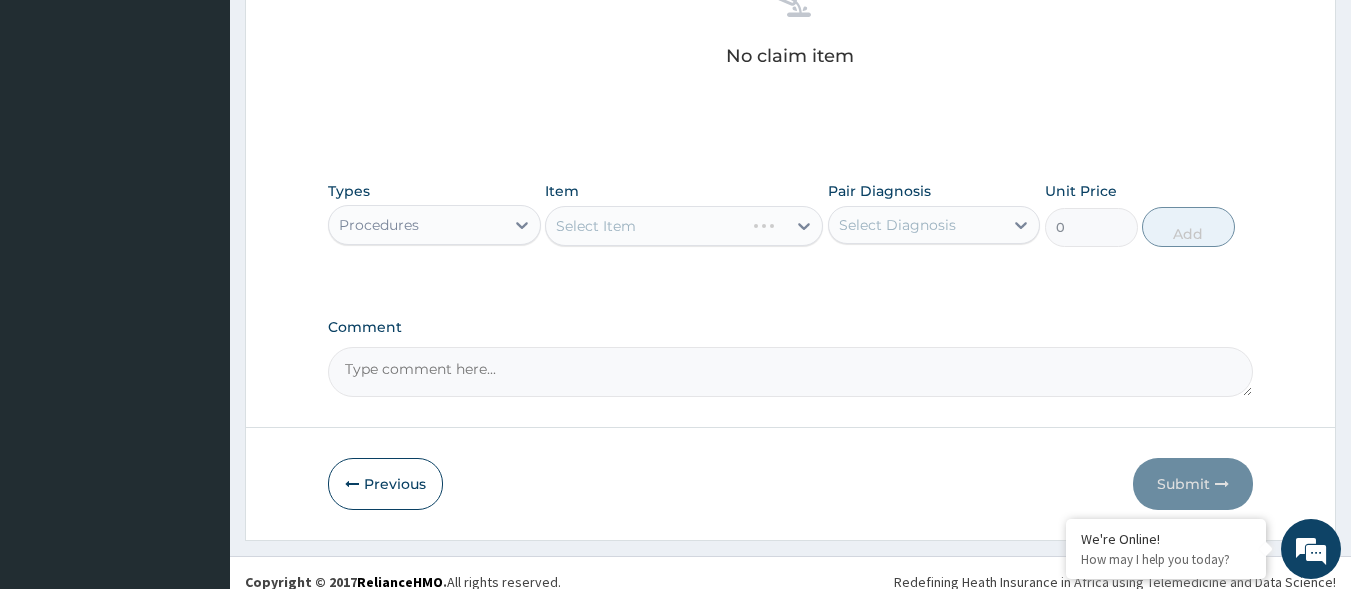 click on "Select Item" at bounding box center [684, 226] 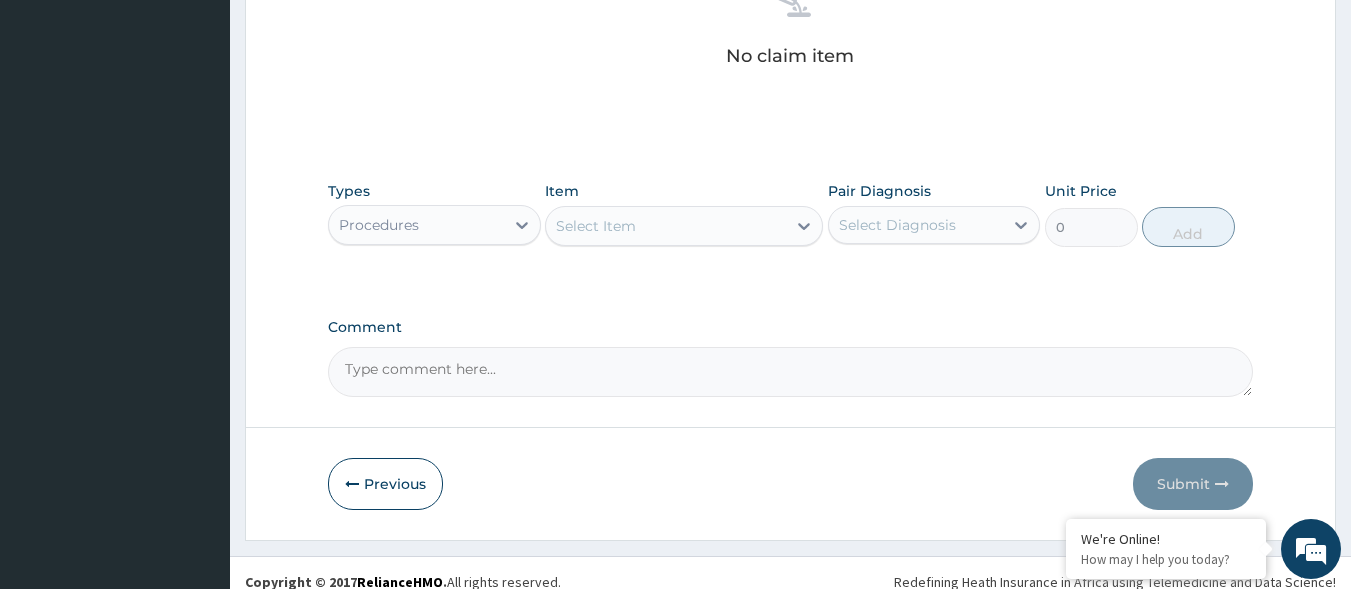 click on "Select Item" at bounding box center [666, 226] 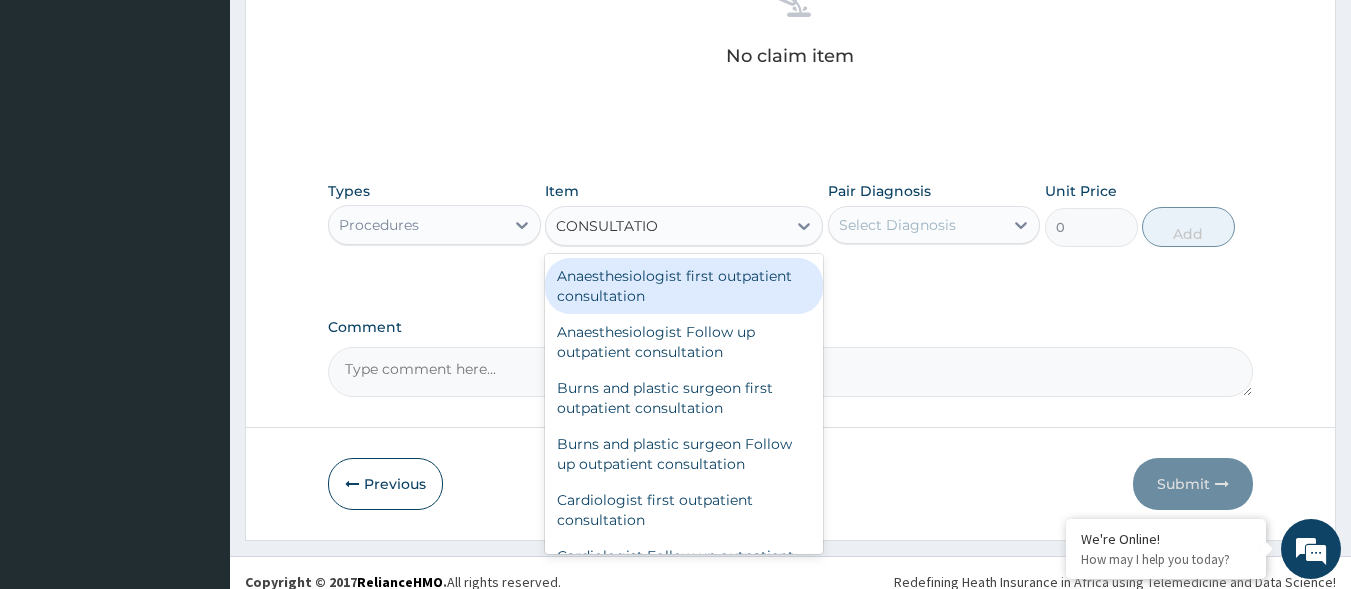 type on "CONSULTATION" 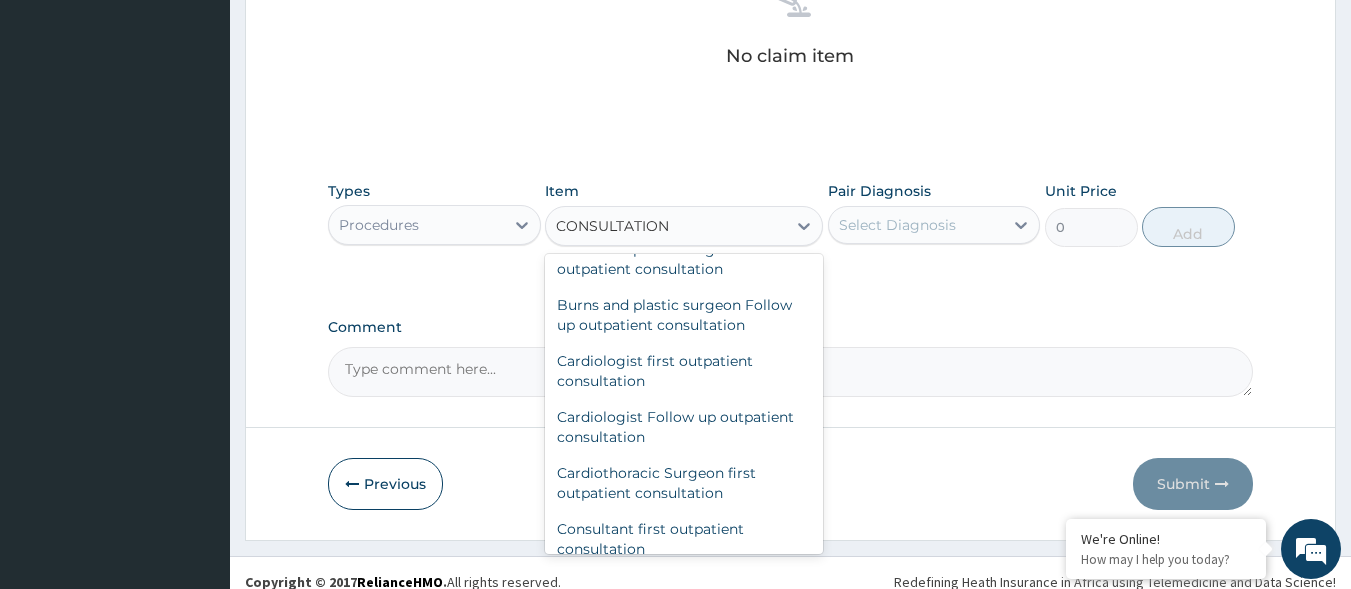scroll, scrollTop: 160, scrollLeft: 0, axis: vertical 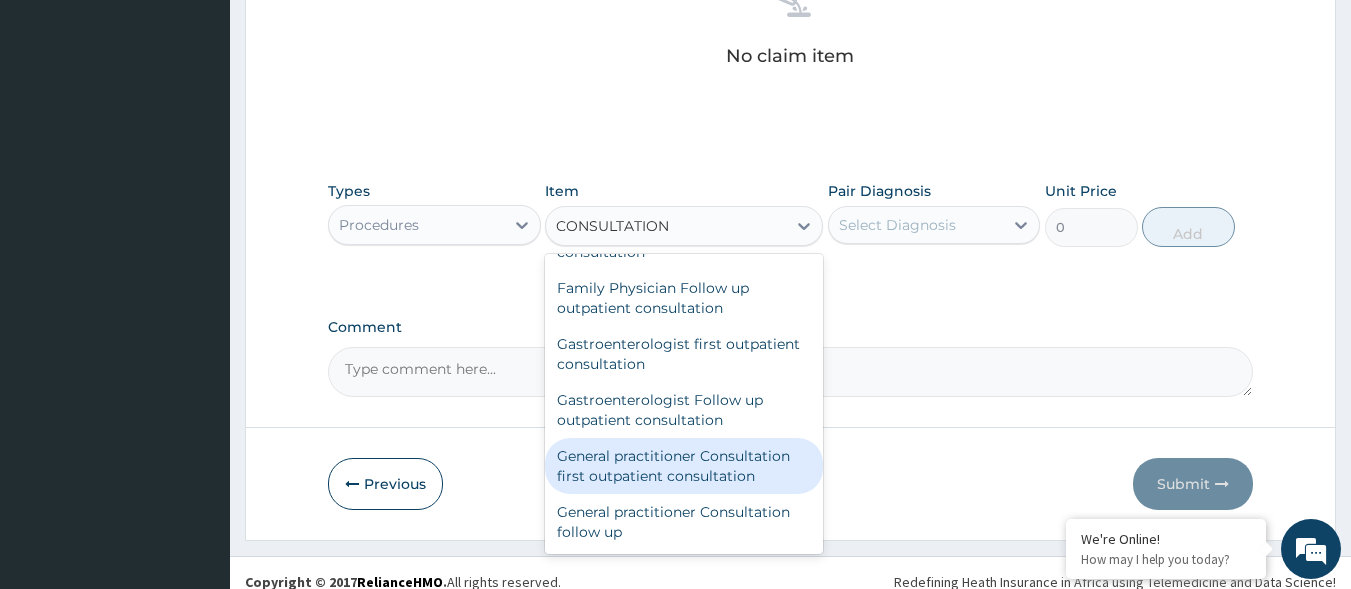 click on "General practitioner Consultation first outpatient consultation" at bounding box center (684, 466) 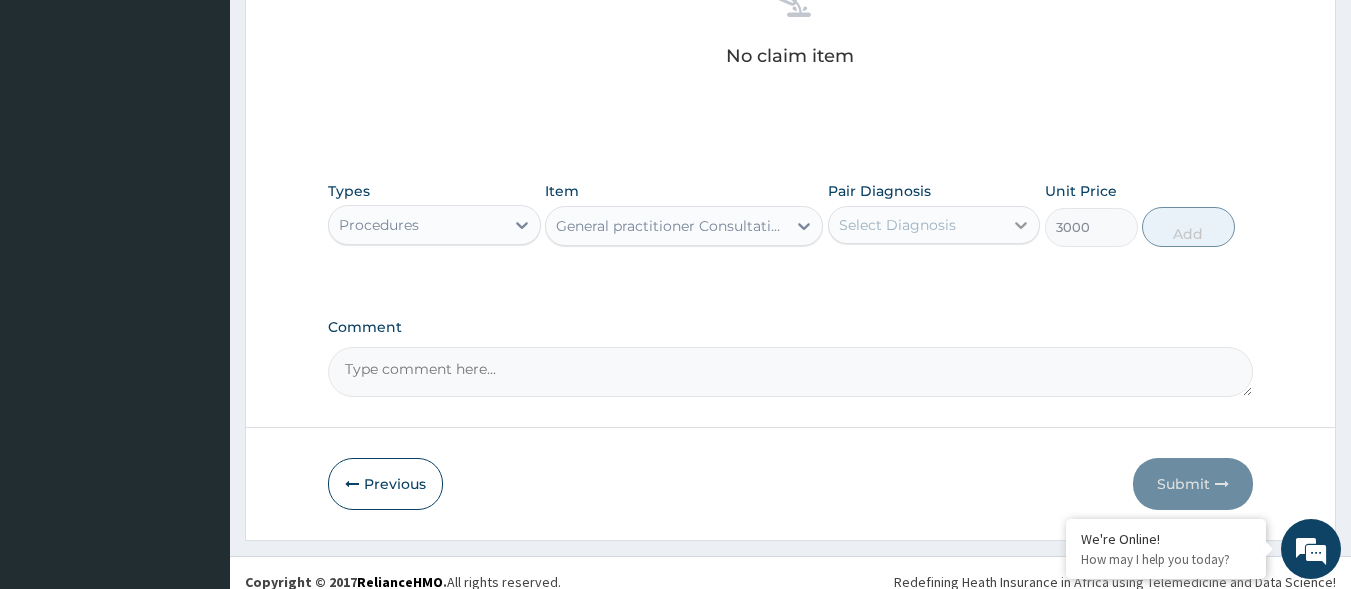 click 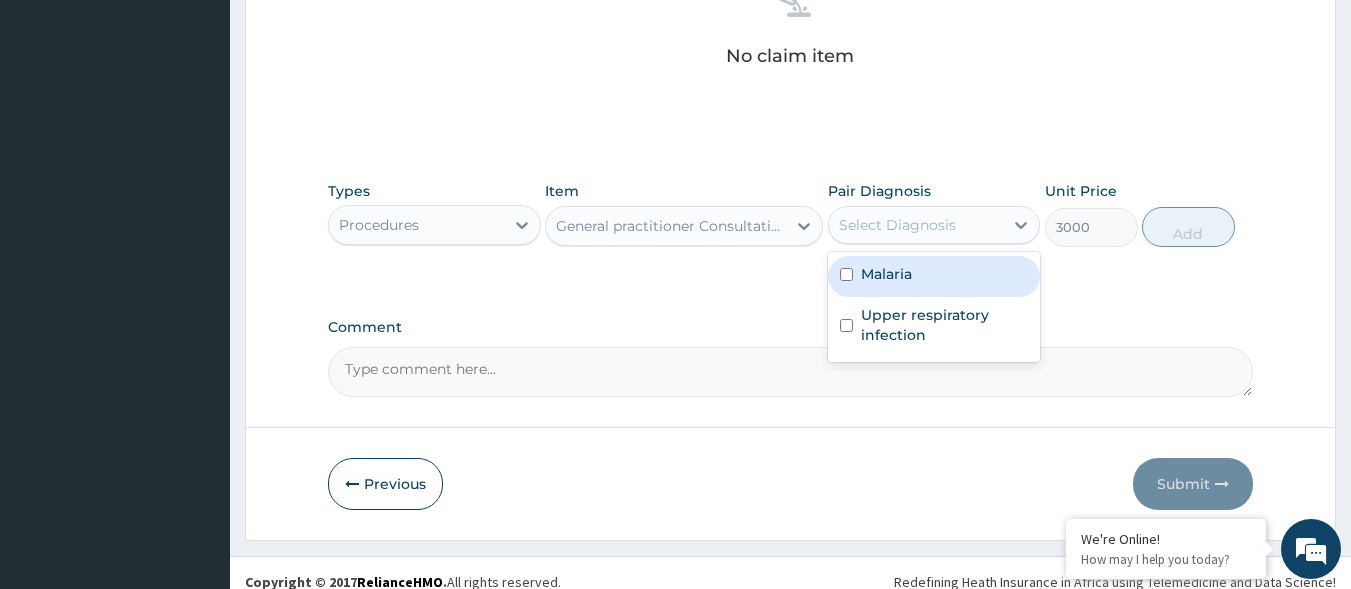 click on "Malaria" at bounding box center [934, 276] 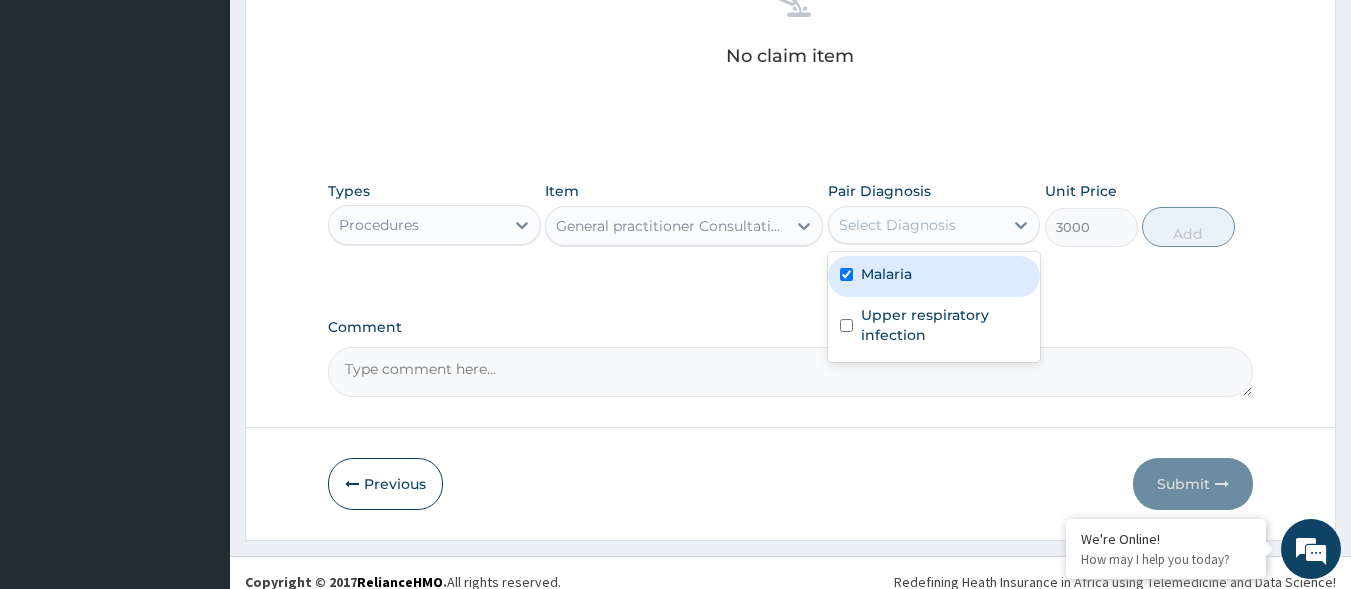 checkbox on "true" 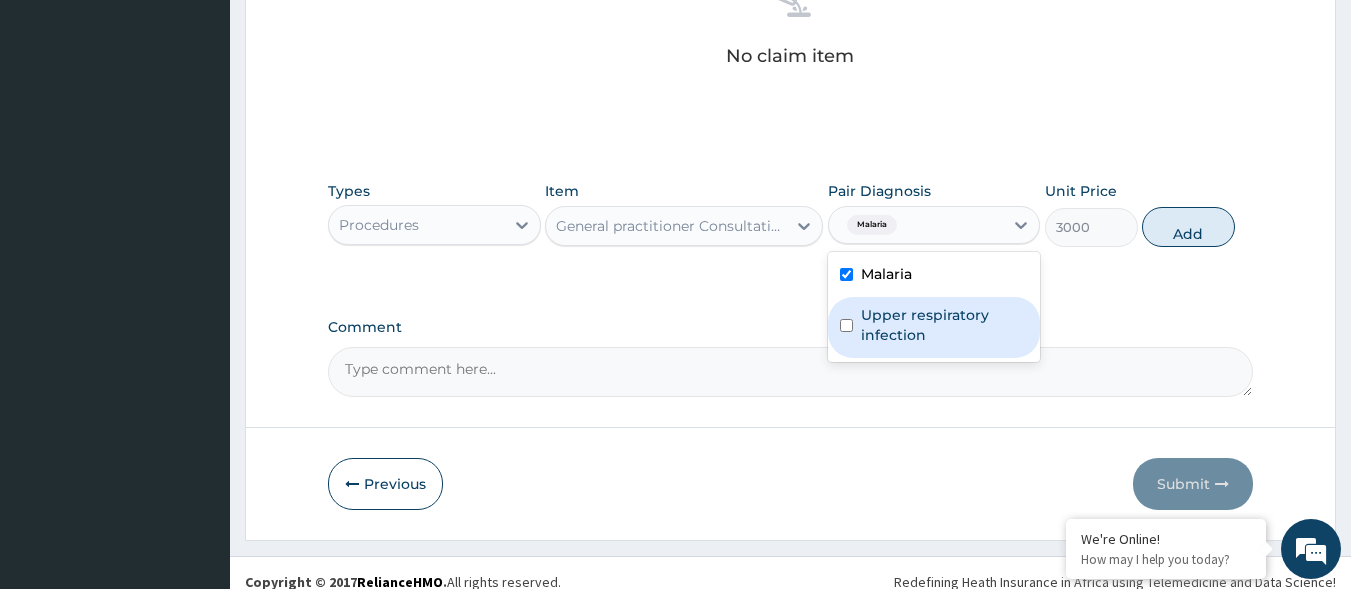 click on "Upper respiratory infection" at bounding box center [945, 325] 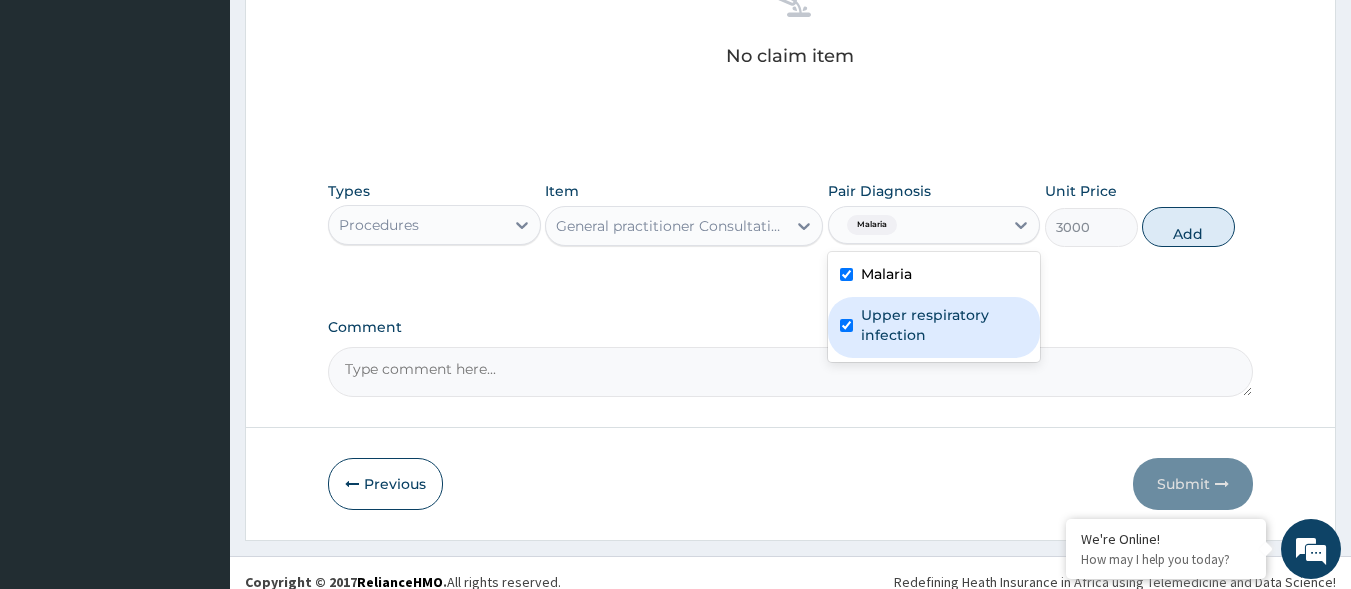 checkbox on "true" 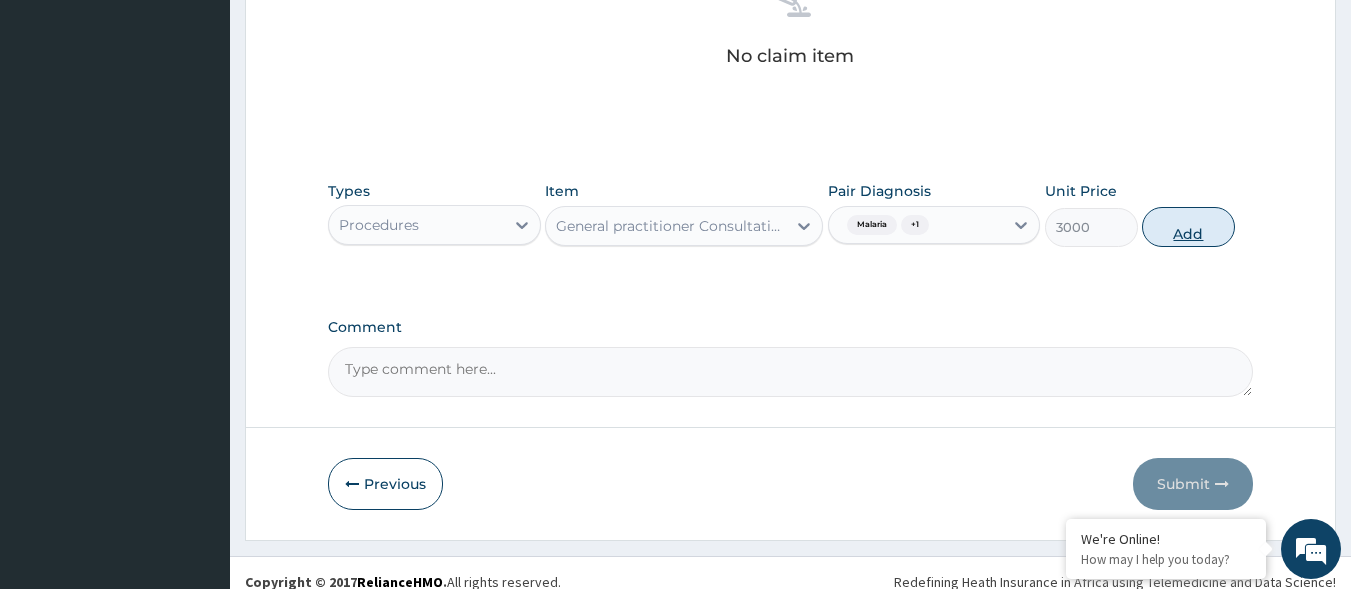 click on "Add" at bounding box center [1188, 227] 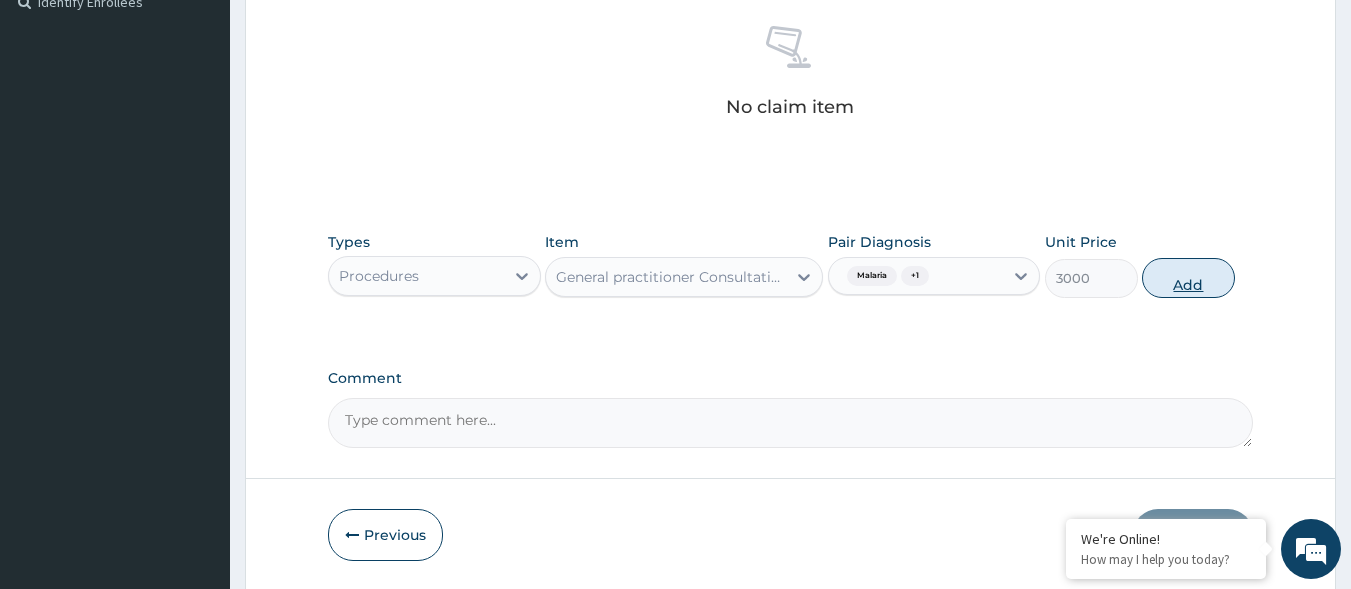 type on "0" 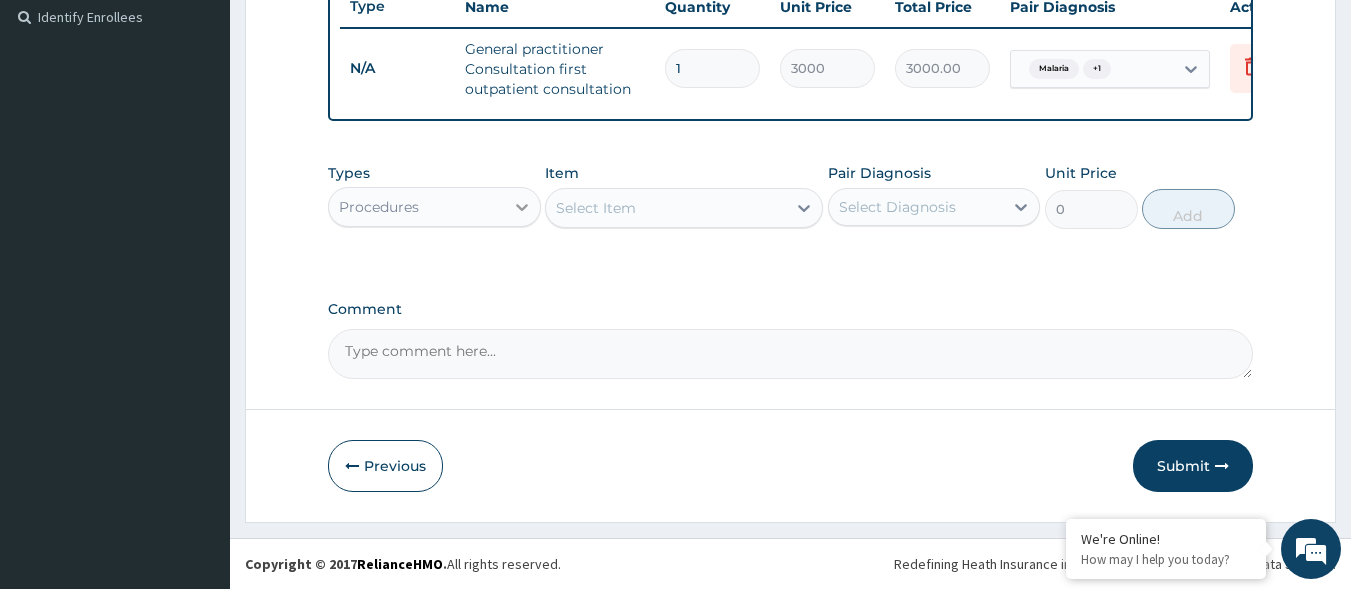 click 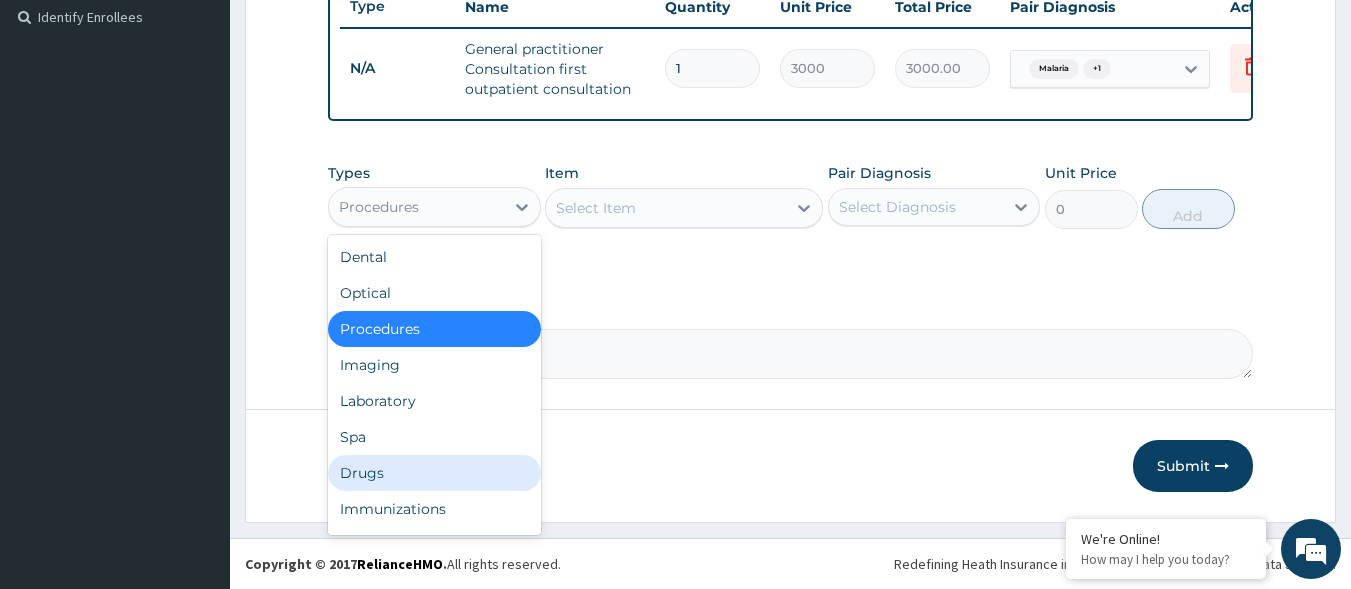 click on "Drugs" at bounding box center (434, 473) 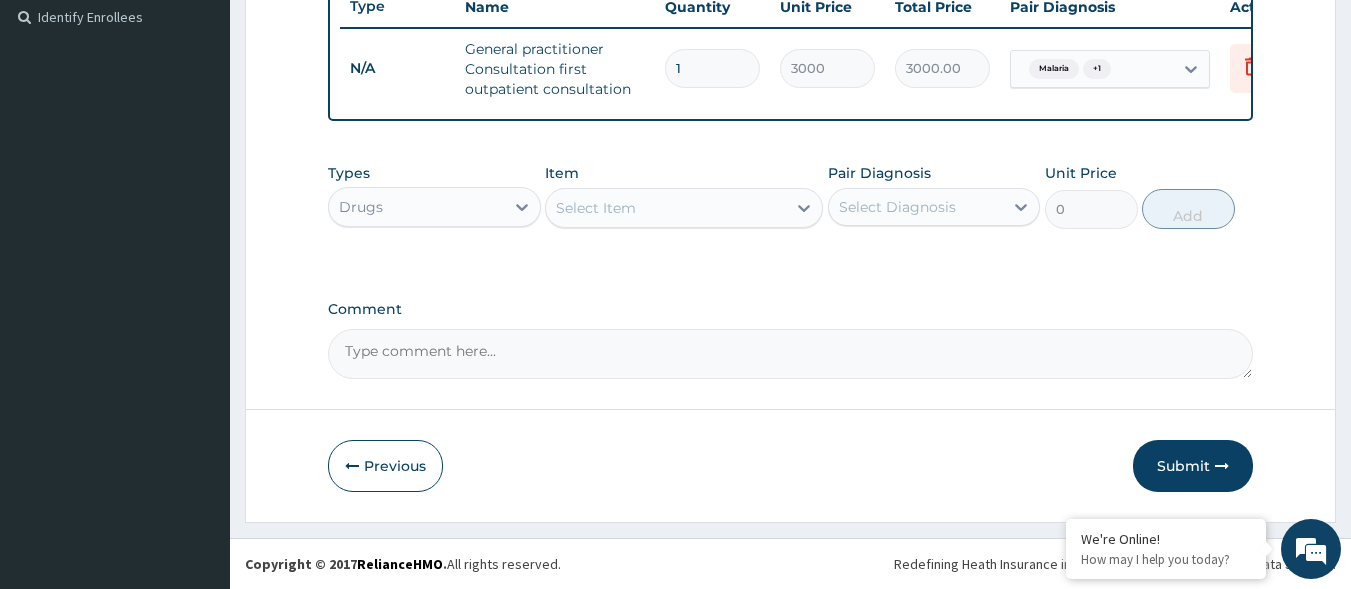 click on "Select Item" at bounding box center [666, 208] 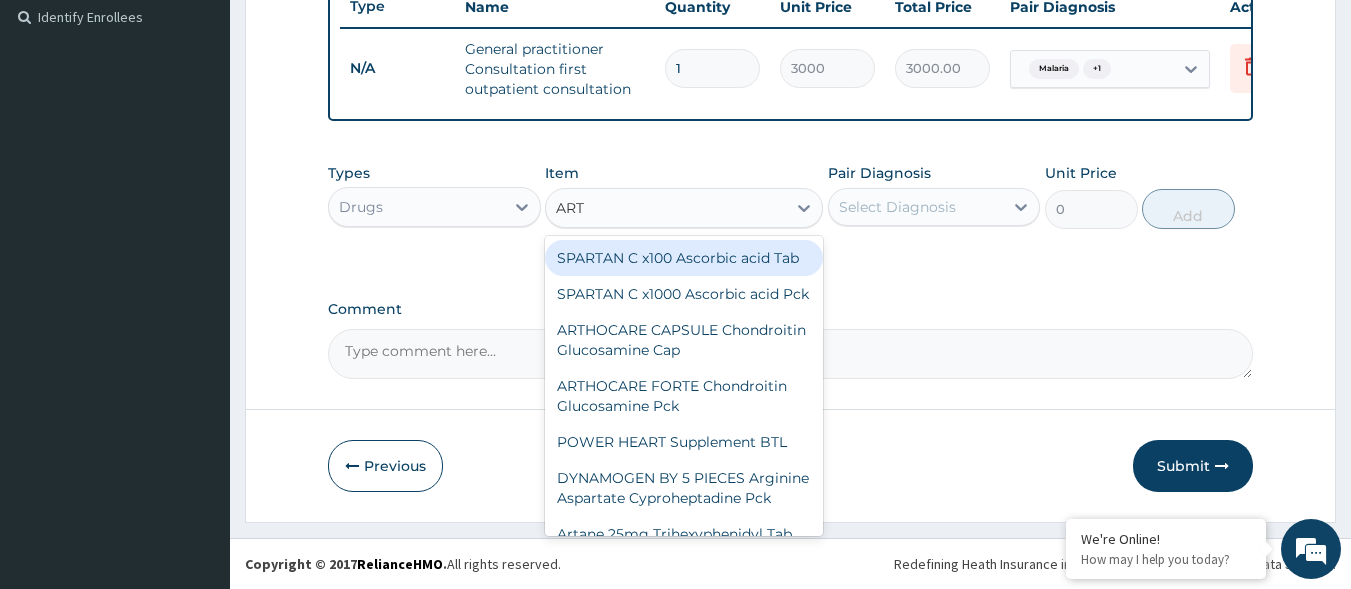 type on "ARTE" 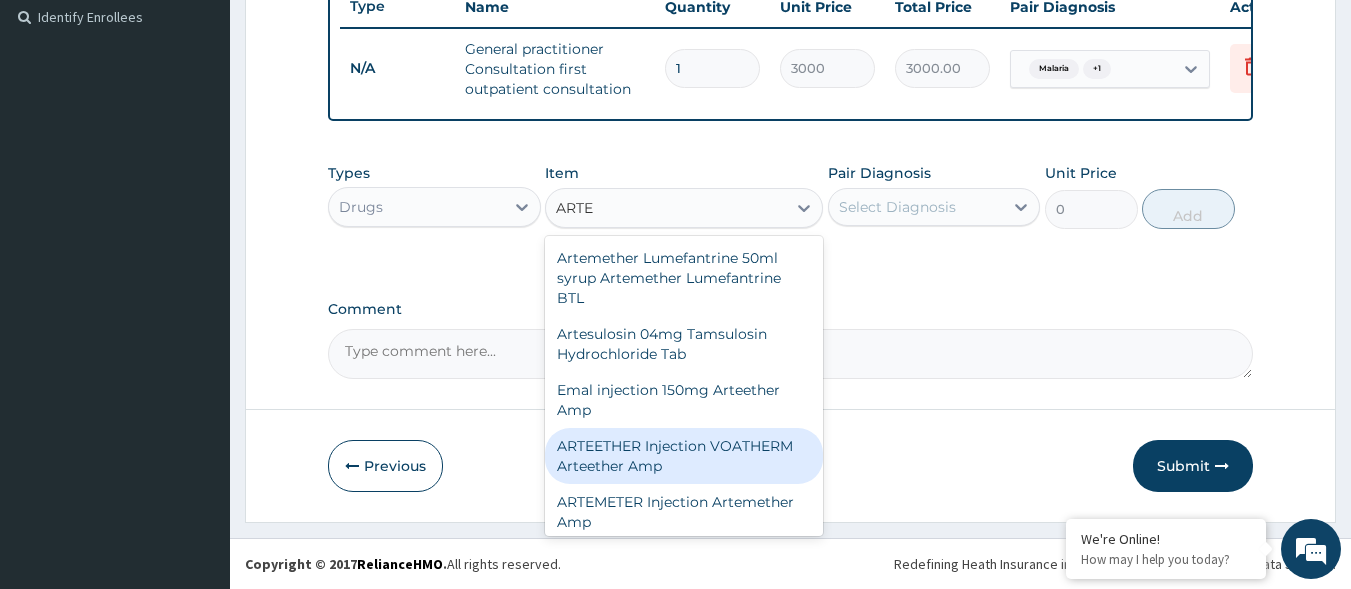 click on "ARTEETHER Injection VOATHERM Arteether Amp" at bounding box center [684, 456] 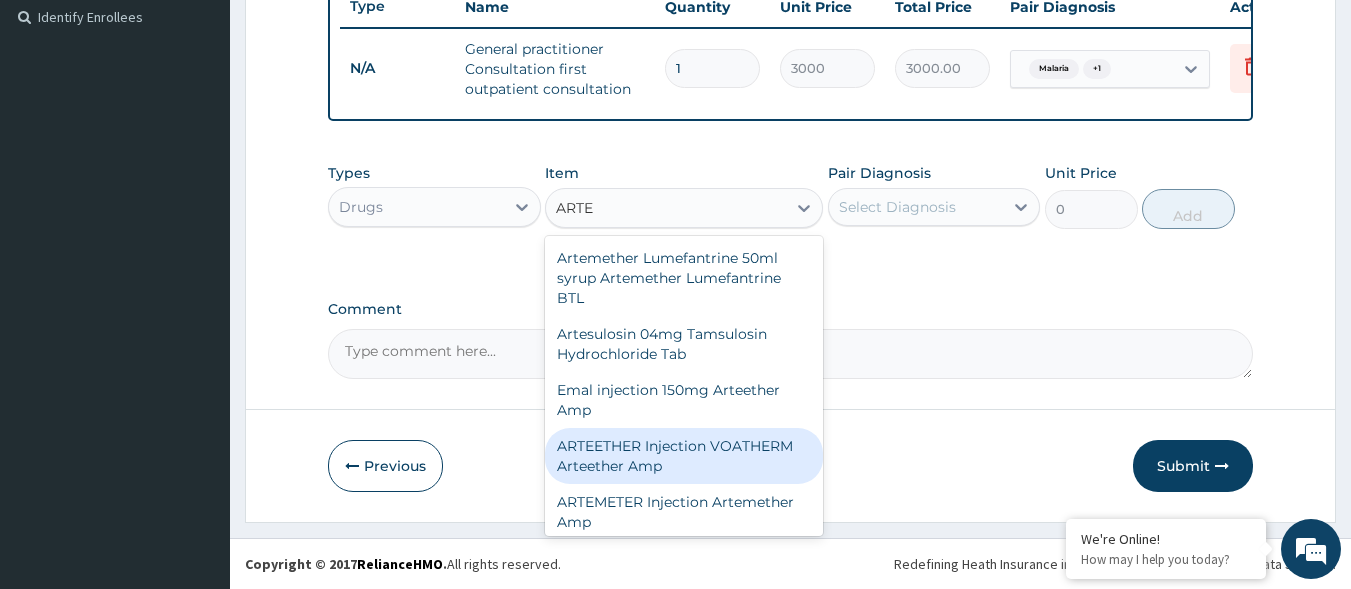 type 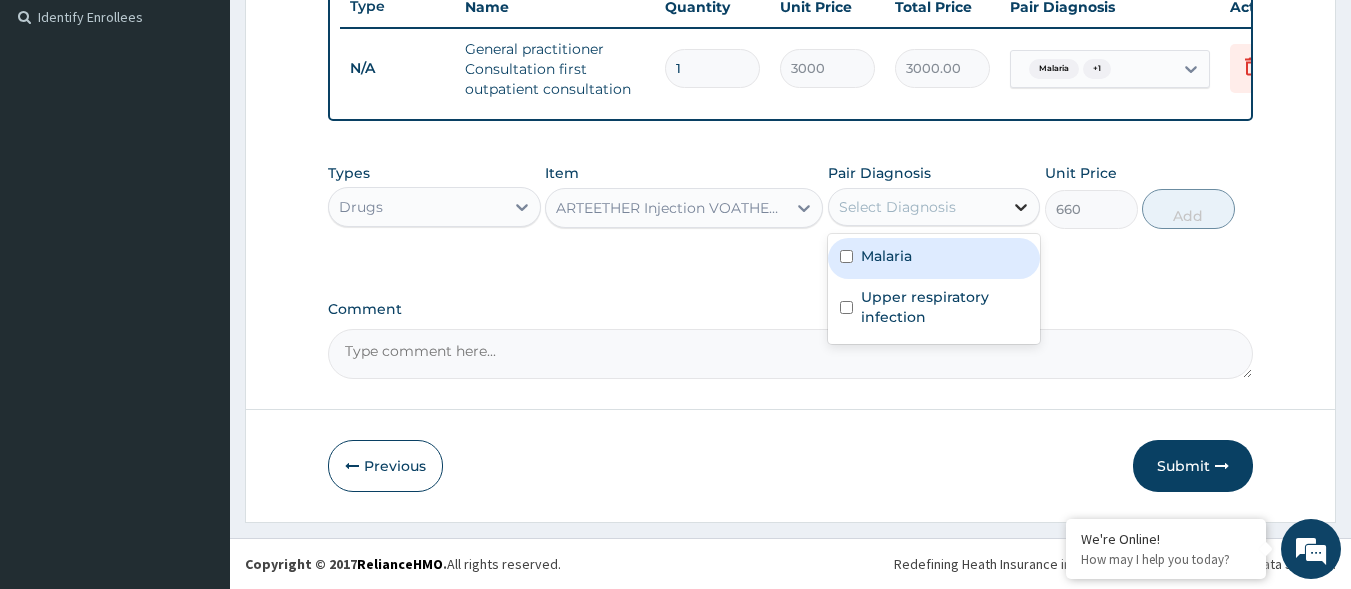 click 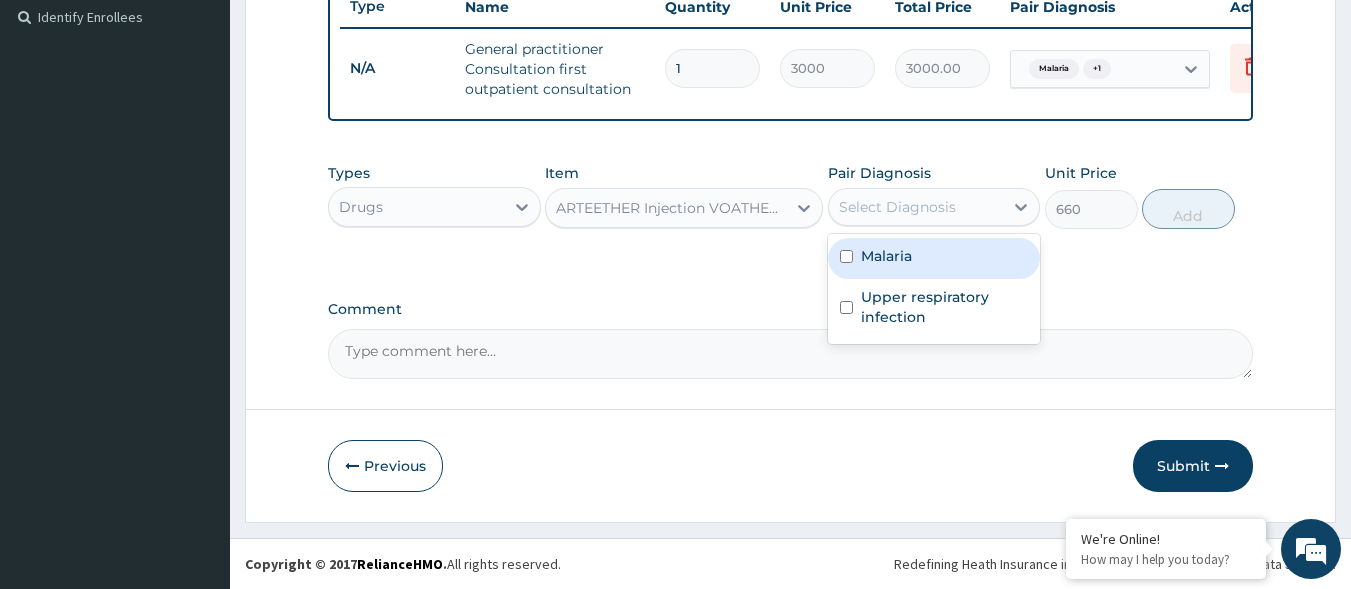 click on "Malaria" at bounding box center (934, 258) 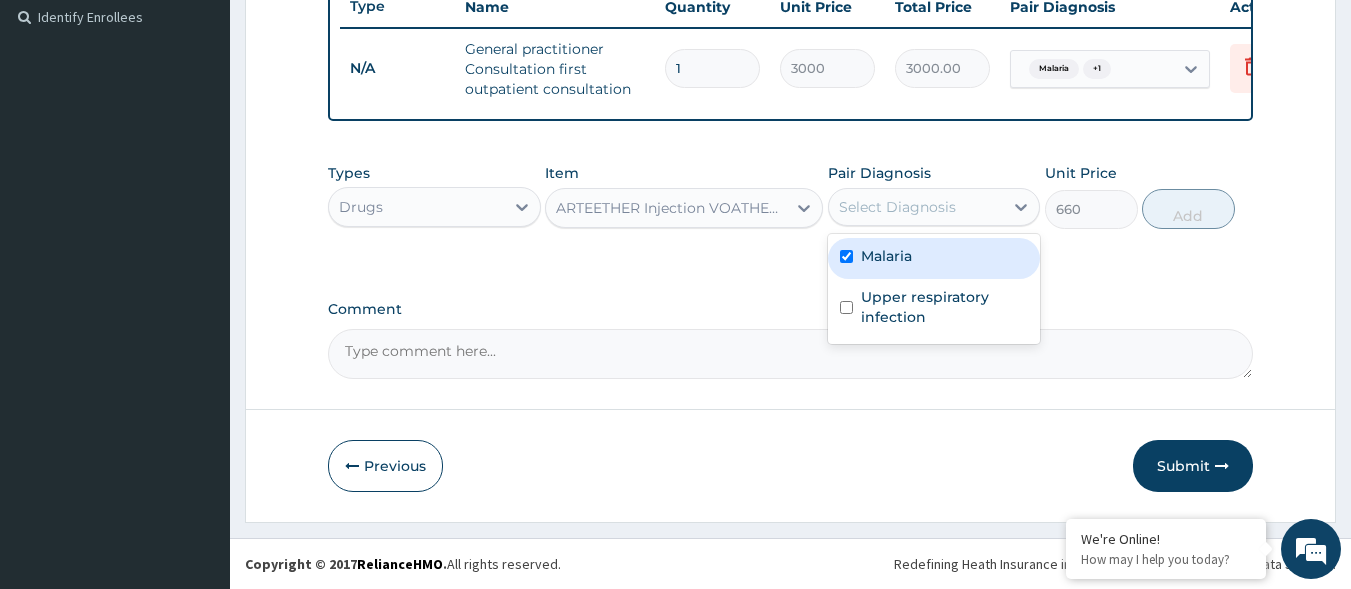 checkbox on "true" 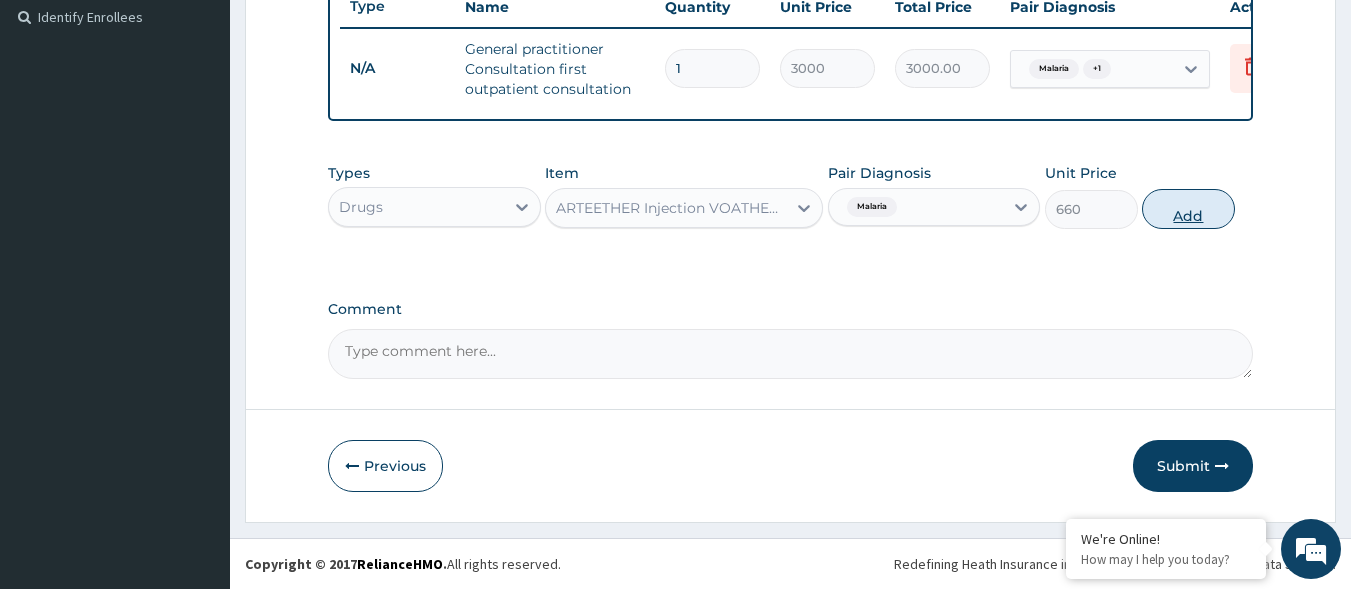 click on "Add" at bounding box center (1188, 209) 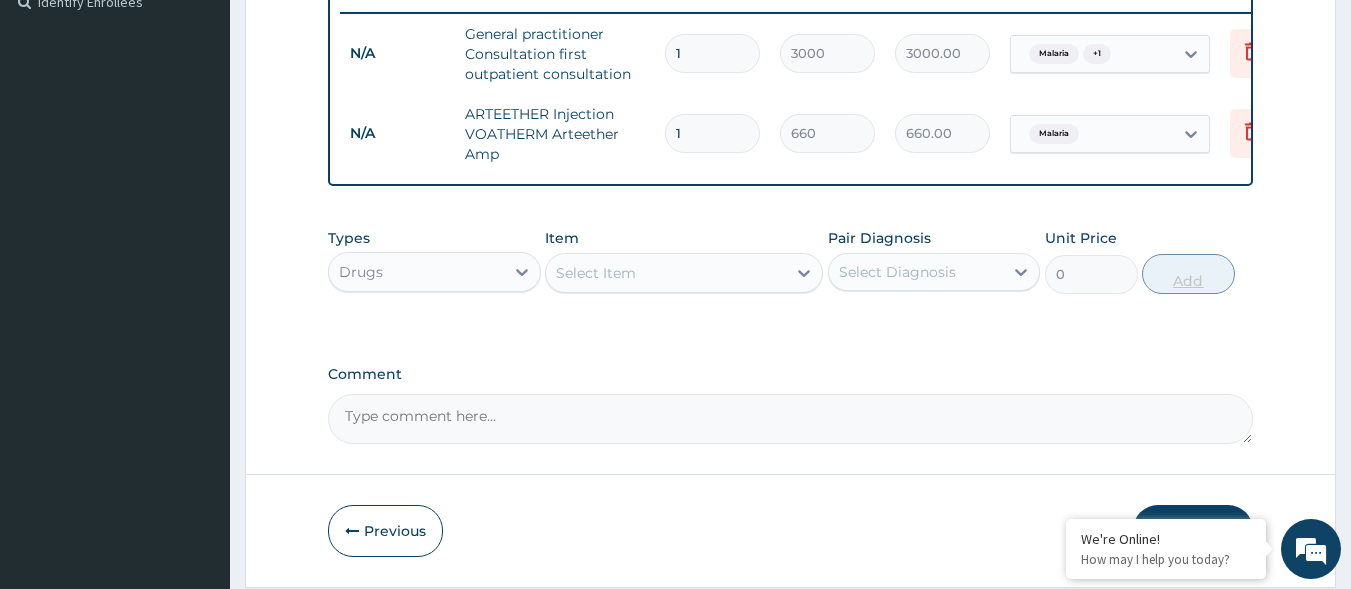 type 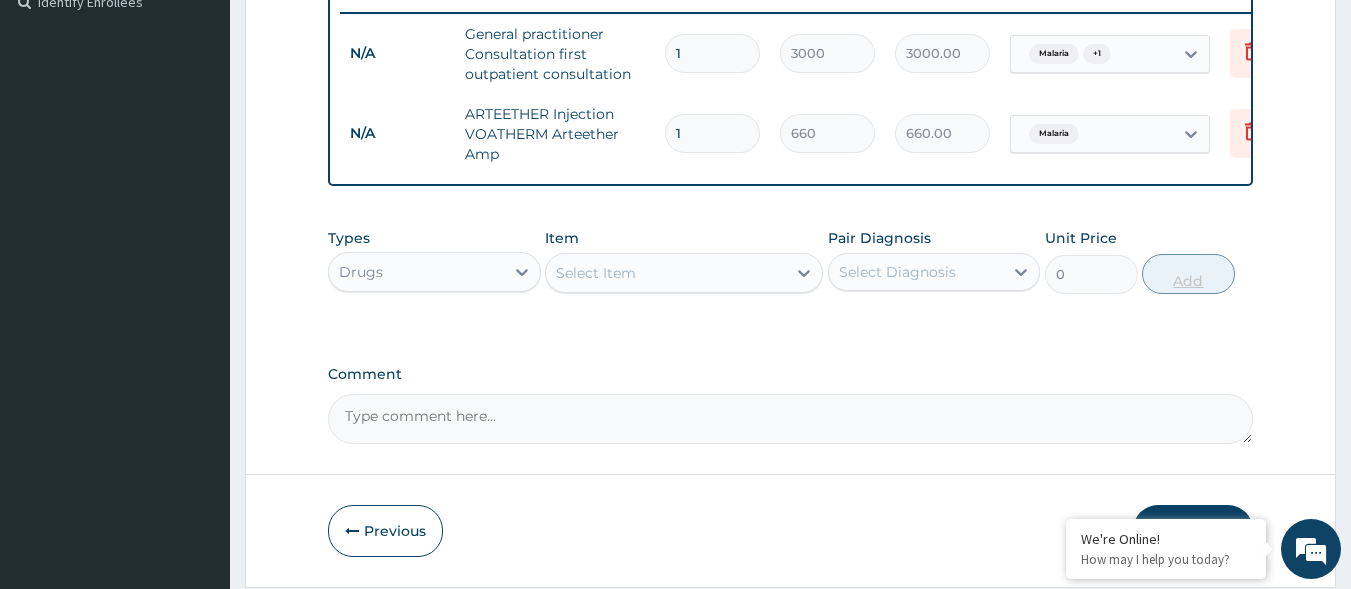 type on "0.00" 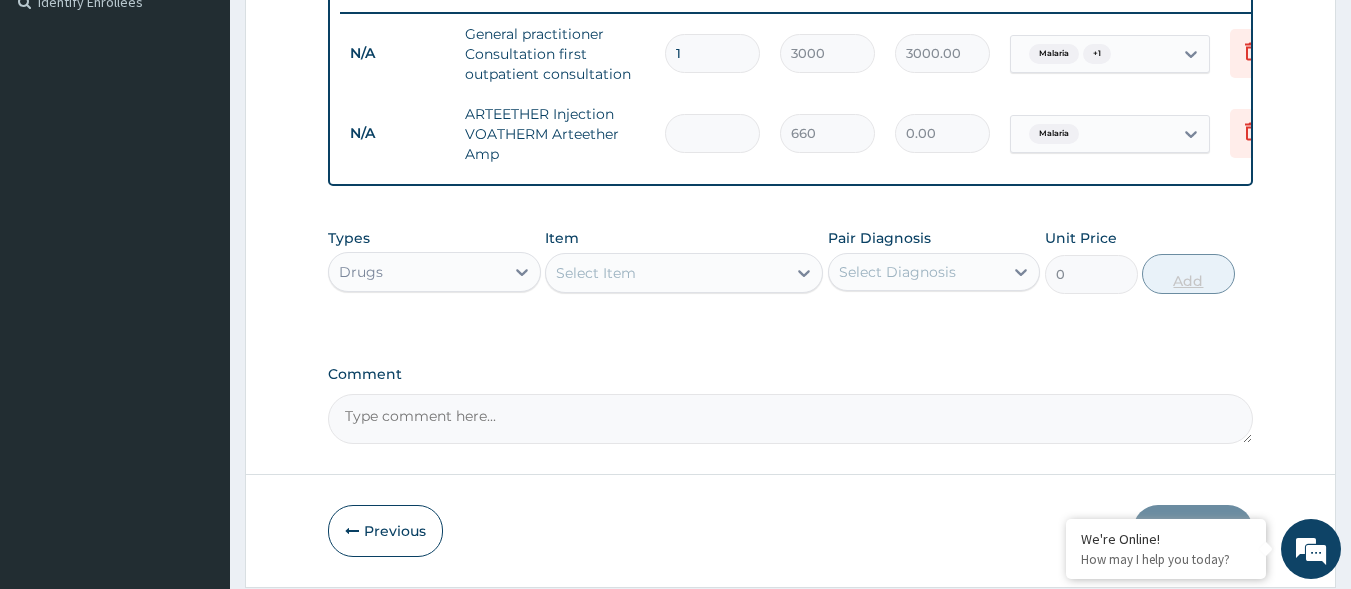 type on "4" 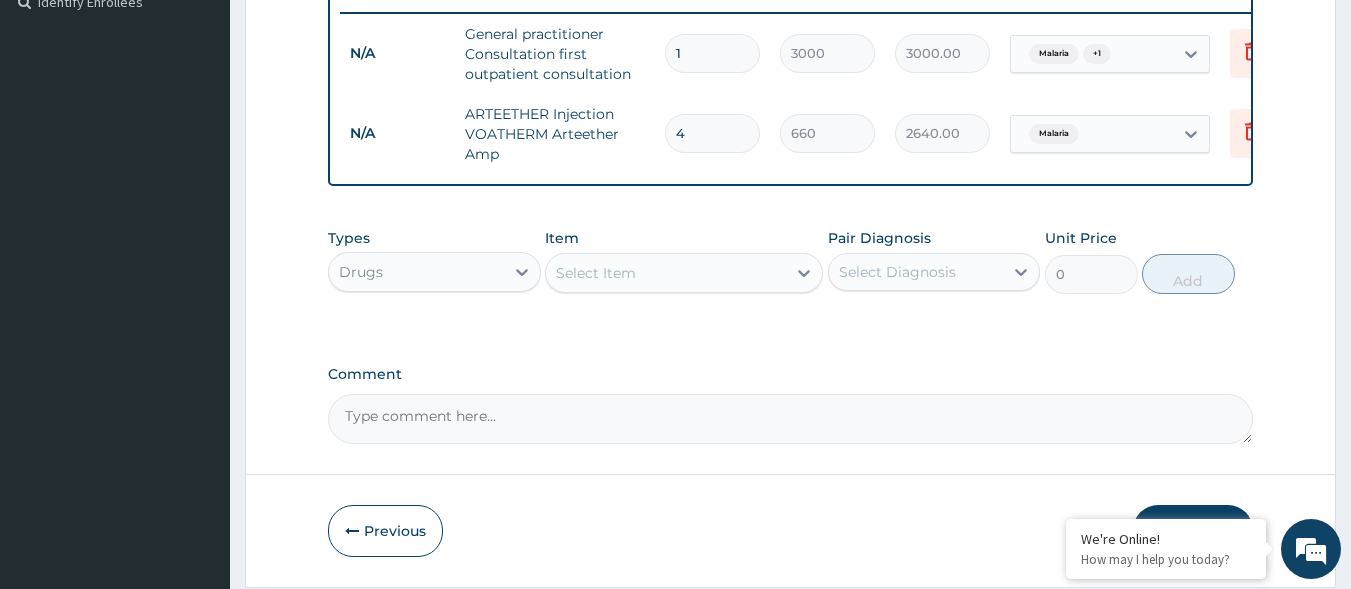 type on "4" 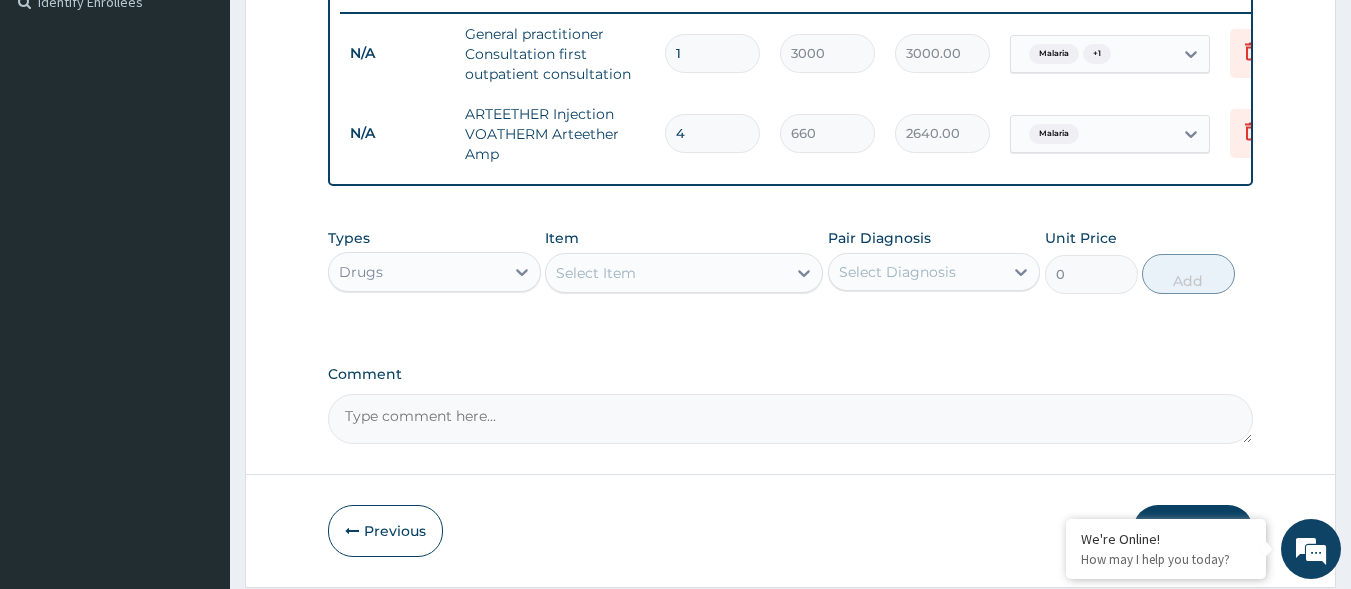 click on "Select Item" at bounding box center [666, 273] 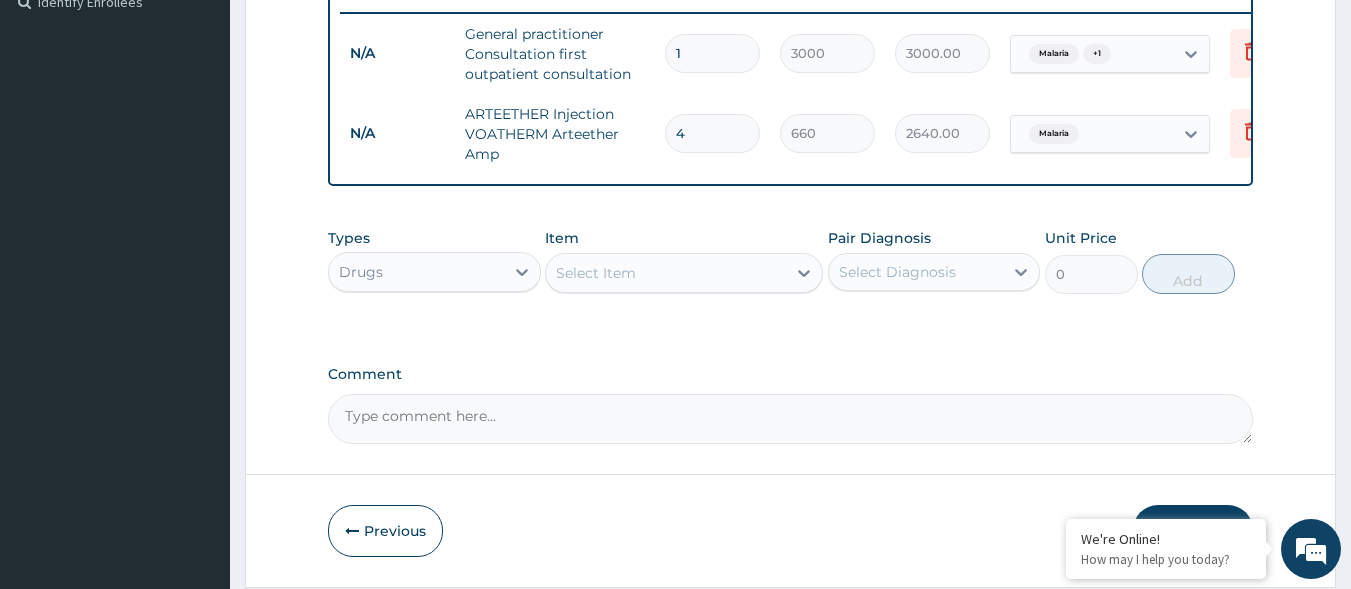 click on "Select Item" at bounding box center (666, 273) 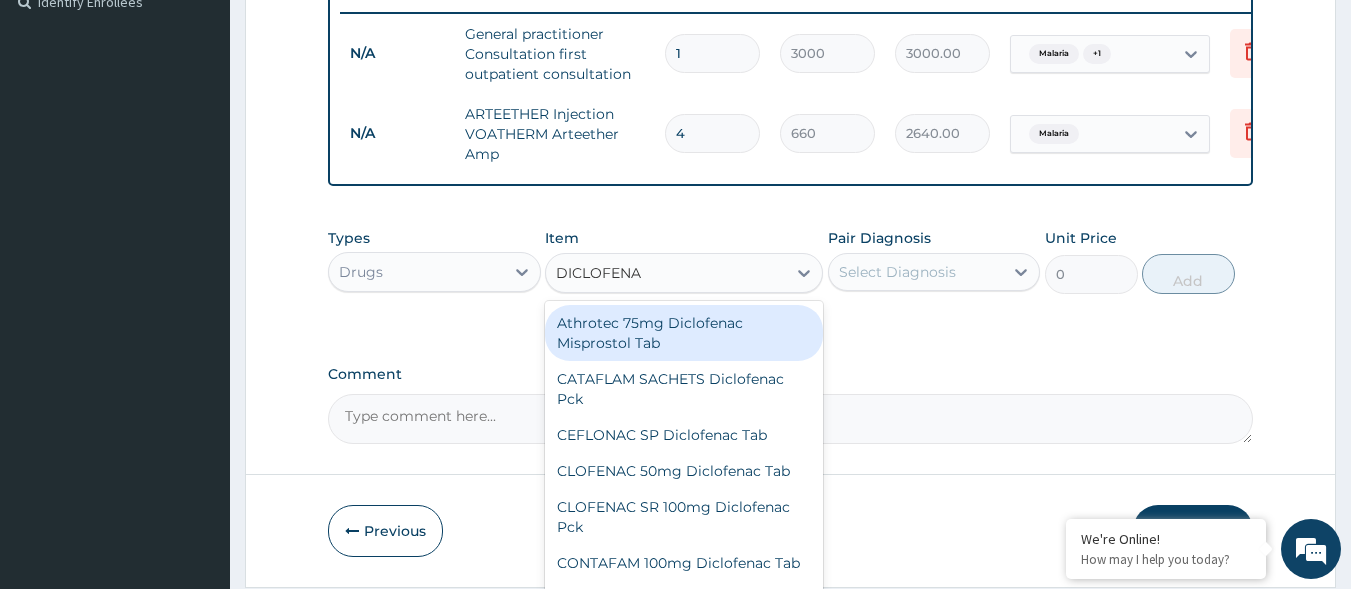 type on "DICLOFENAC" 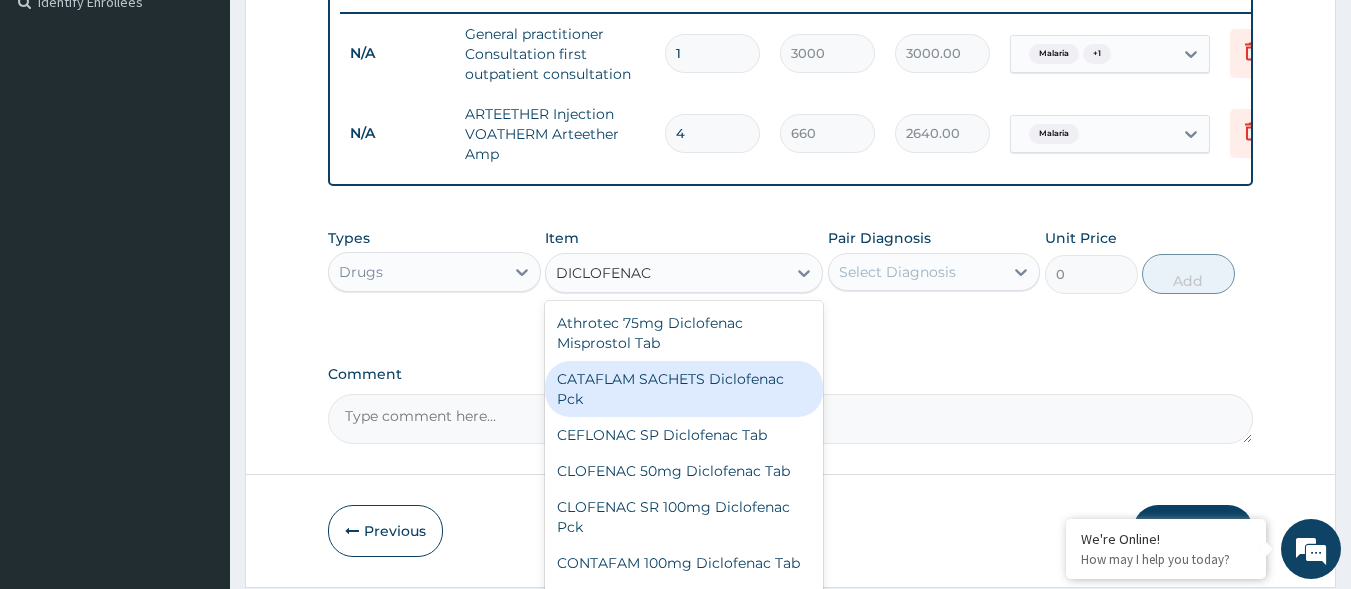 scroll, scrollTop: 648, scrollLeft: 0, axis: vertical 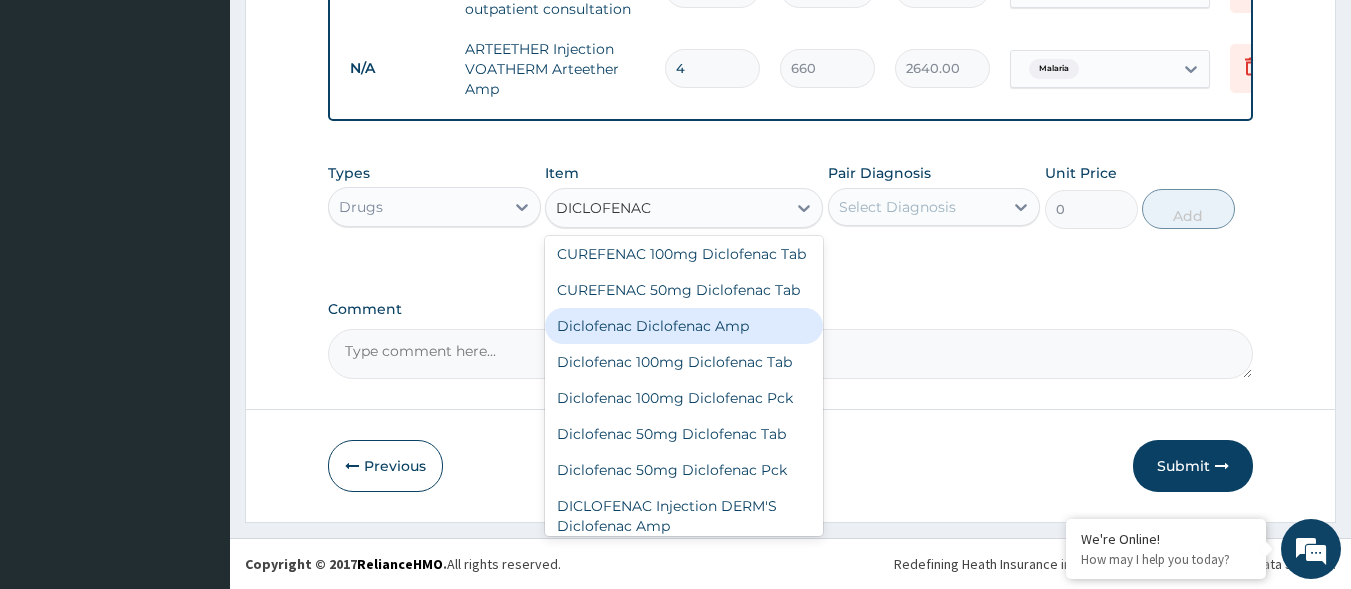 click on "Diclofenac Diclofenac Amp" at bounding box center [684, 326] 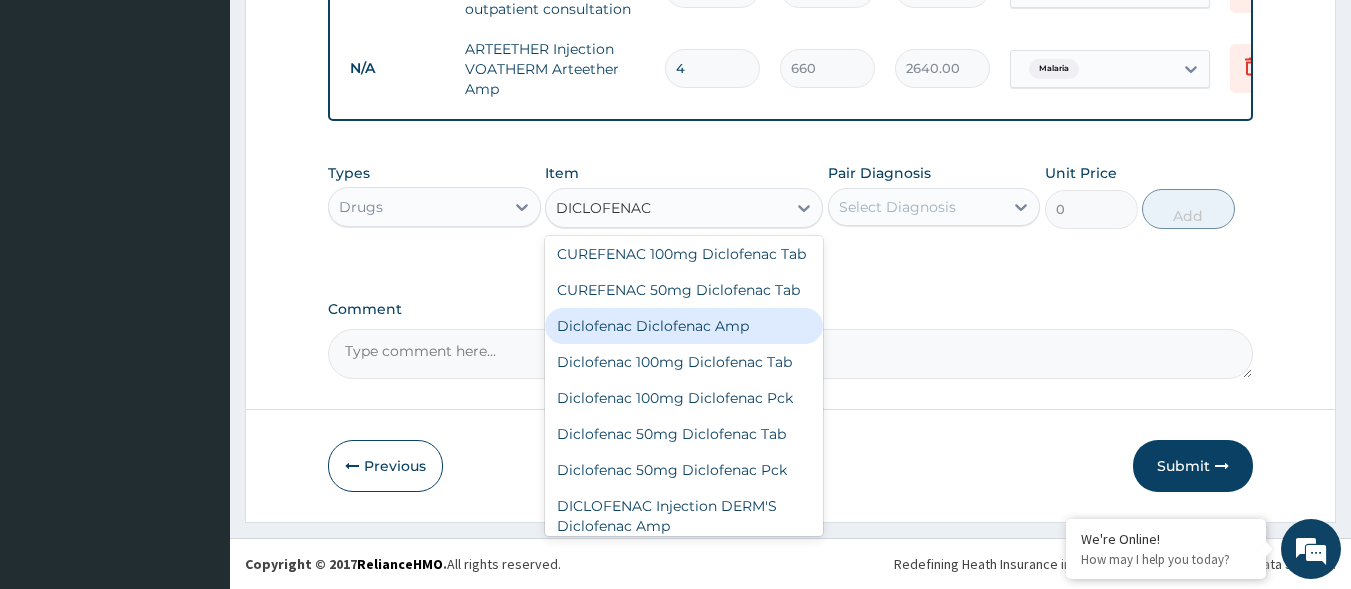 type 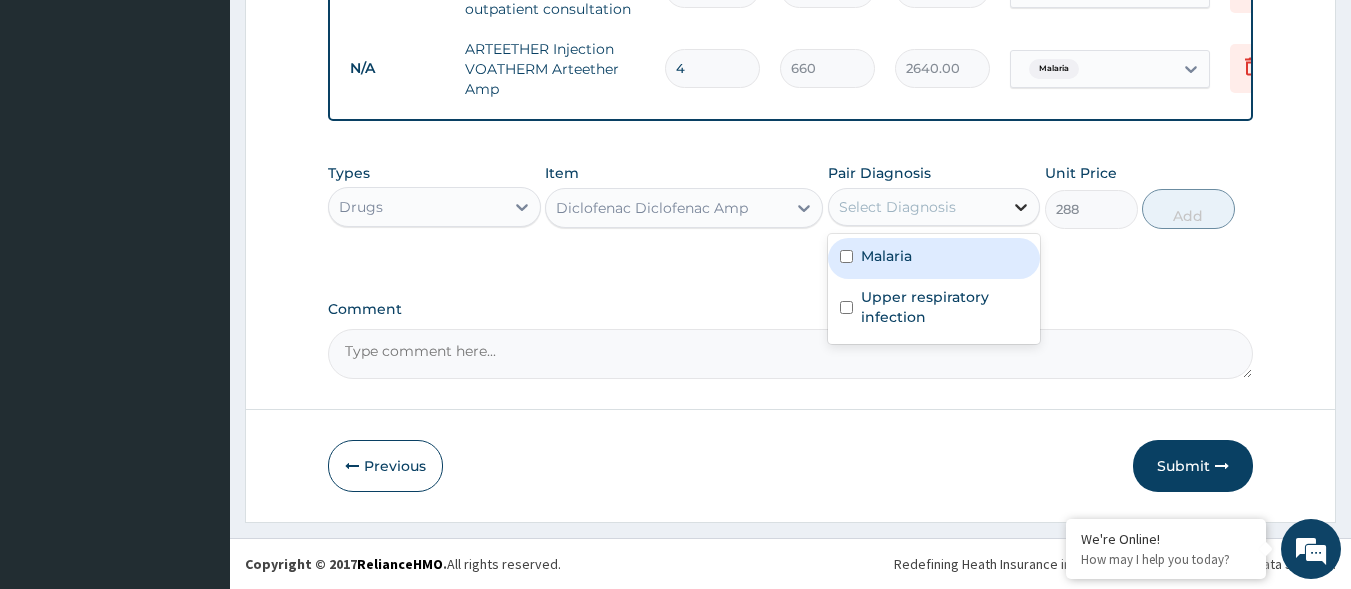 click 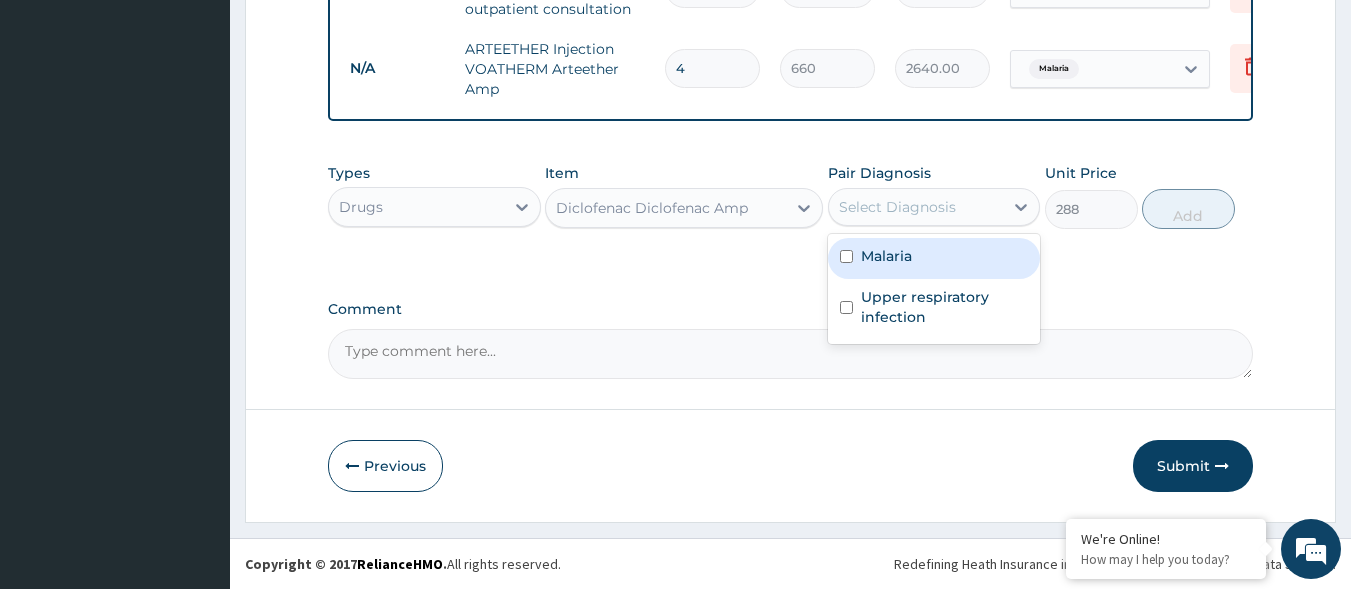 click on "Malaria" at bounding box center (934, 258) 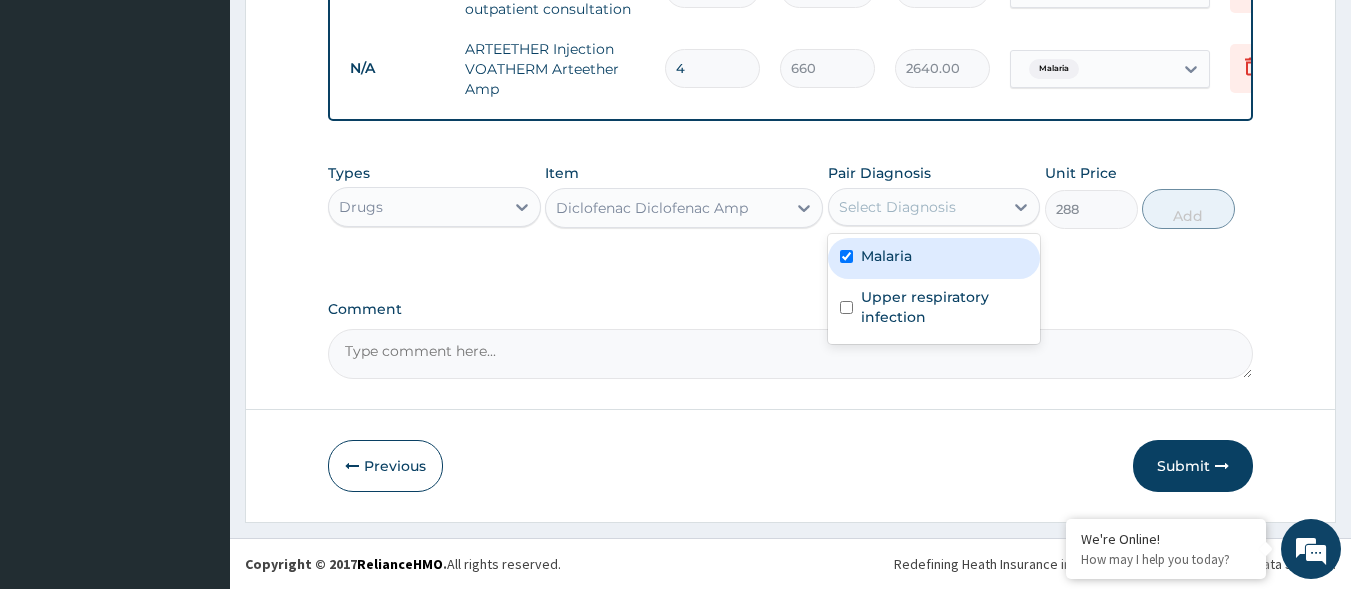 checkbox on "true" 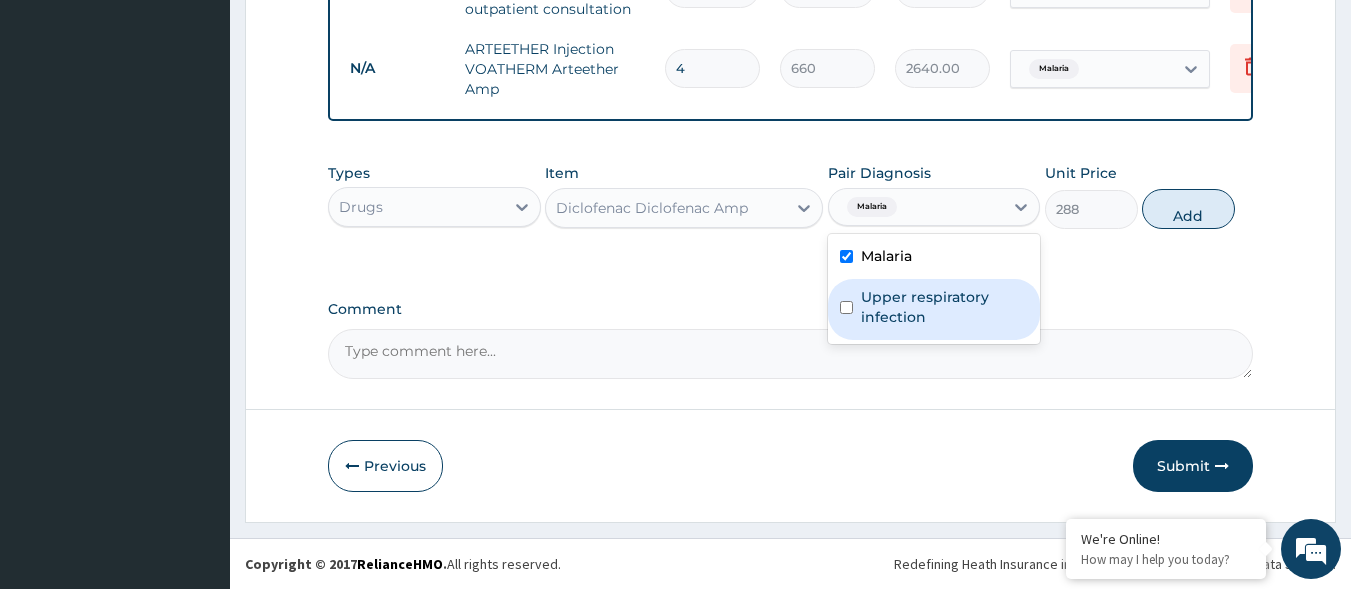 click on "Upper respiratory infection" at bounding box center [945, 307] 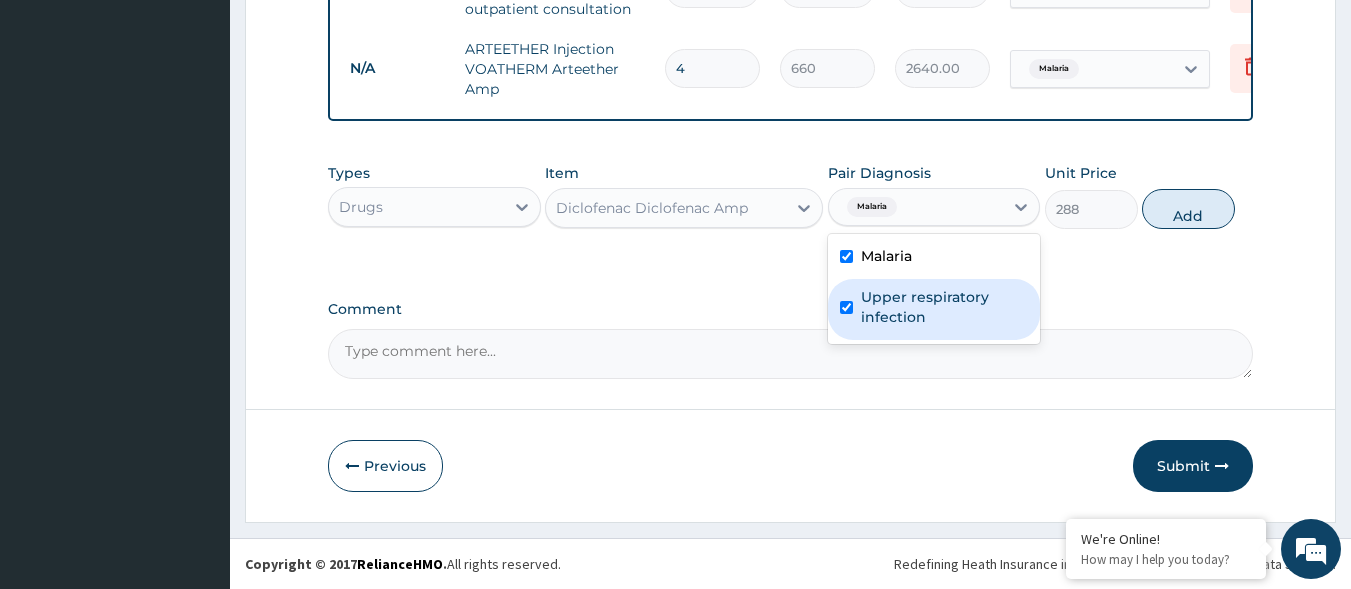 checkbox on "true" 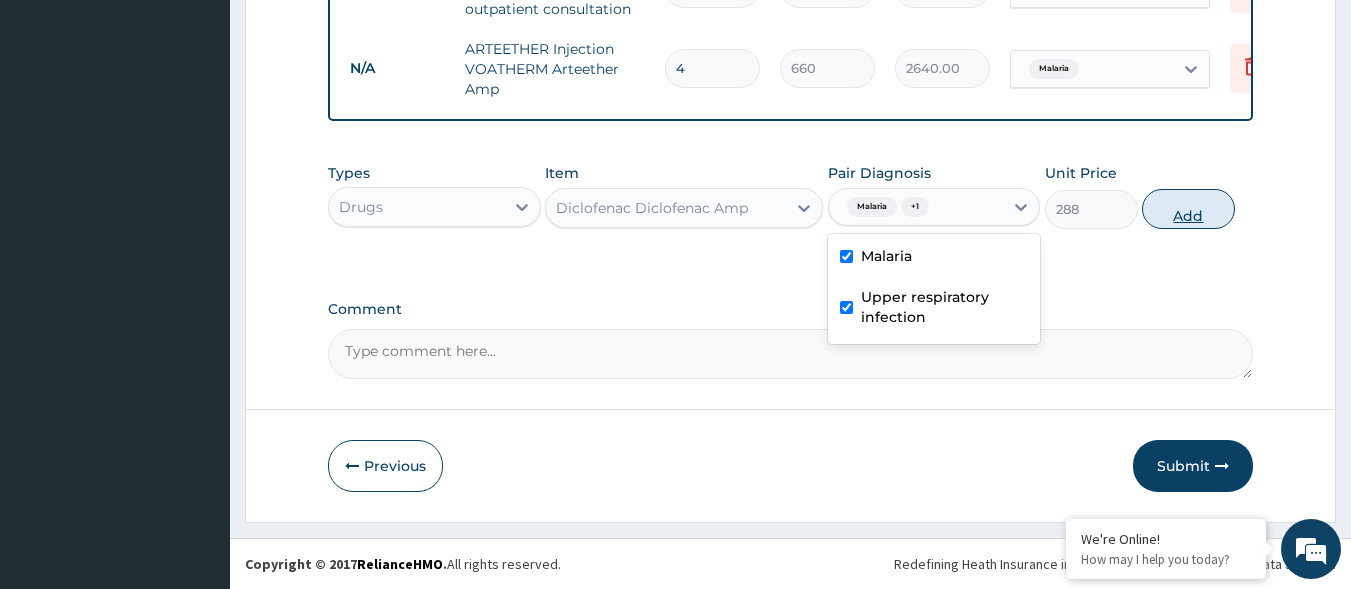 click on "Add" at bounding box center (1188, 209) 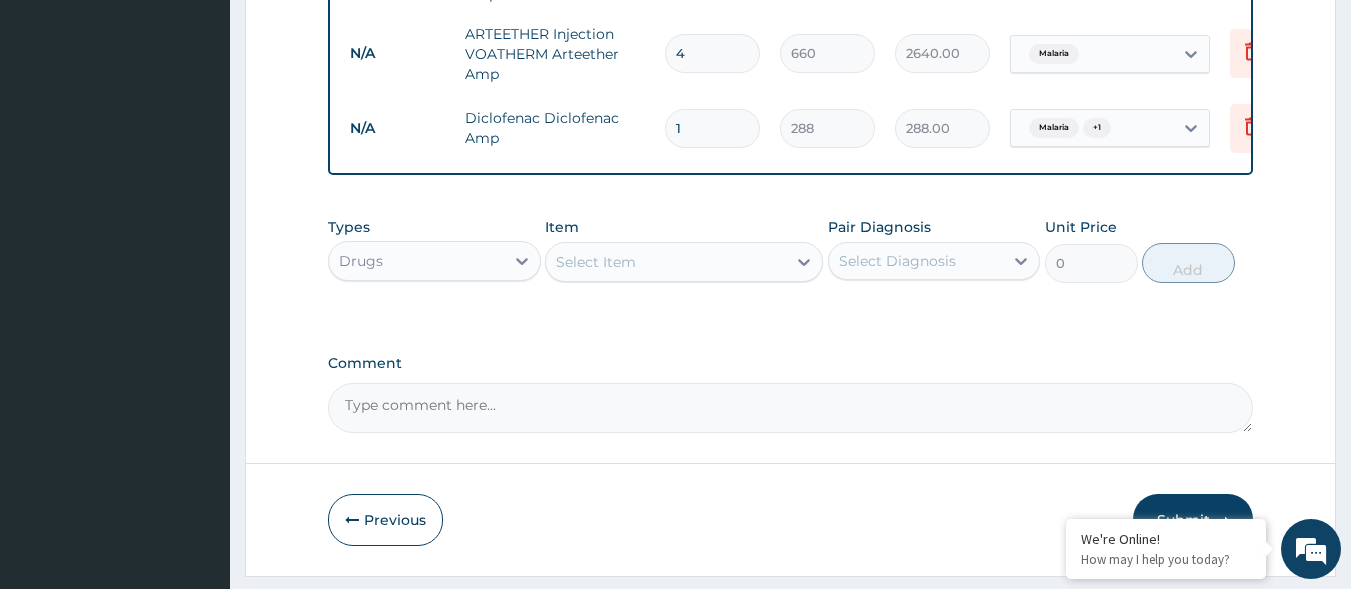 type 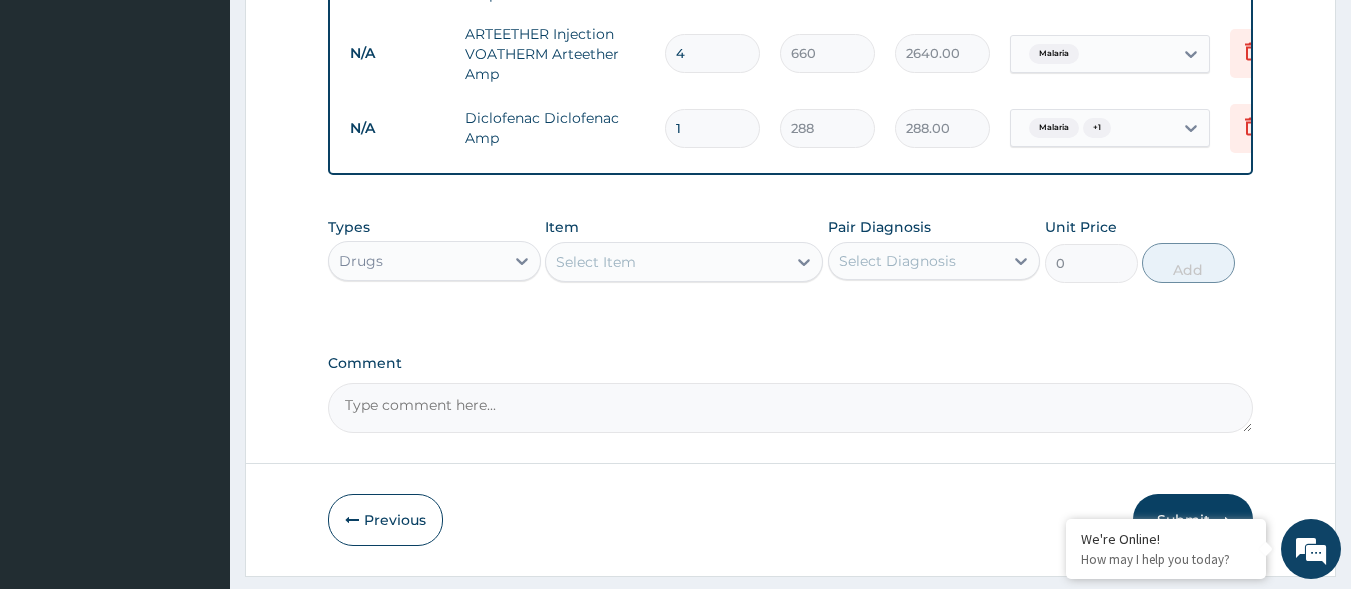 type on "0.00" 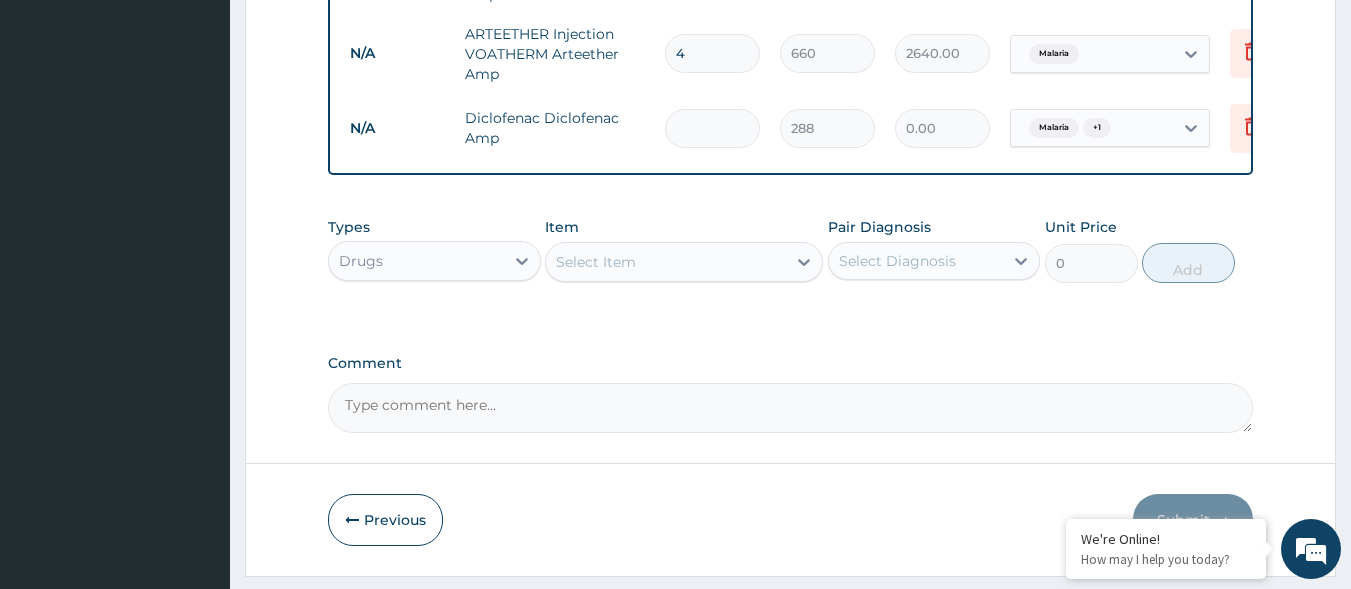 type on "3" 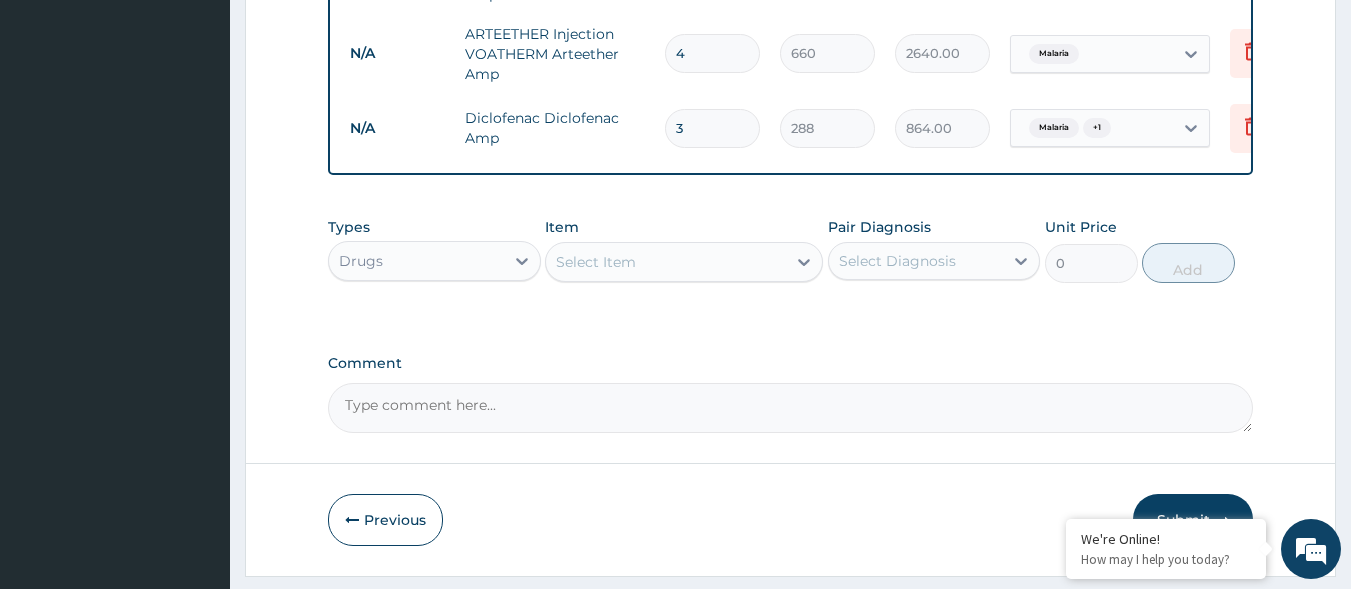 type on "3" 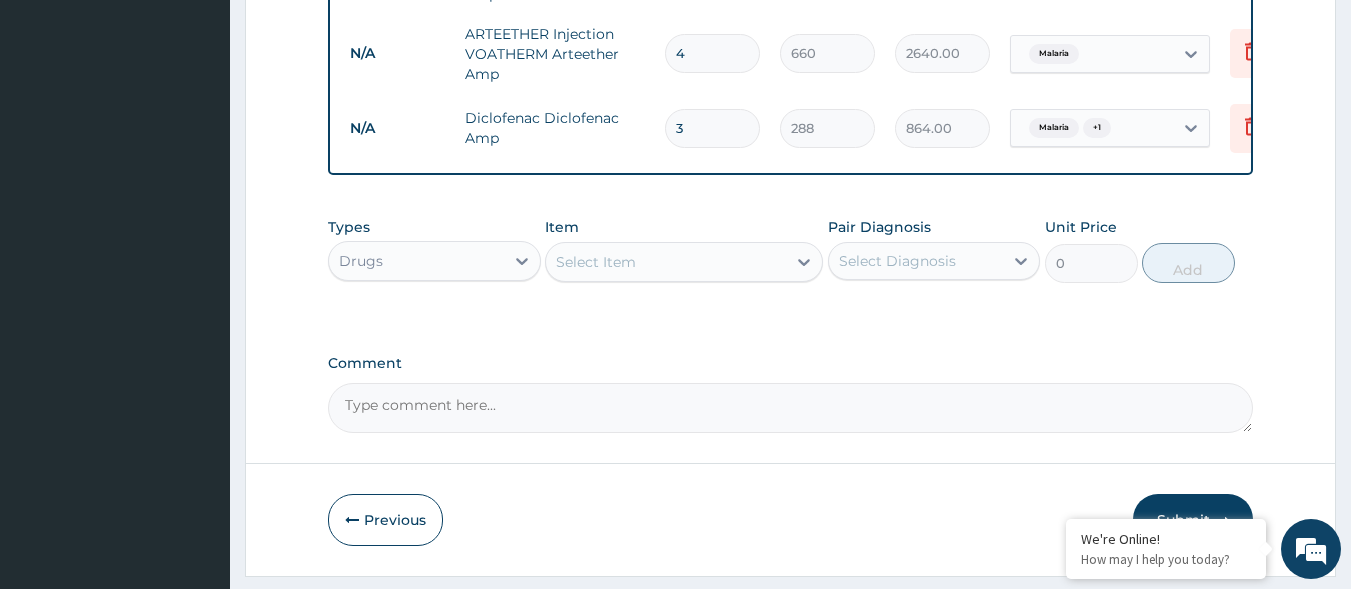 click on "Select Item" at bounding box center [596, 262] 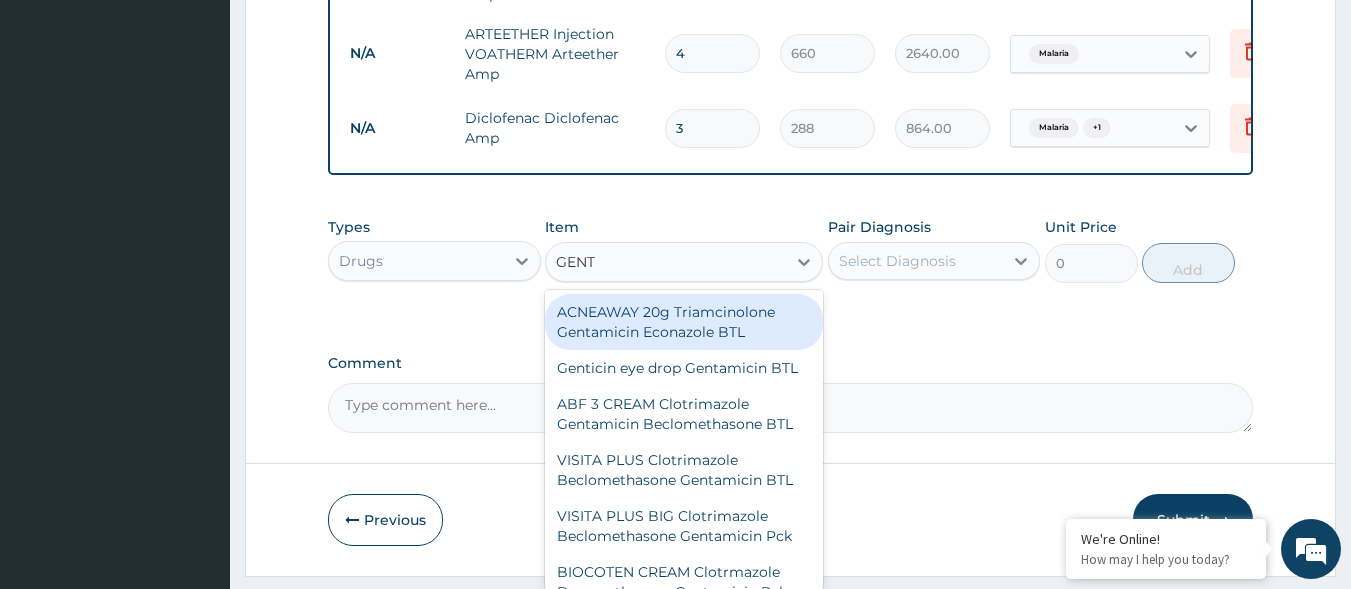 type on "GENTA" 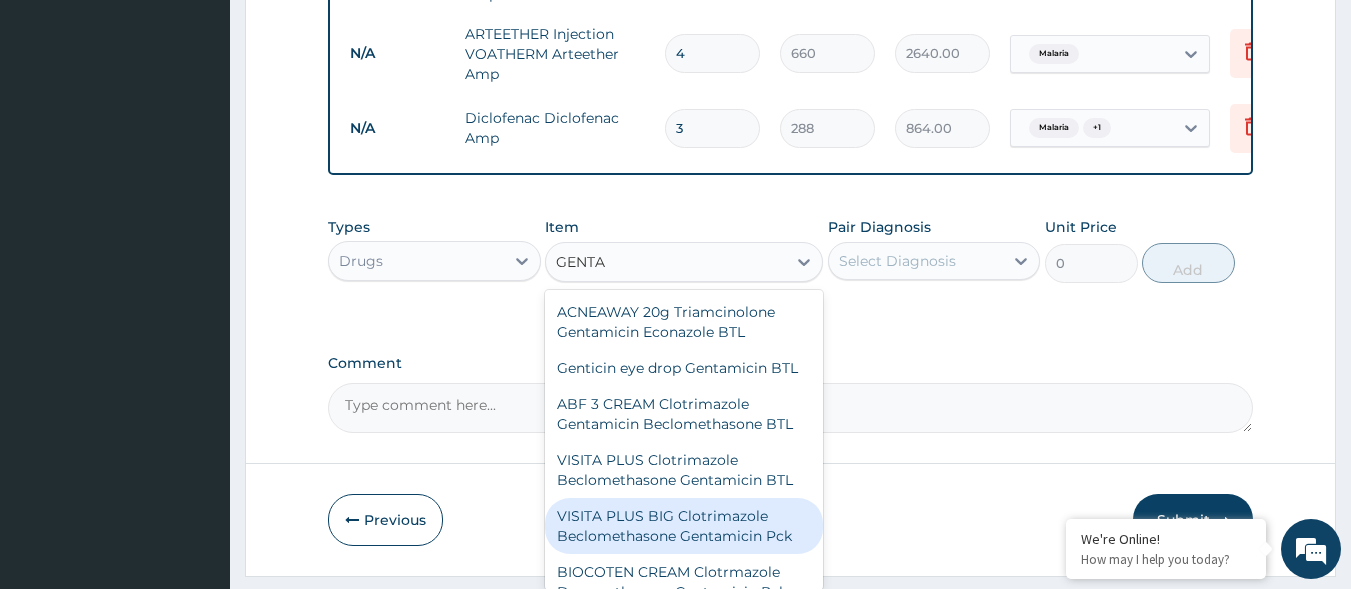 scroll, scrollTop: 717, scrollLeft: 0, axis: vertical 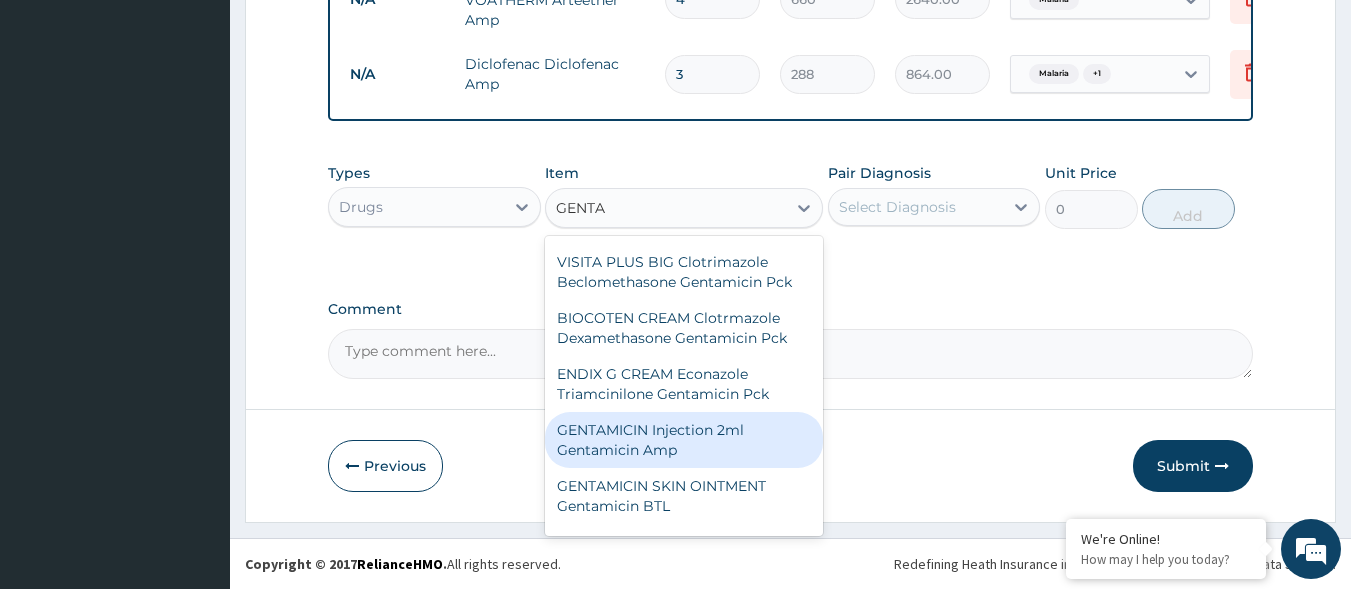 click on "GENTAMICIN Injection 2ml Gentamicin Amp" at bounding box center (684, 440) 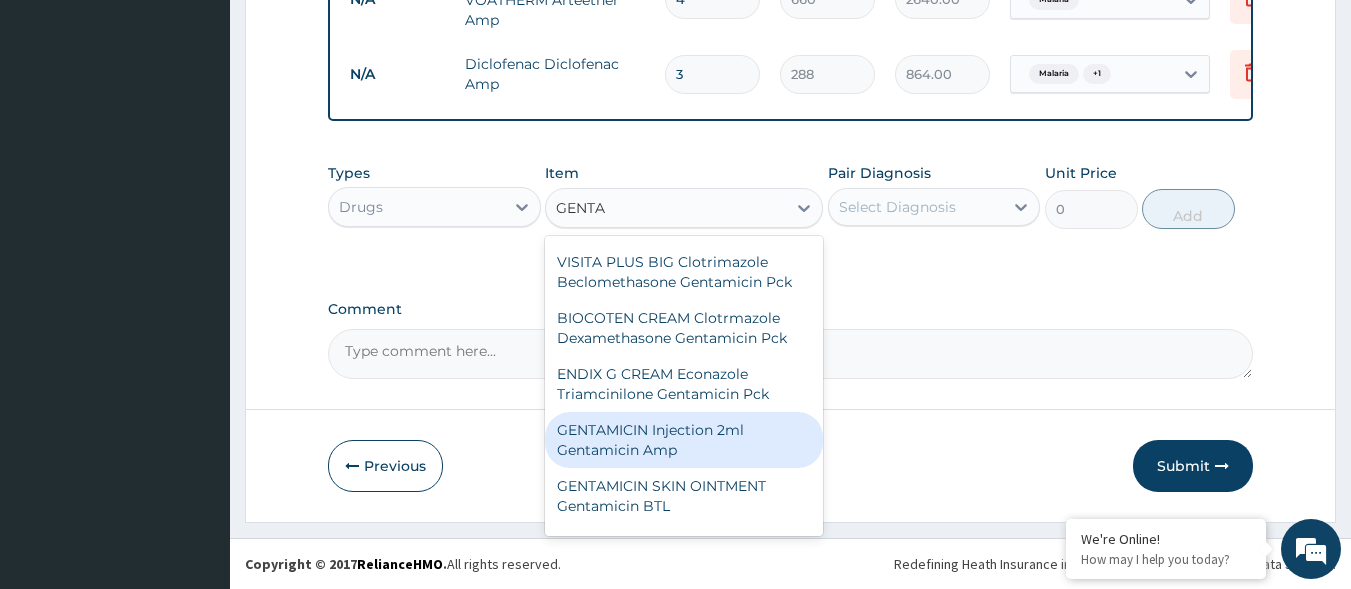 type 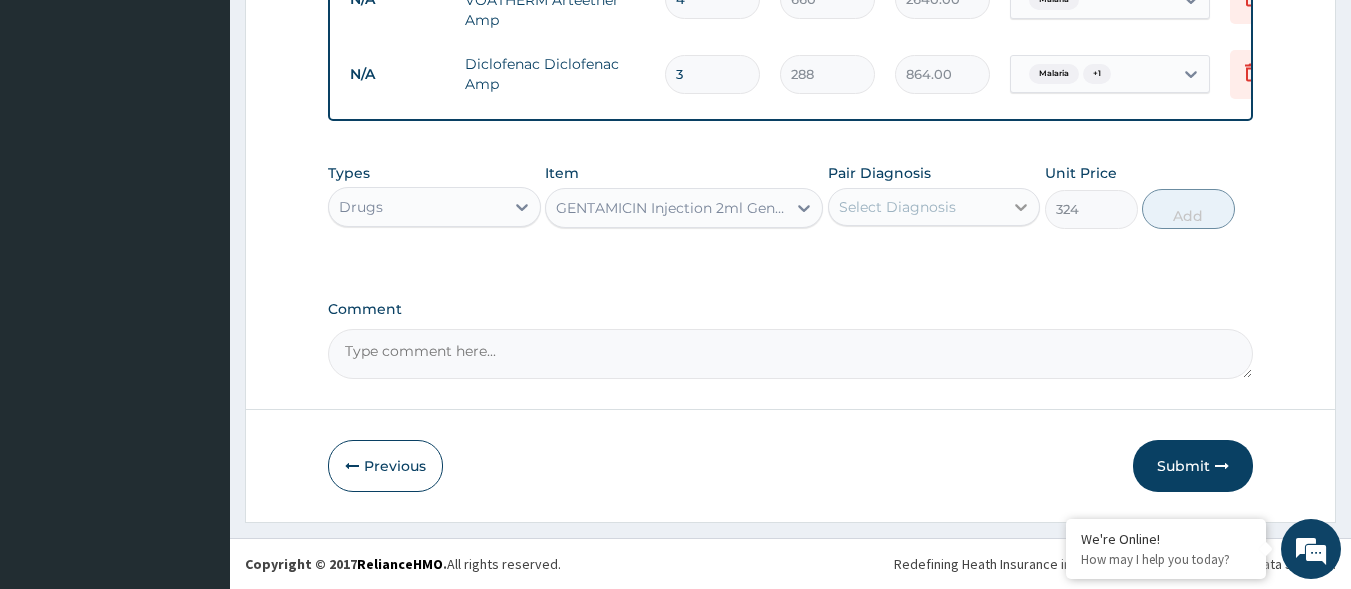 click 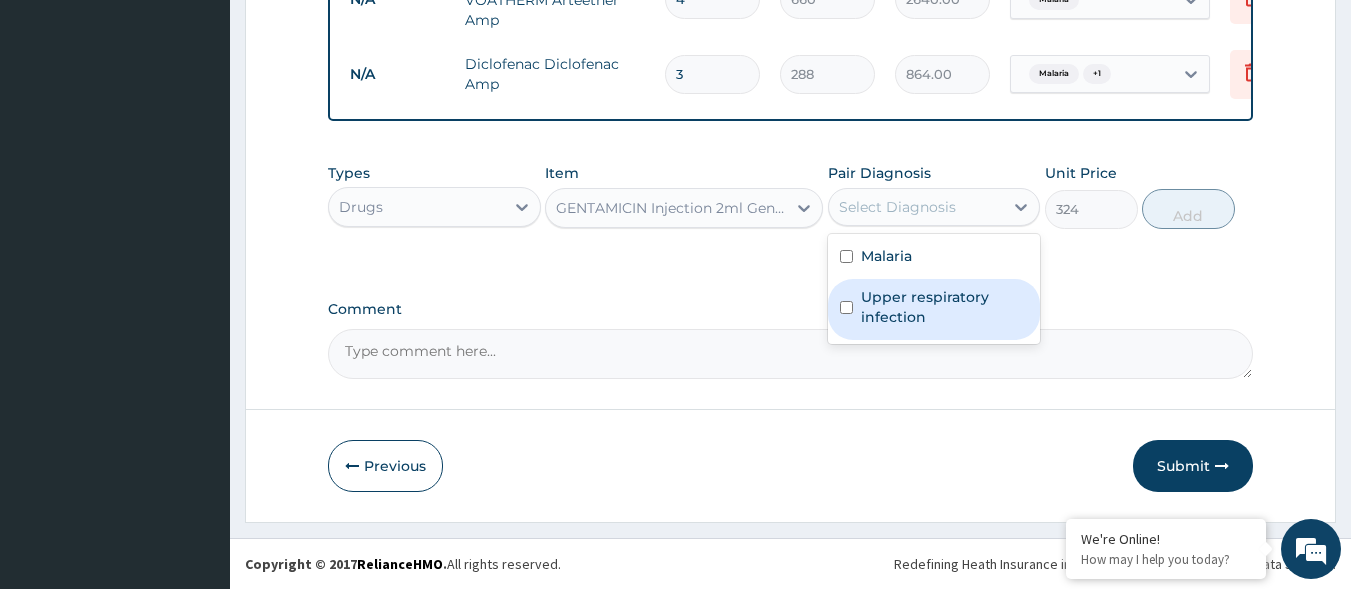 click on "Upper respiratory infection" at bounding box center (945, 307) 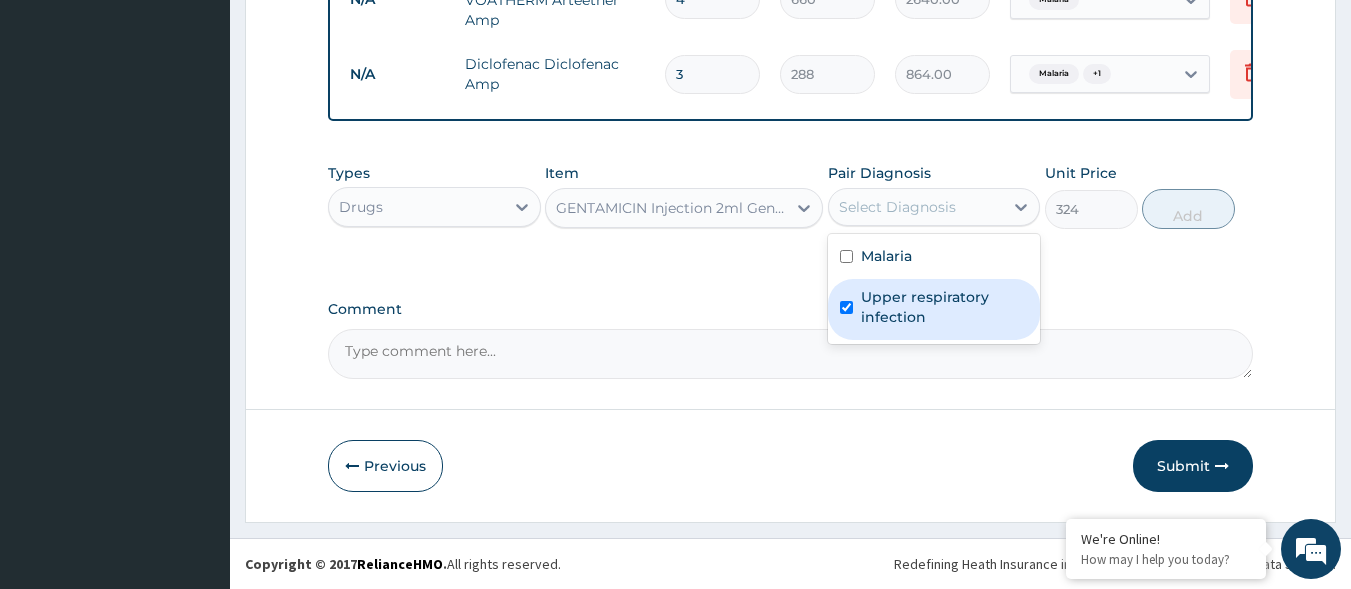 checkbox on "true" 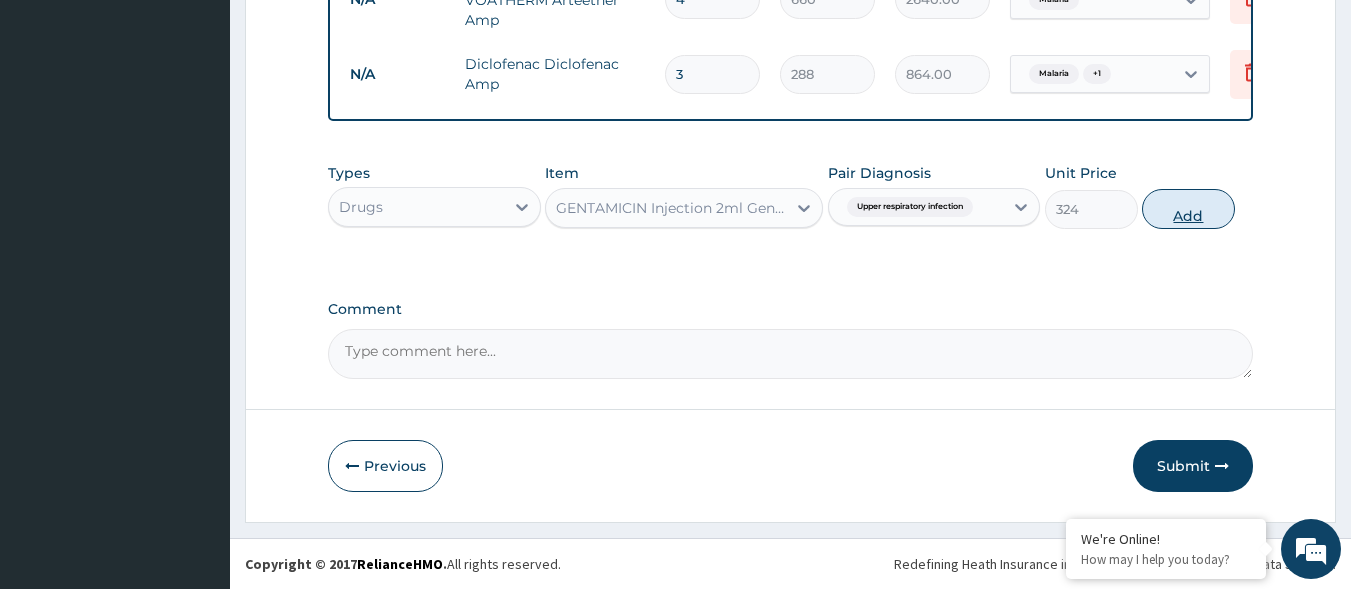 click on "Add" at bounding box center [1188, 209] 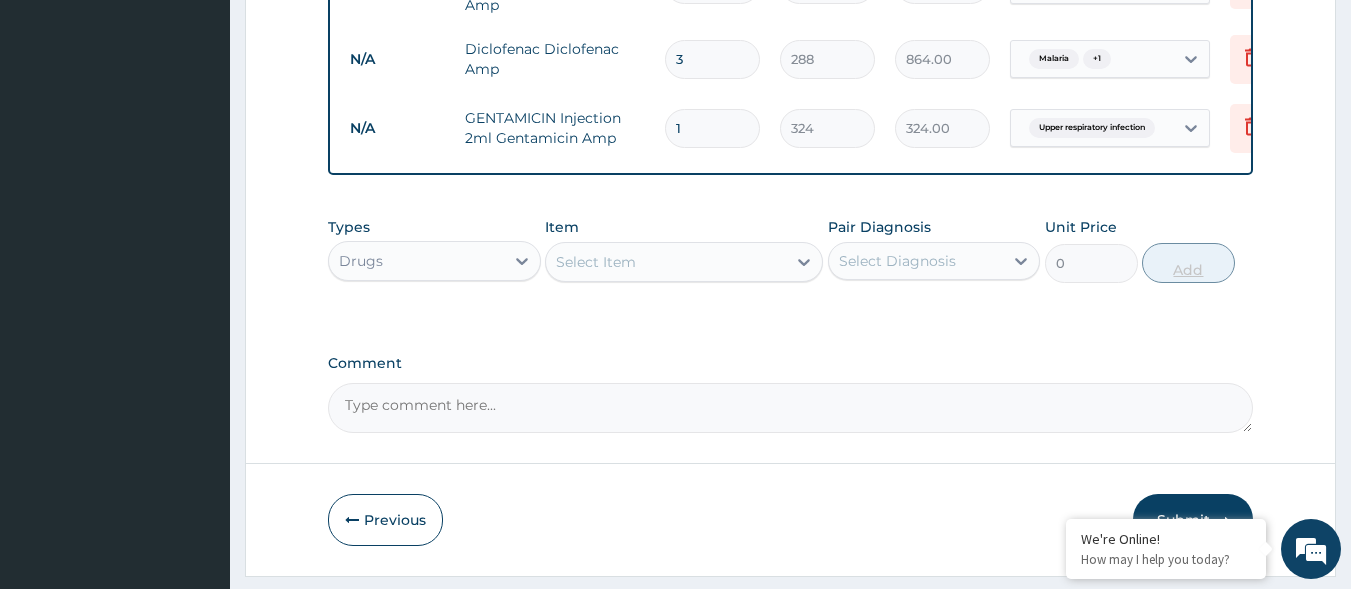 type 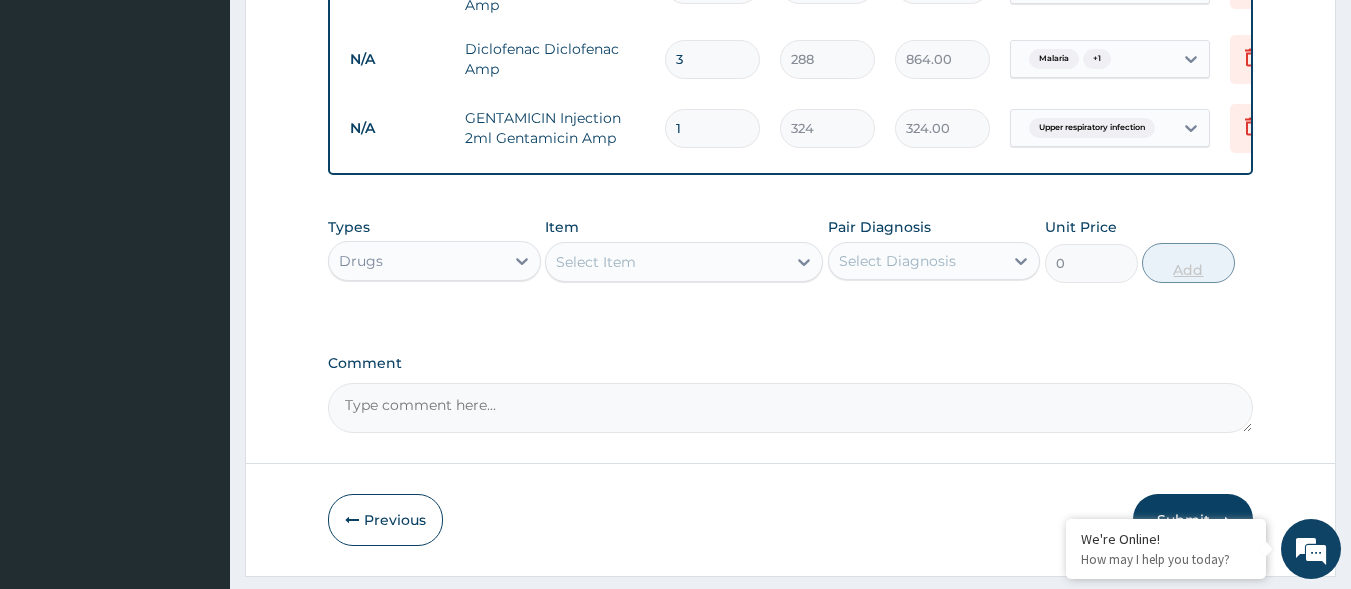 type on "0.00" 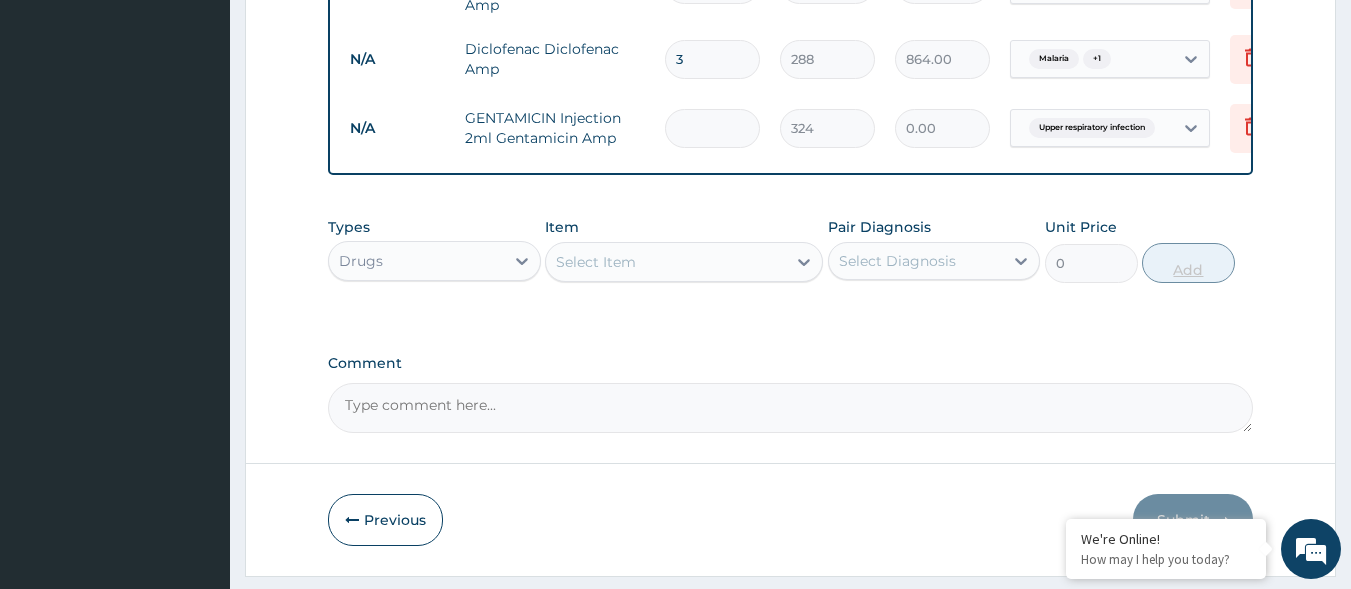 type on "6" 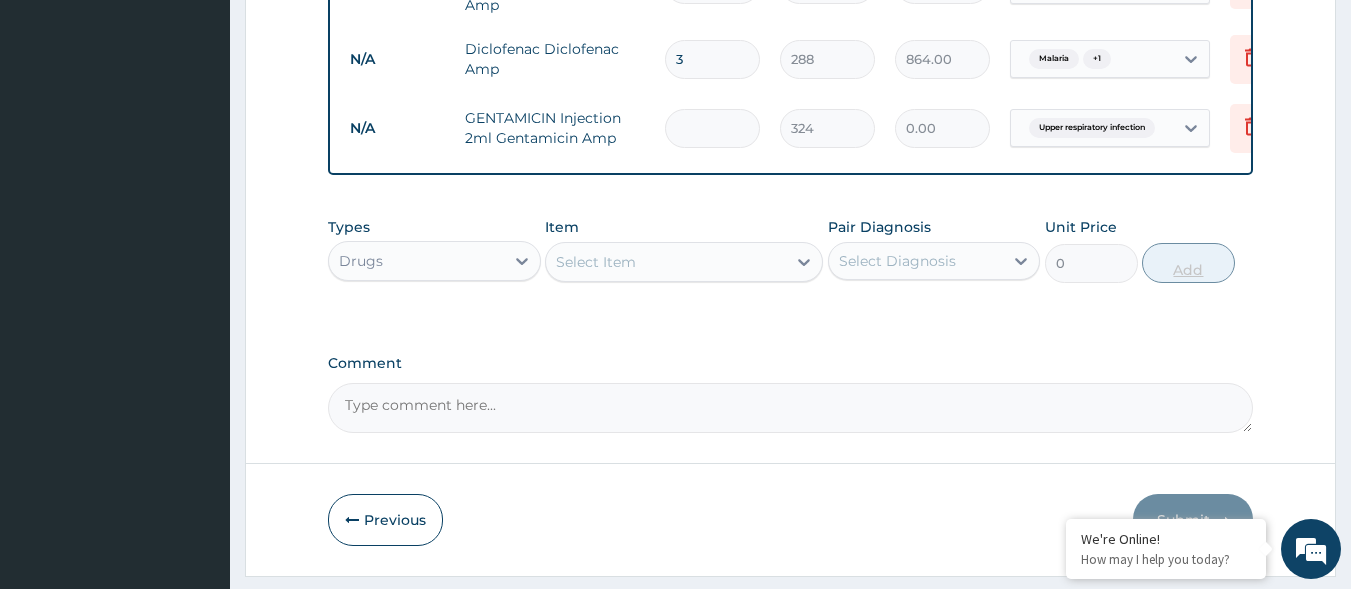type on "1944.00" 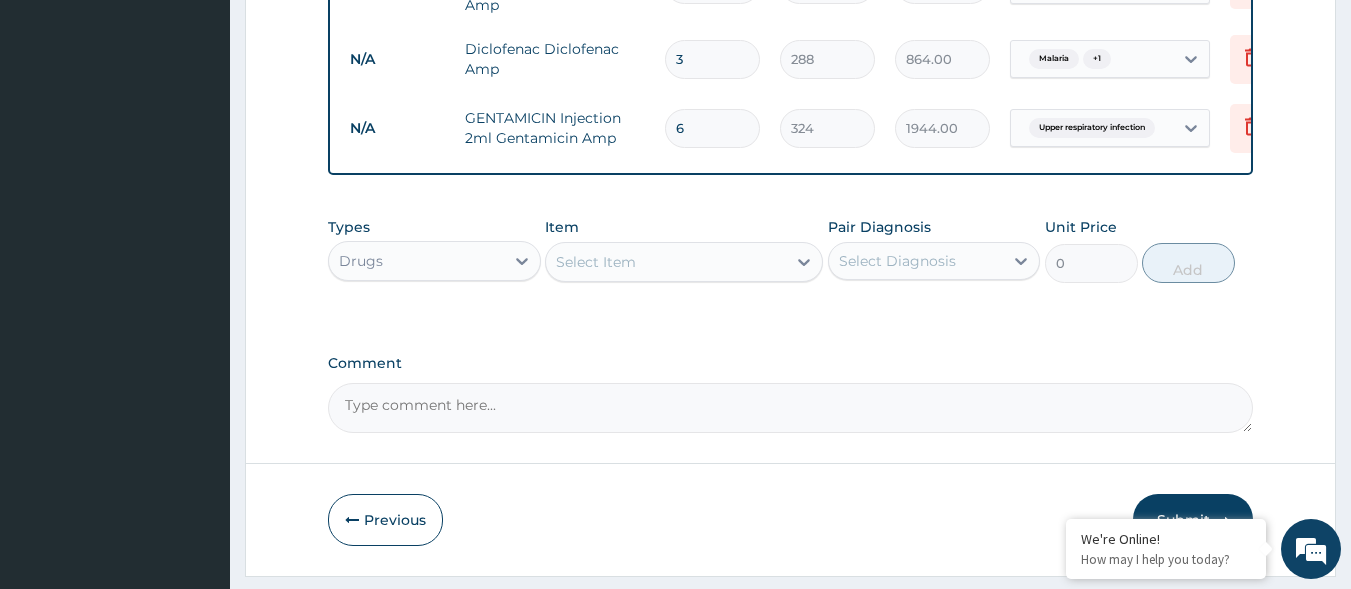 type on "6" 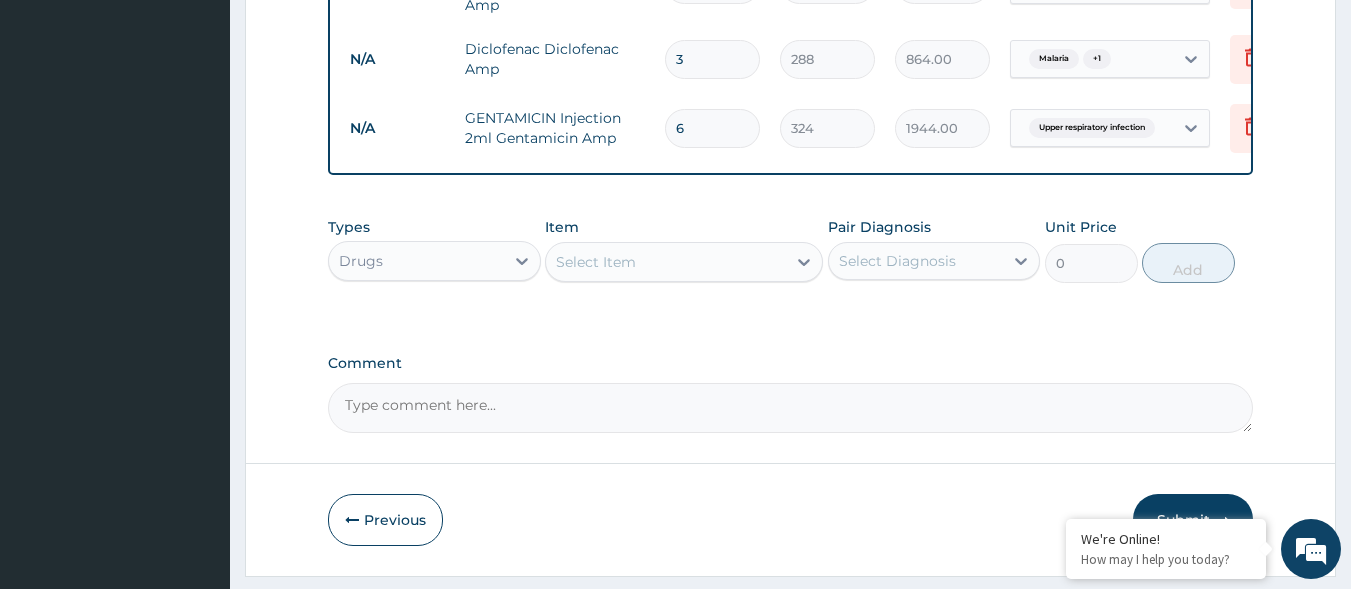 click on "Select Item" at bounding box center [666, 262] 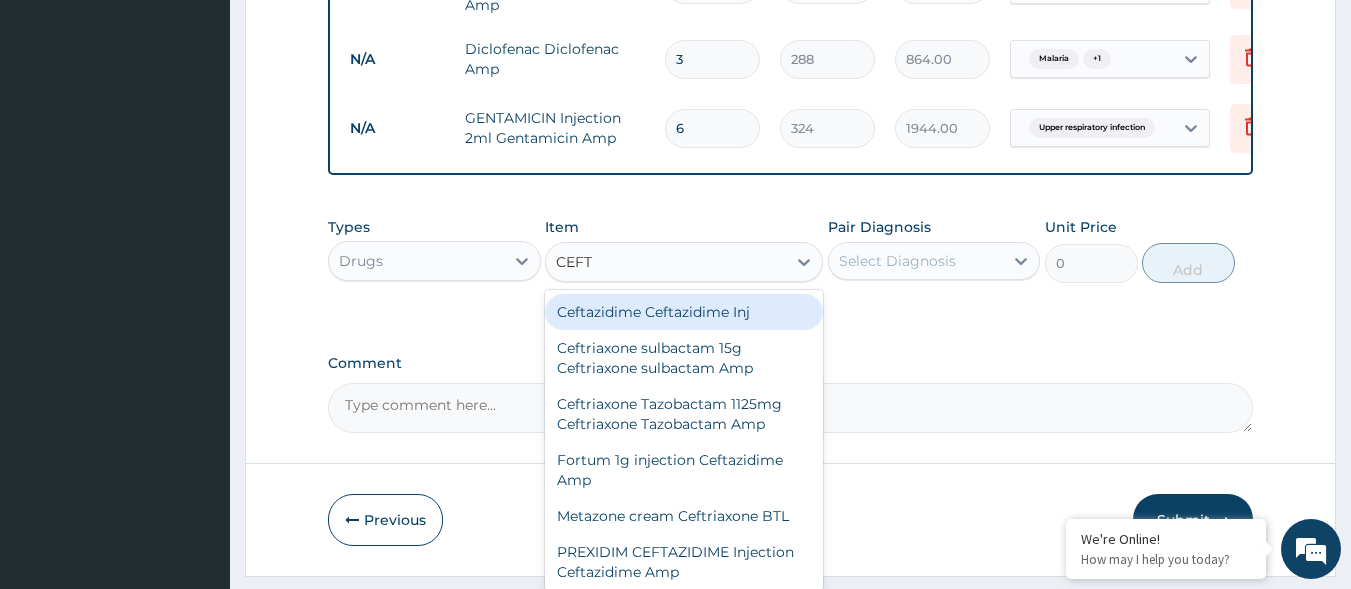 type on "CEFTR" 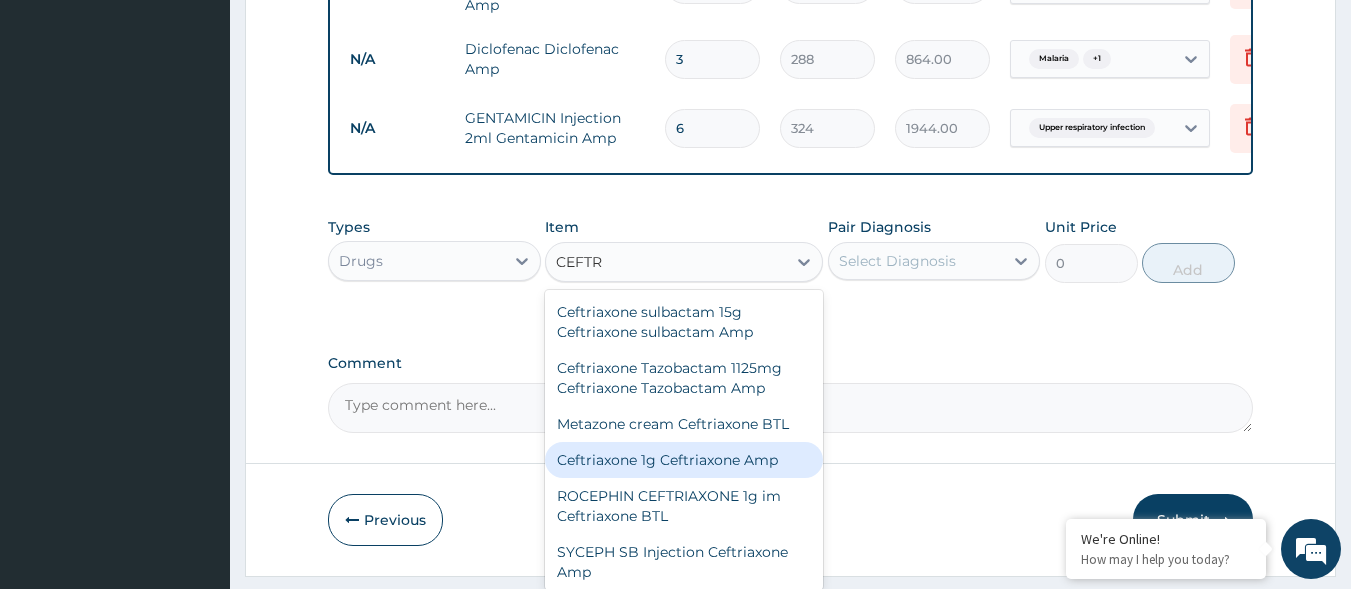 click on "Ceftriaxone 1g Ceftriaxone Amp" at bounding box center (684, 460) 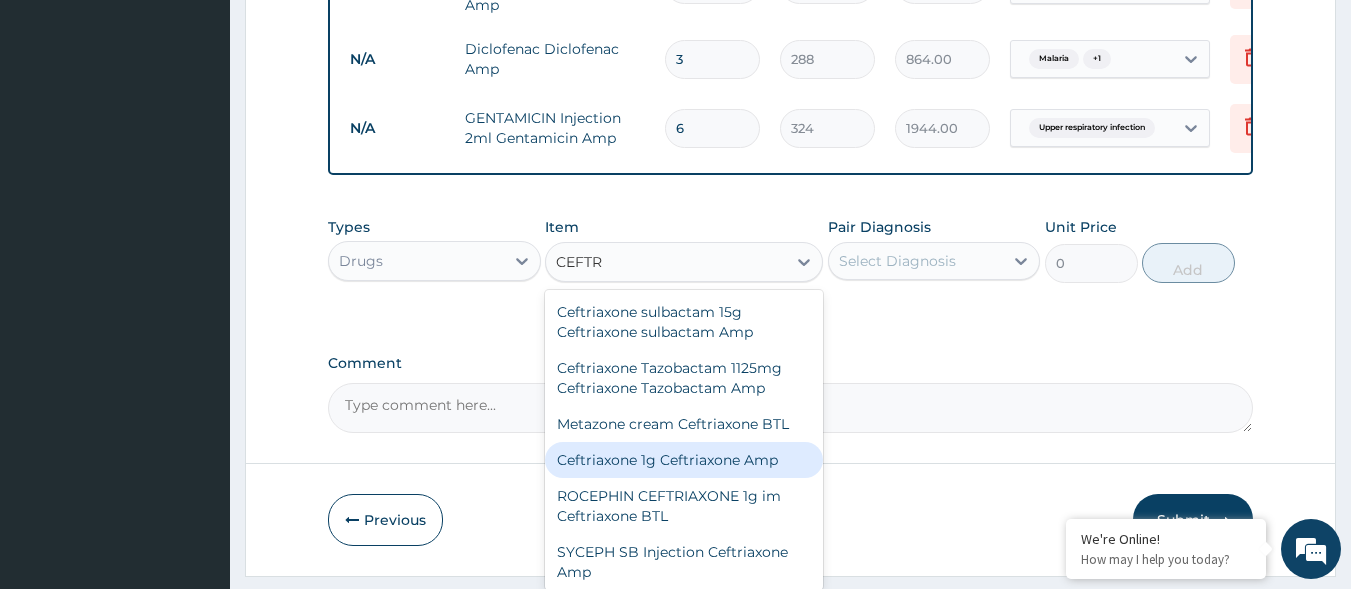 type 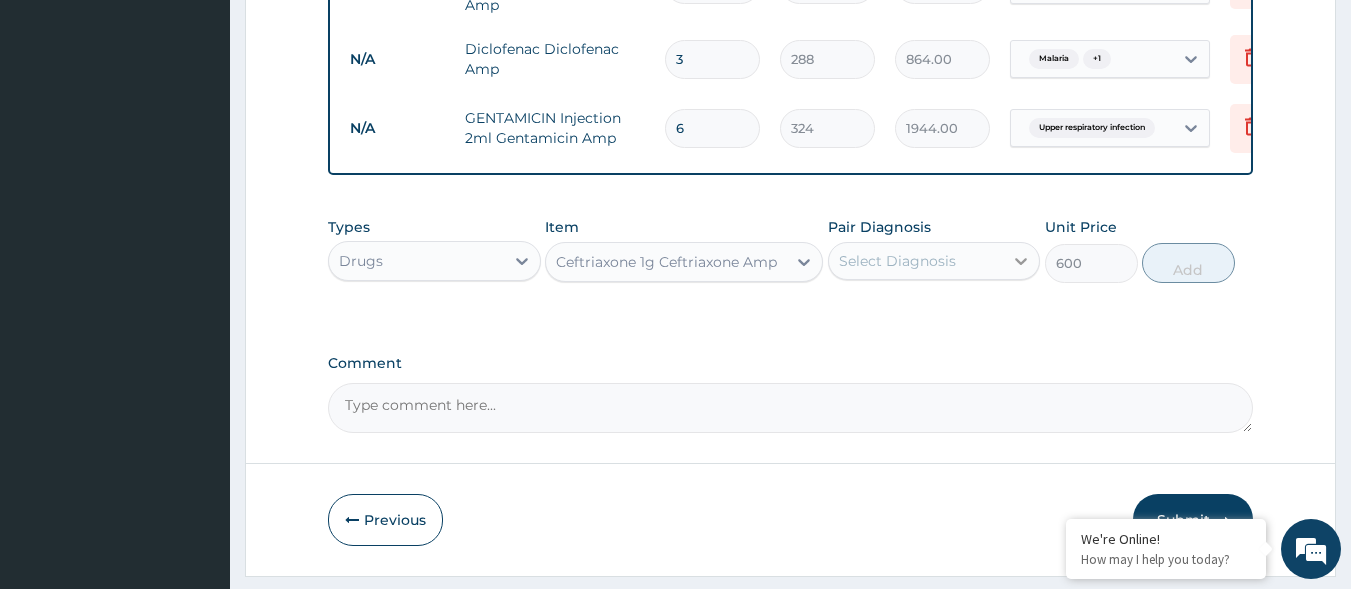 click 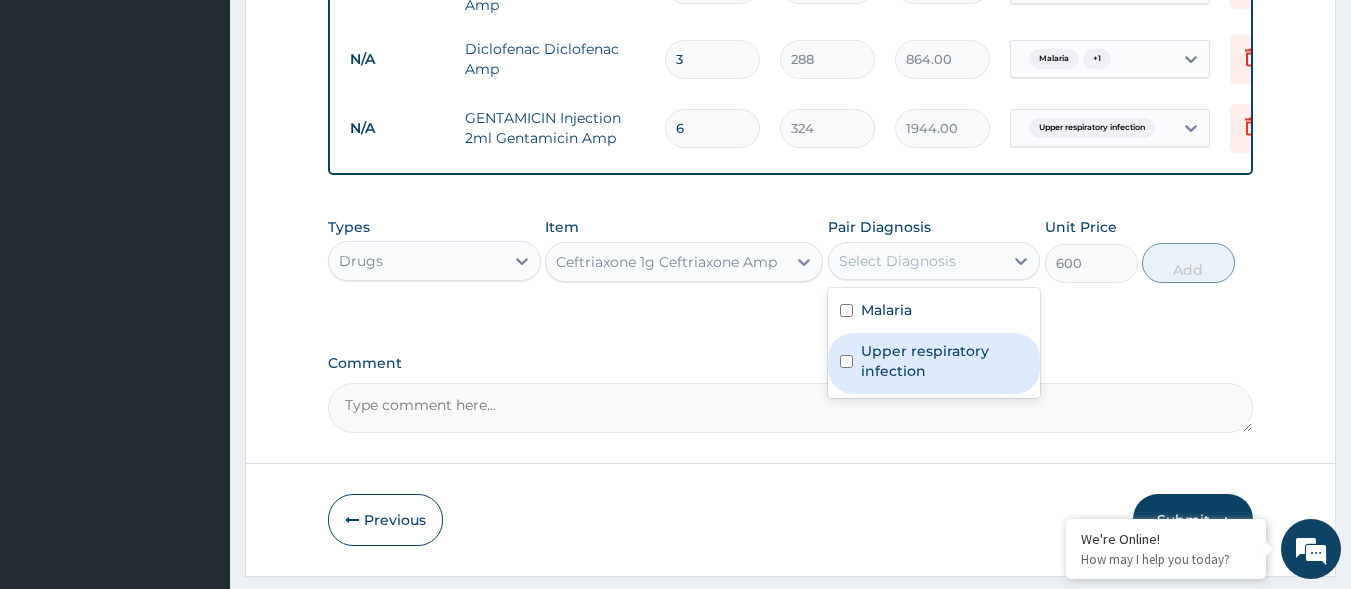 click on "Upper respiratory infection" at bounding box center (945, 361) 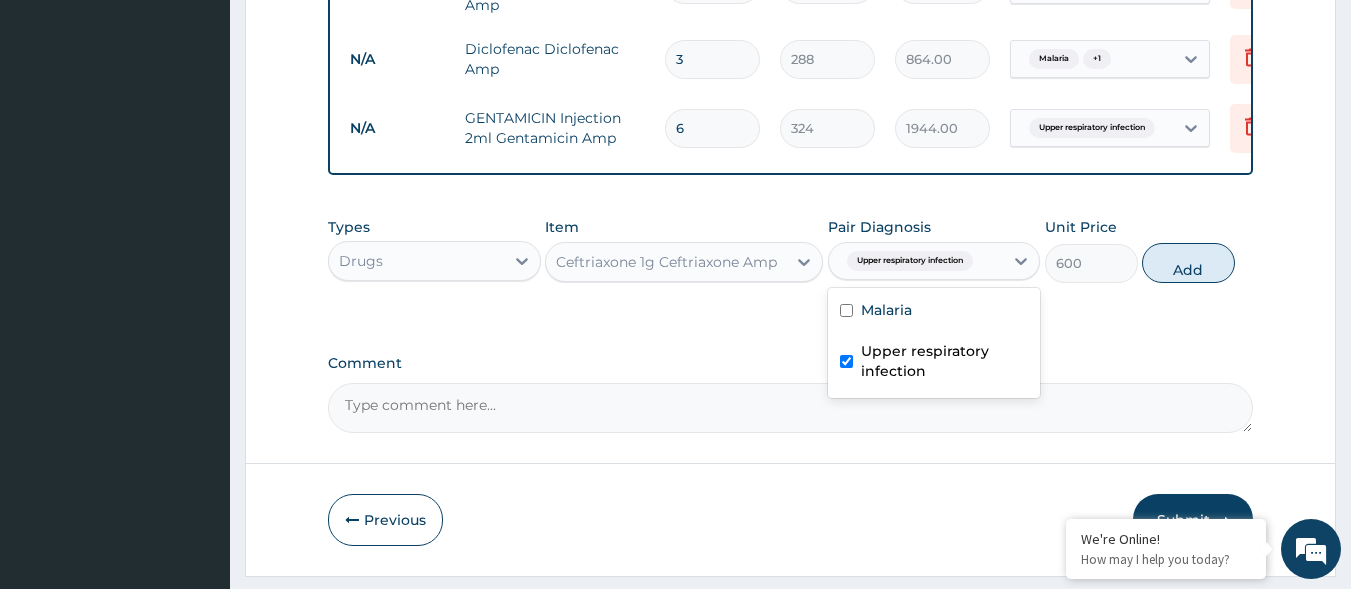 checkbox on "true" 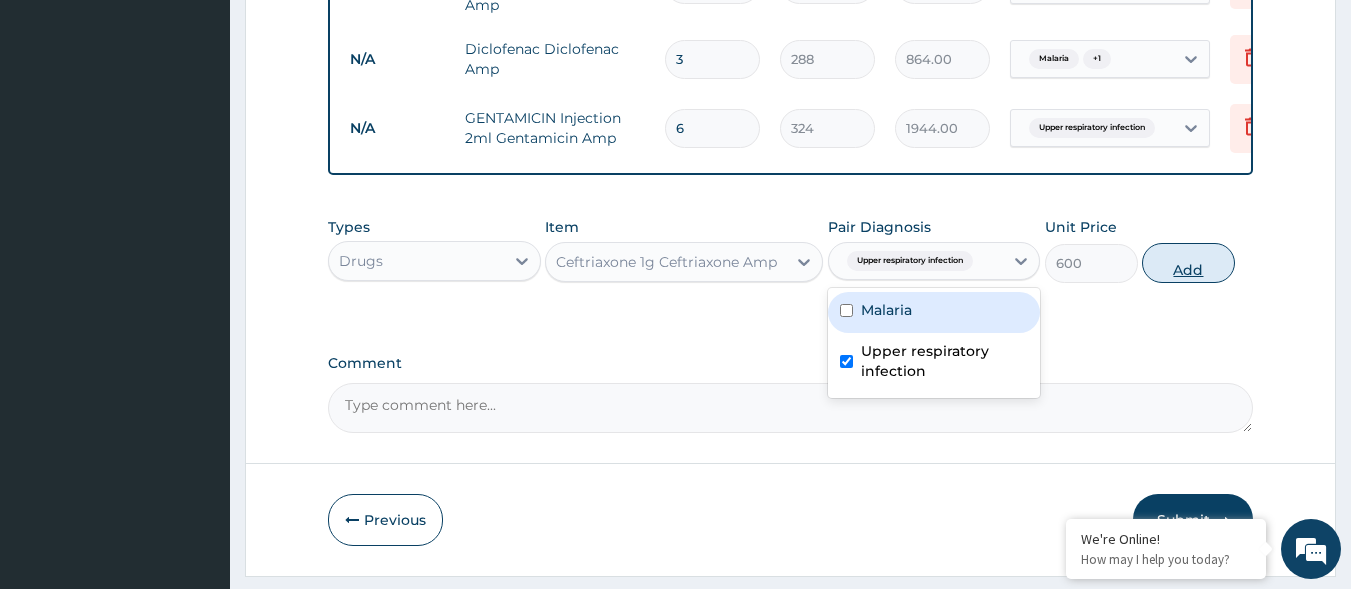 click on "Add" at bounding box center (1188, 263) 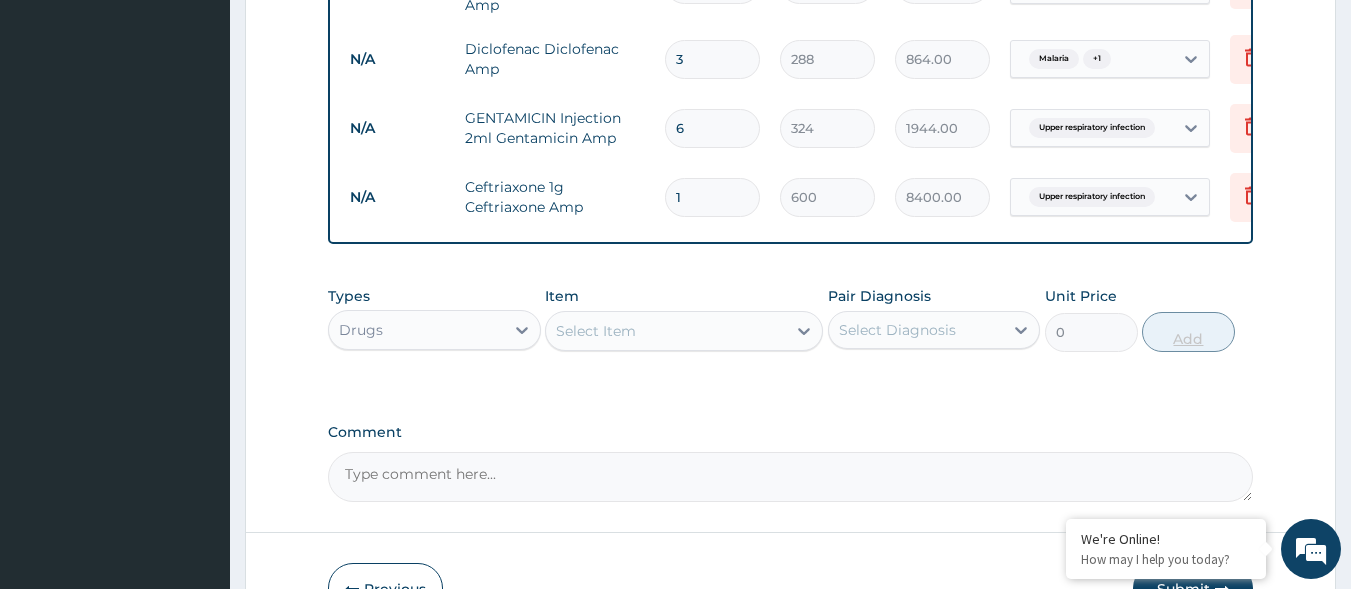 type on "14" 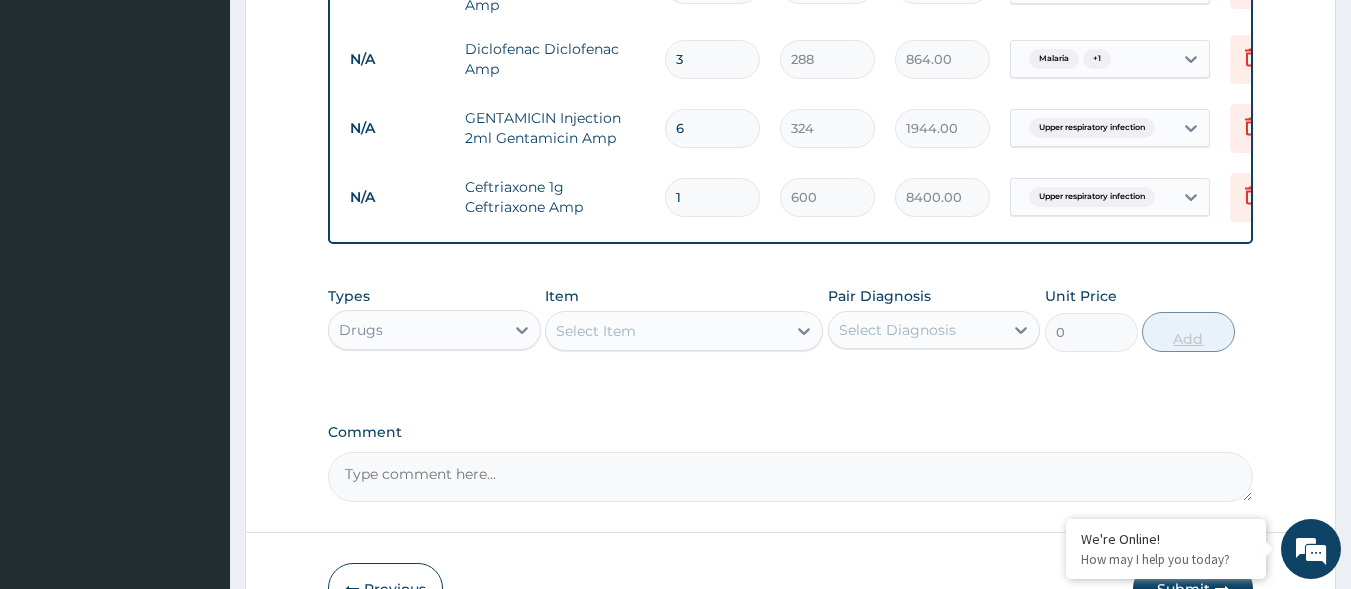 type on "8400.00" 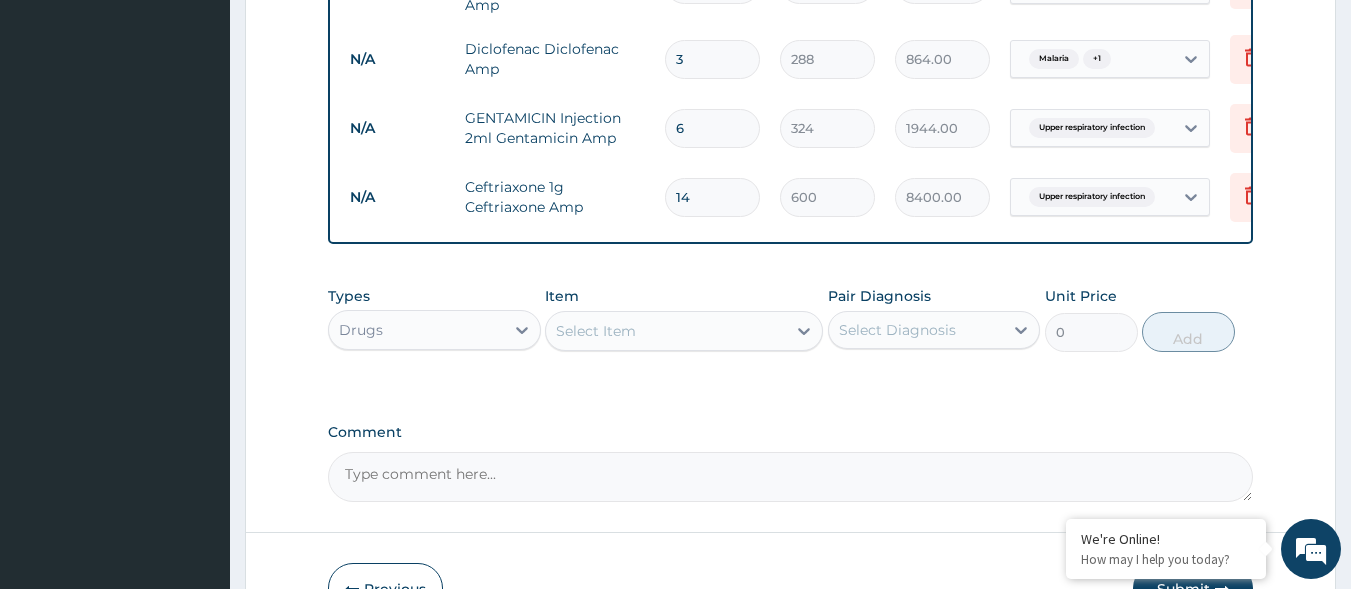 click on "Select Item" at bounding box center (666, 331) 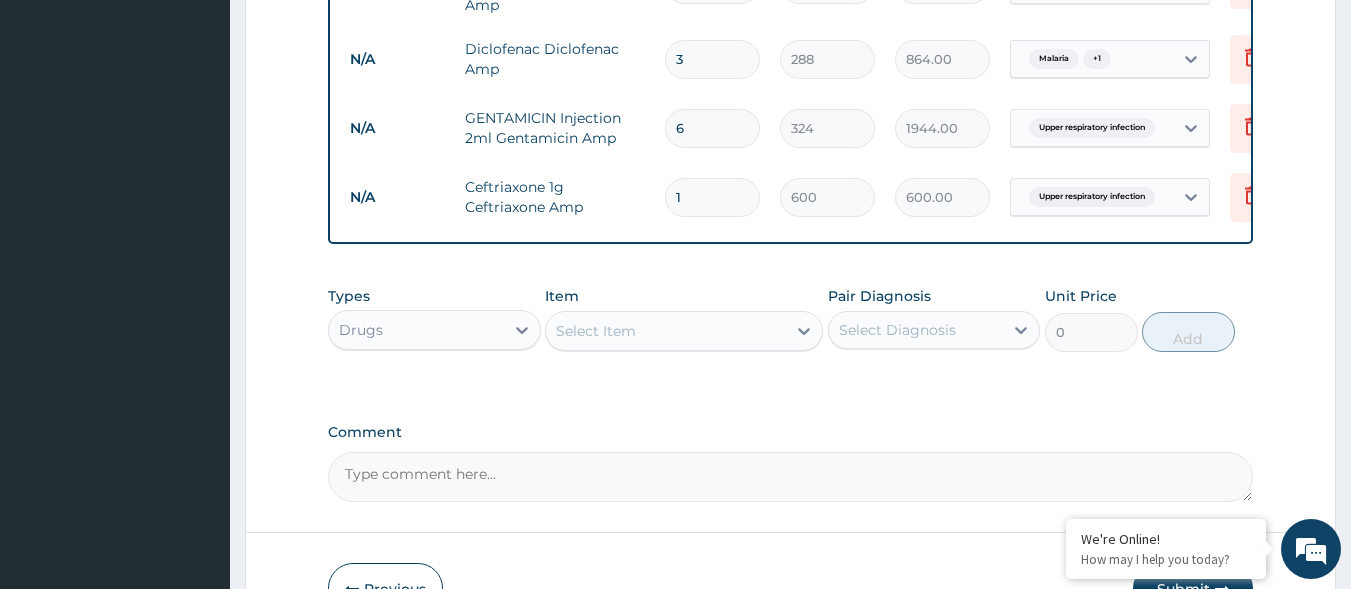 type 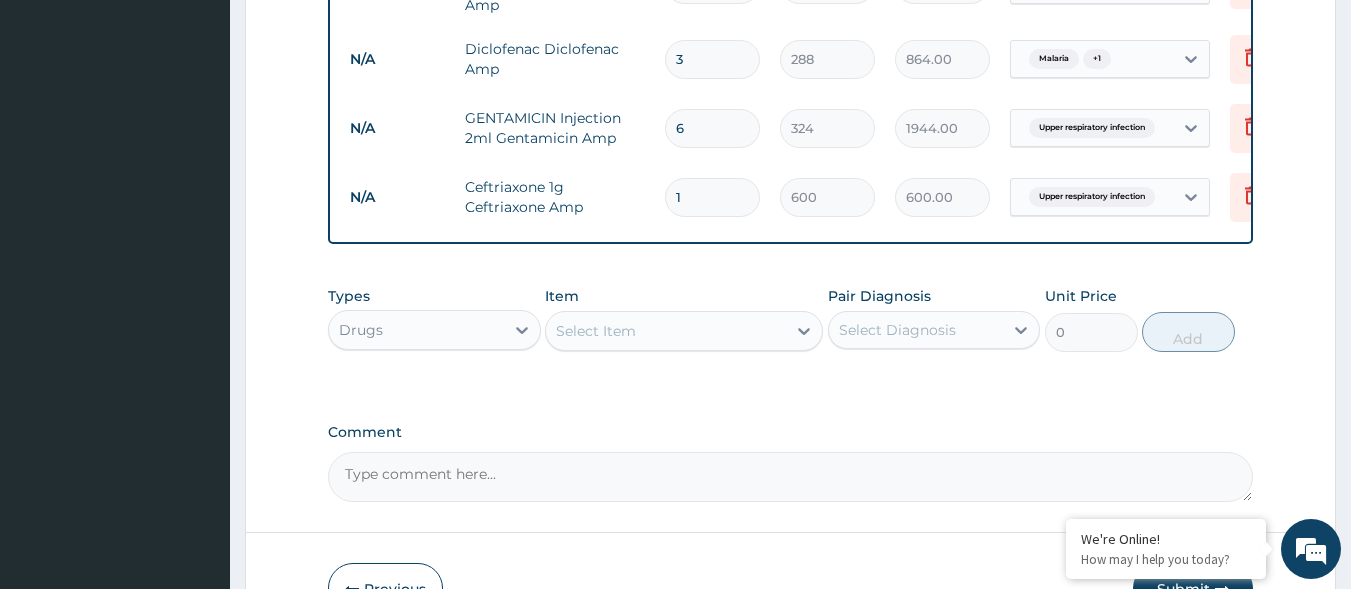 type on "0.00" 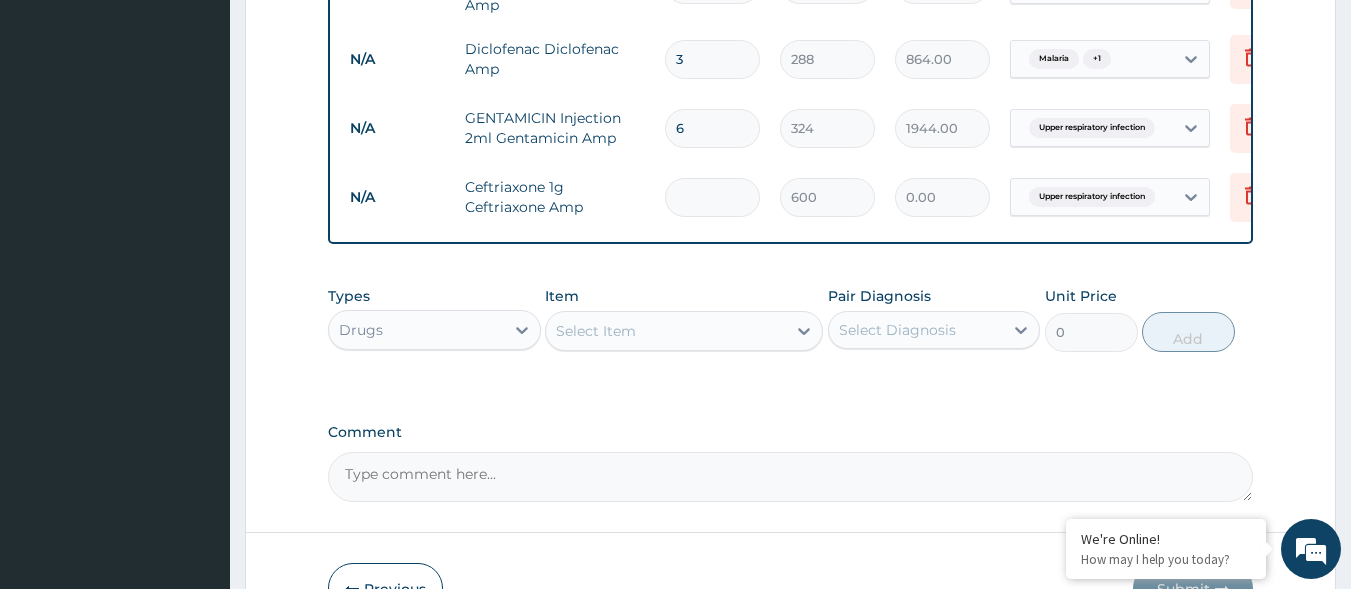 type on "4" 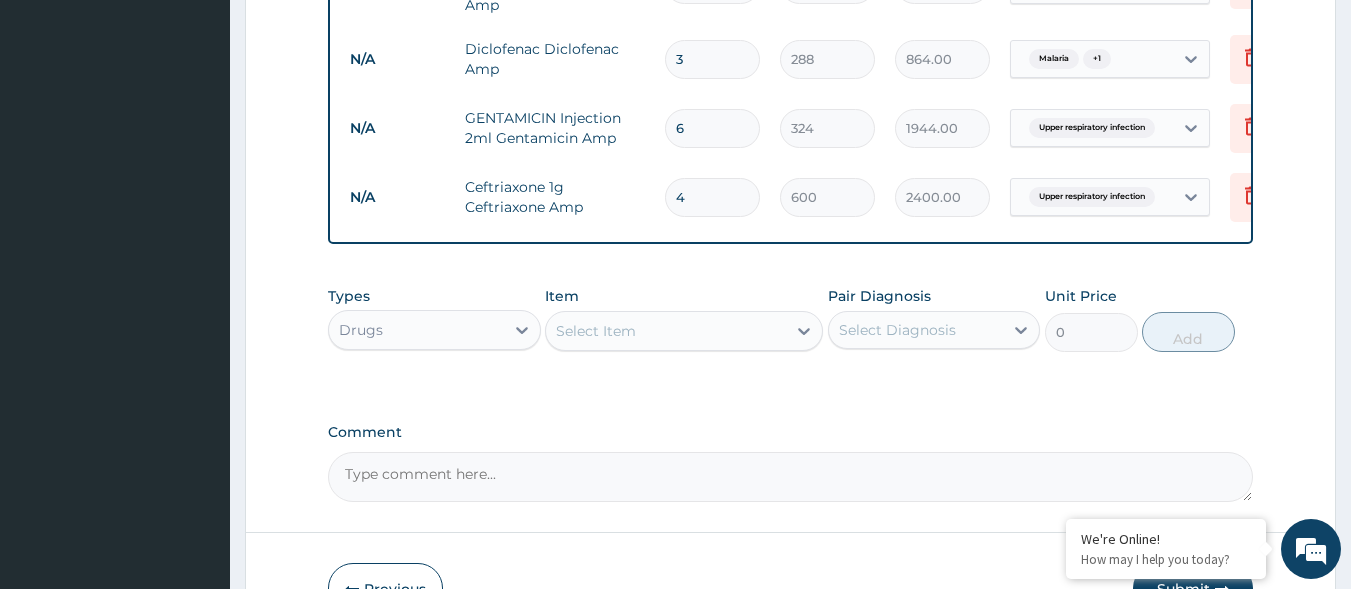 type on "4" 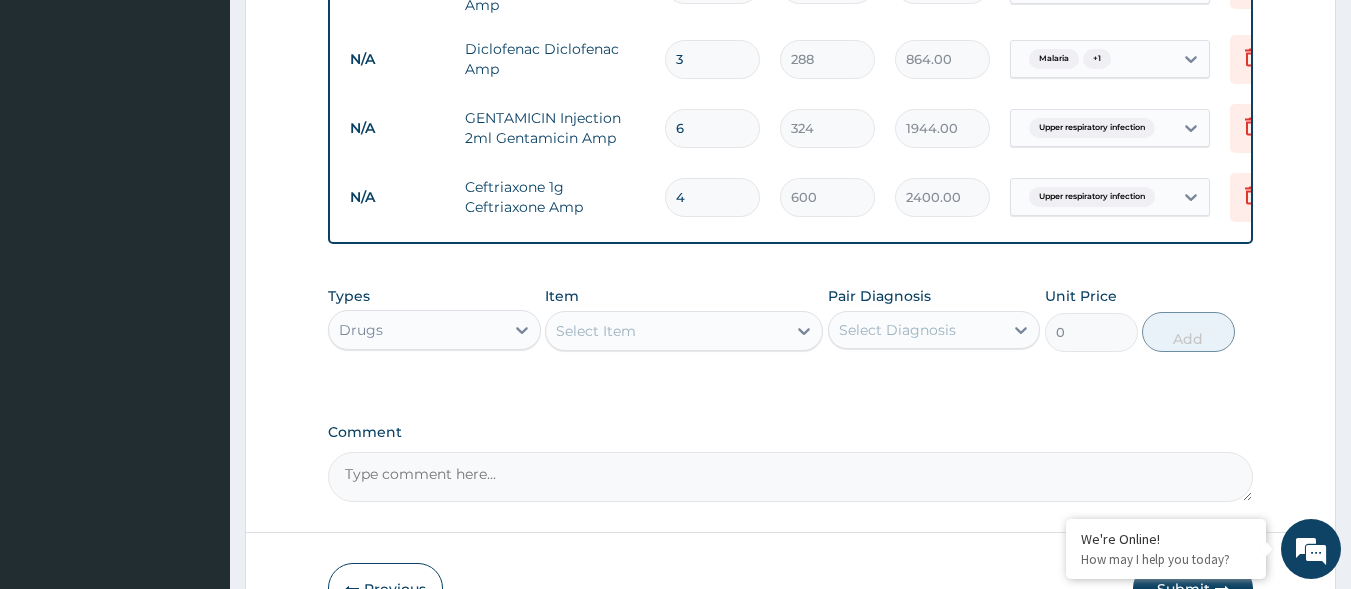 click on "Select Item" at bounding box center (596, 331) 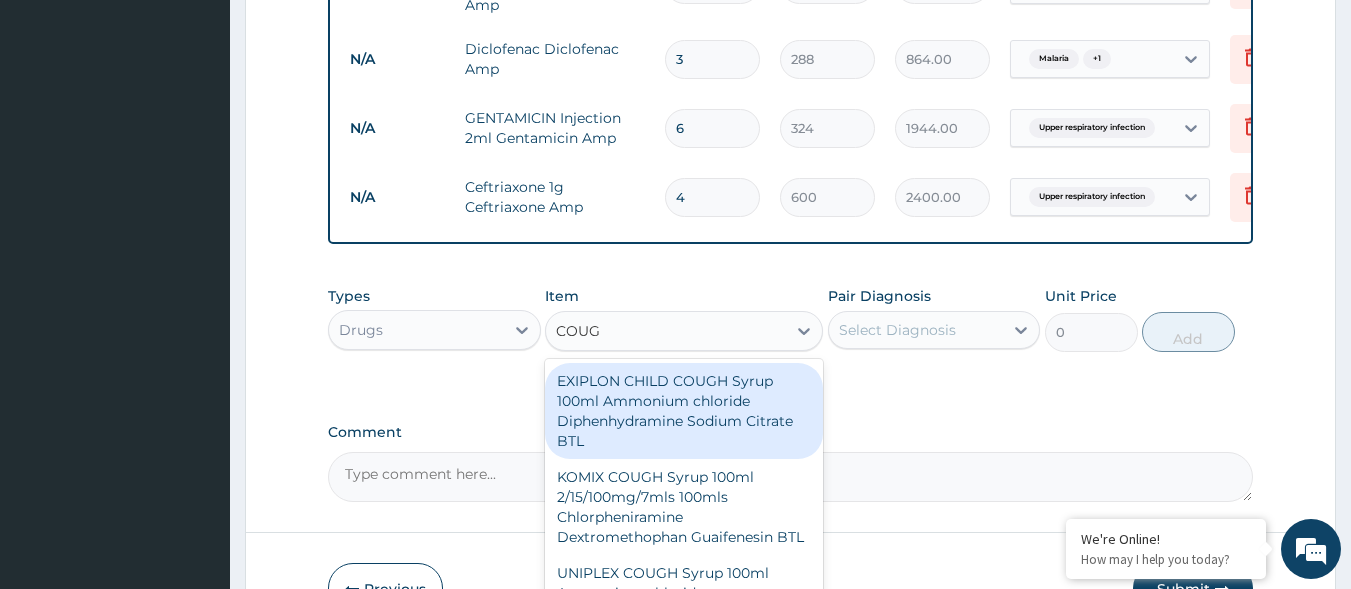 type on "COUGH" 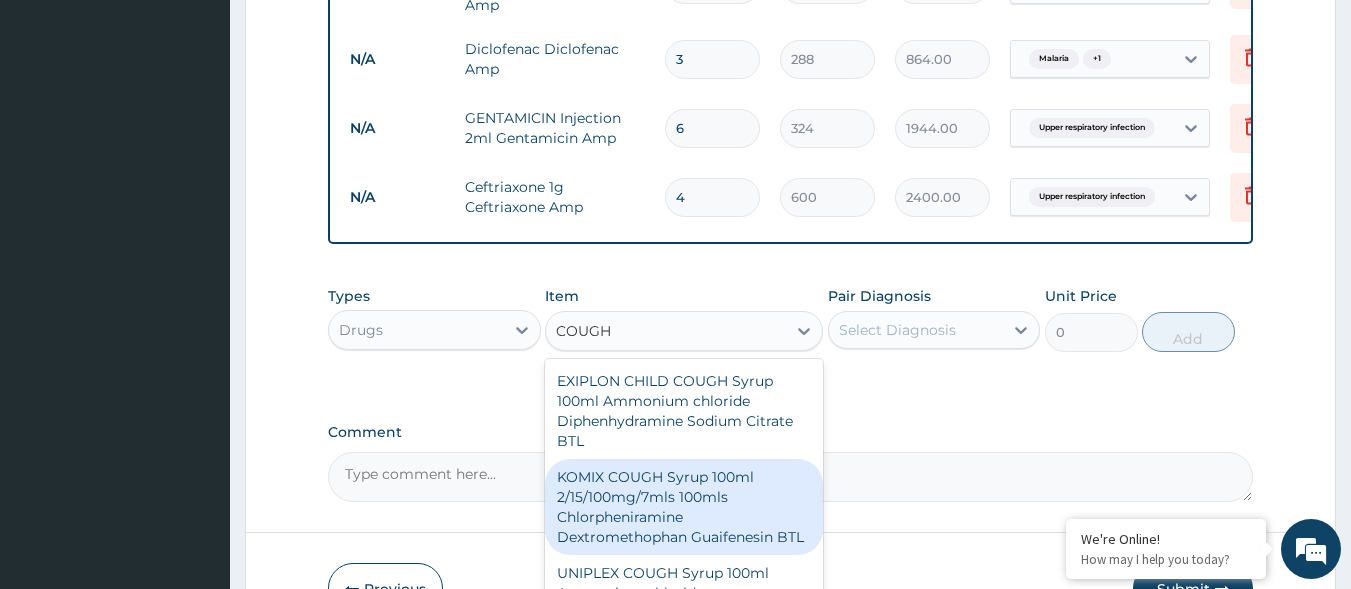 click on "KOMIX COUGH Syrup 100ml 2/15/100mg/7mls 100mls Chlorpheniramine Dextromethophan Guaifenesin BTL" at bounding box center [684, 507] 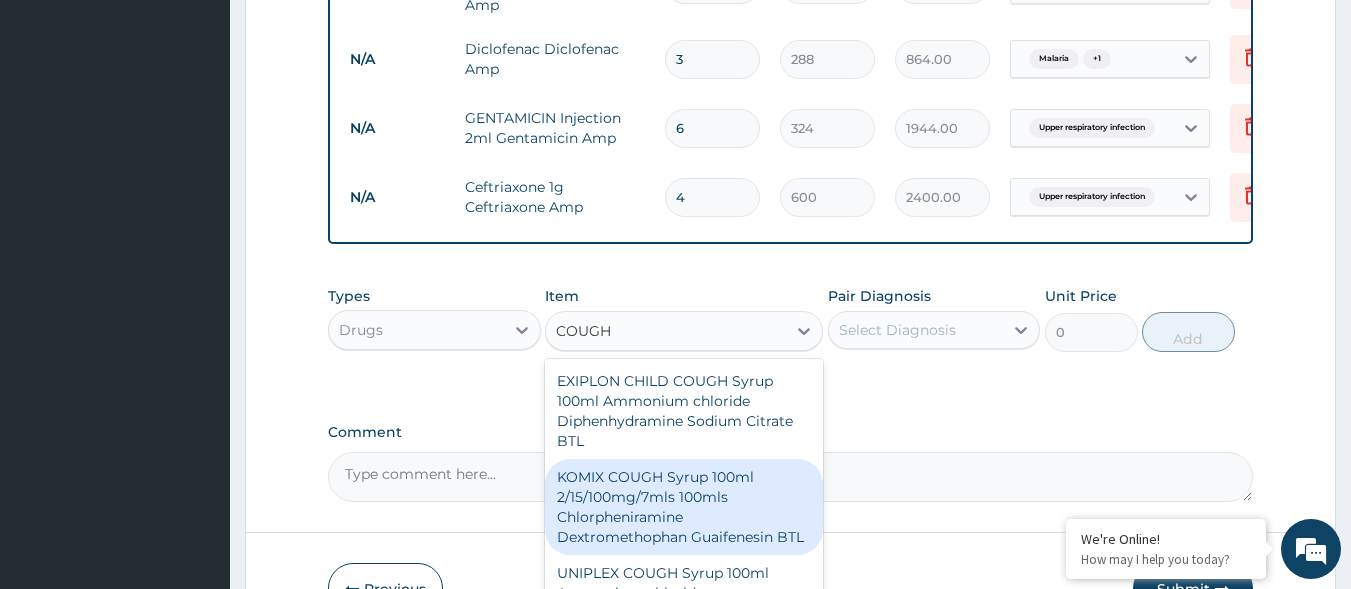 type 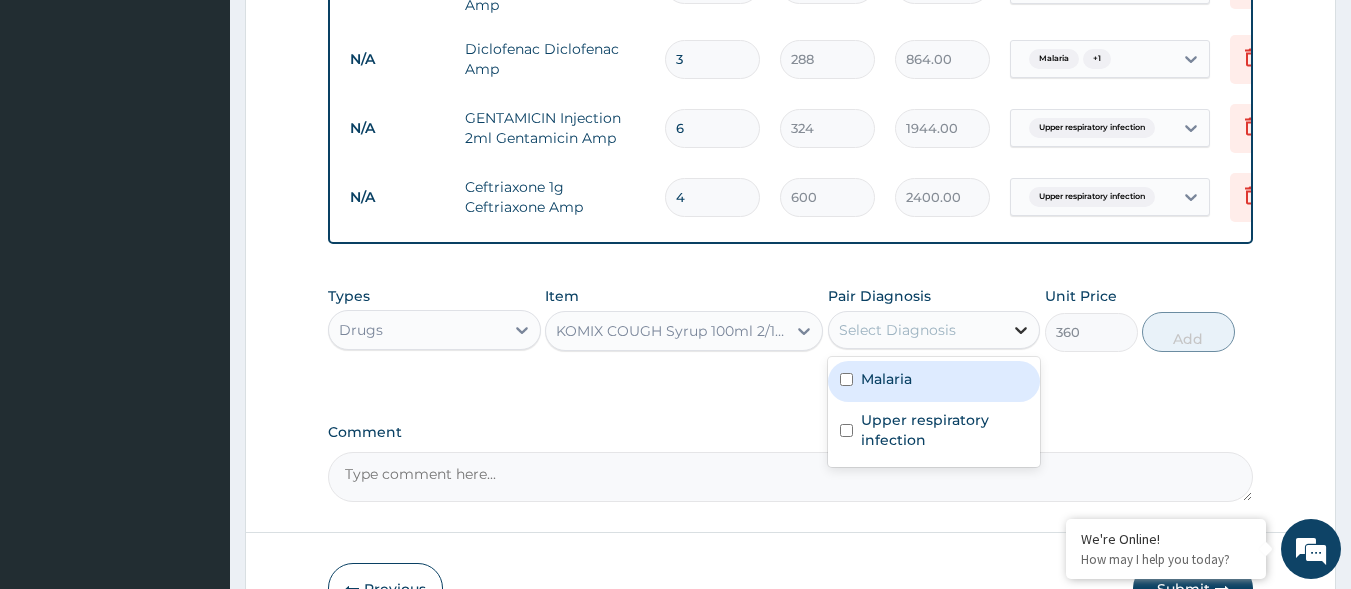 click at bounding box center [1021, 330] 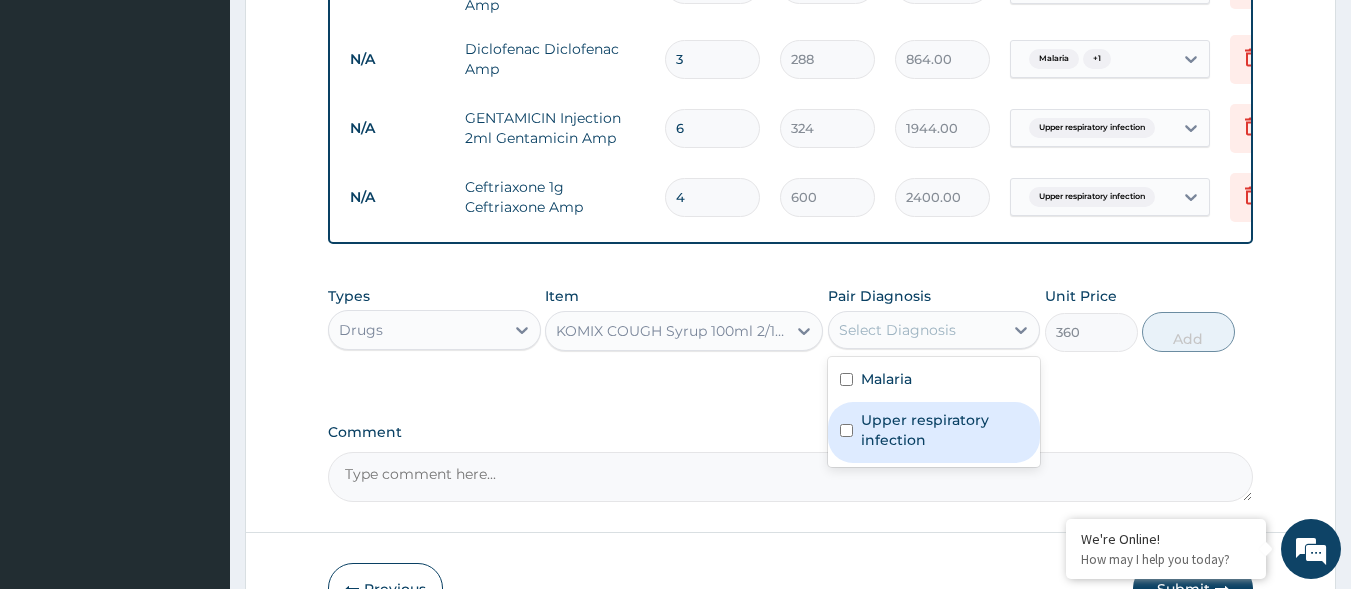 click on "Upper respiratory infection" at bounding box center (945, 430) 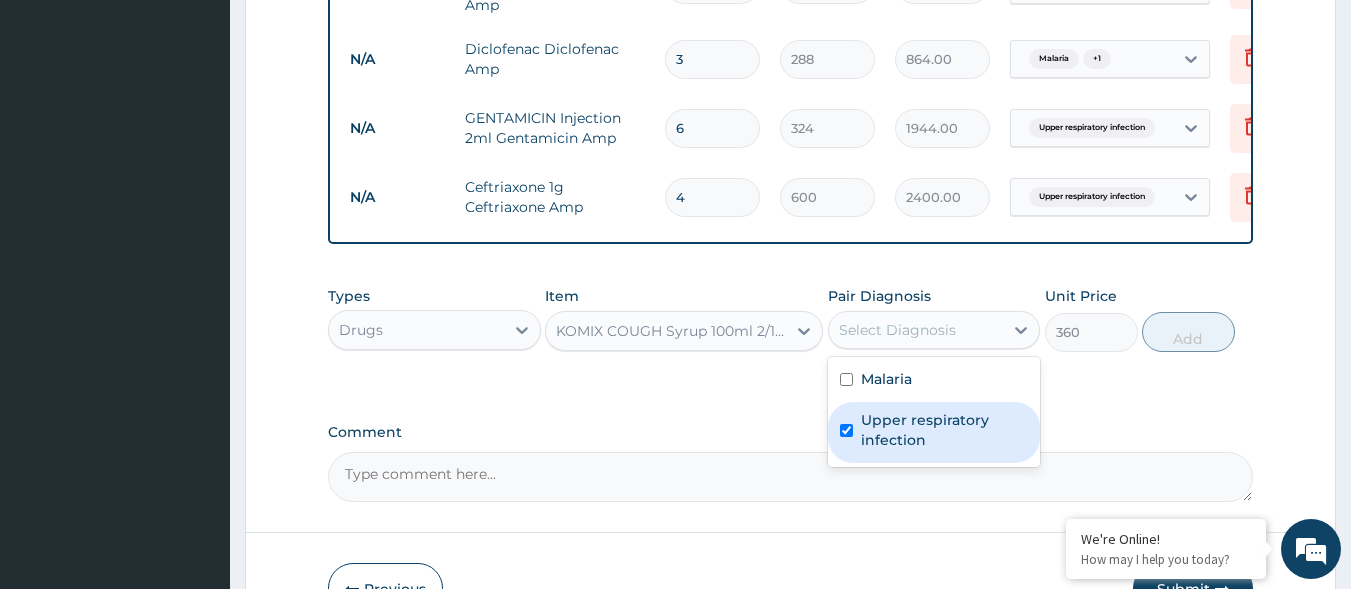 checkbox on "true" 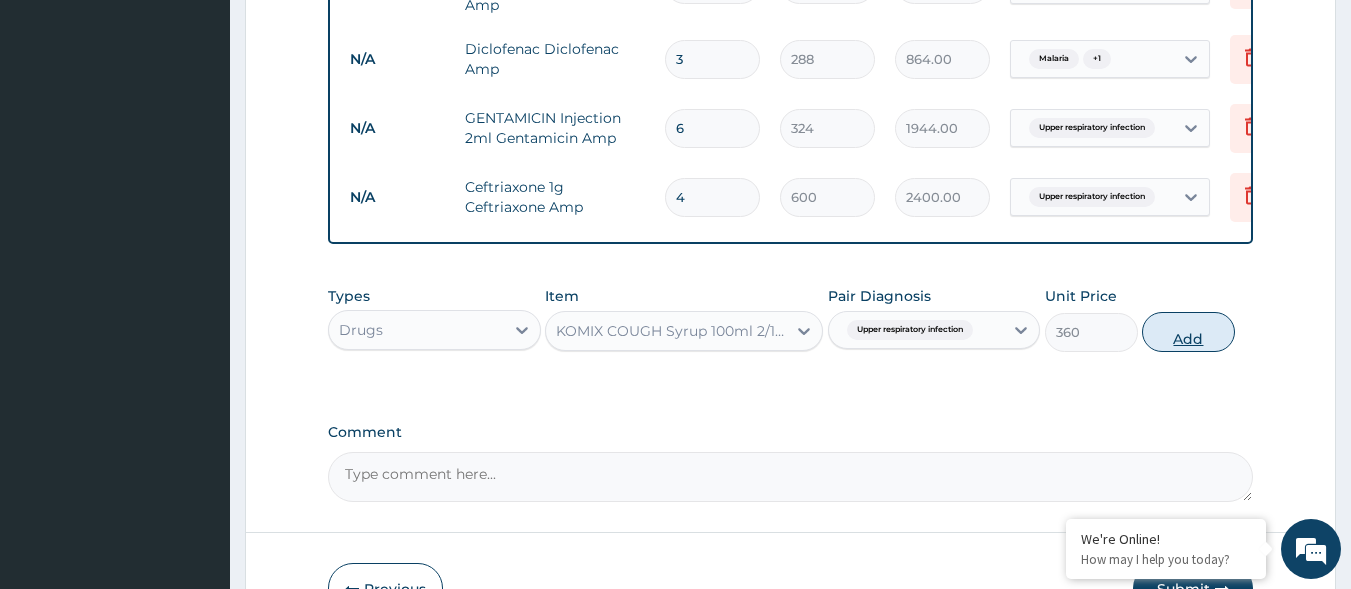 click on "Add" at bounding box center (1188, 332) 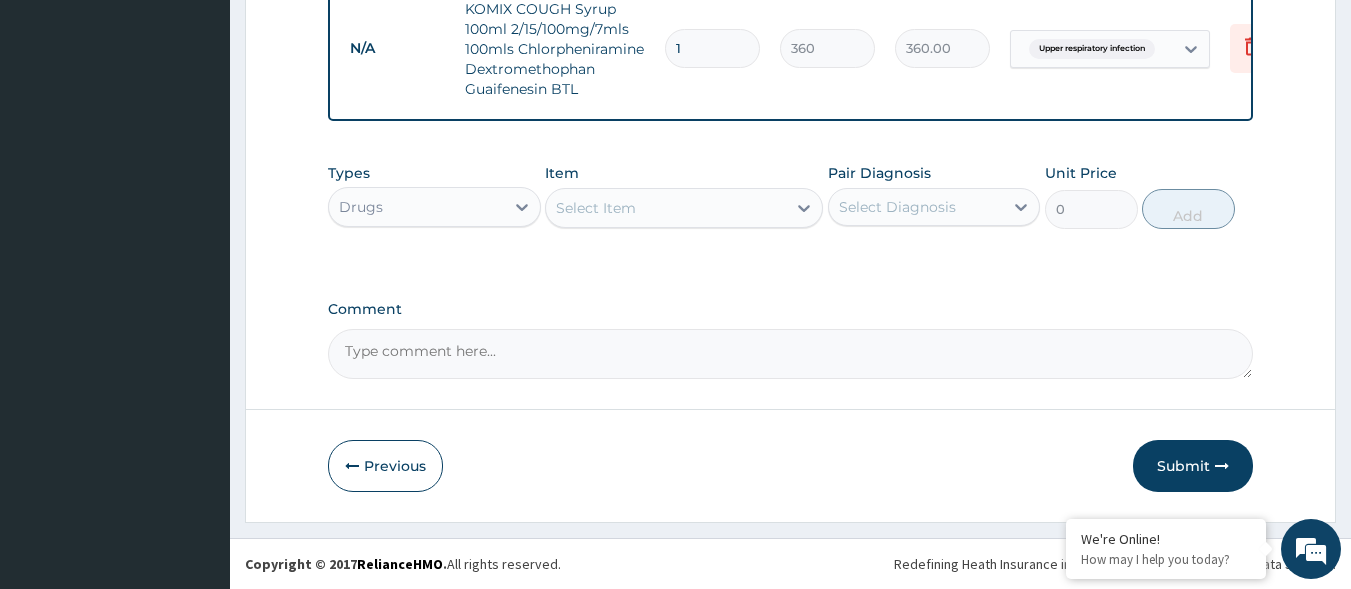 scroll, scrollTop: 967, scrollLeft: 0, axis: vertical 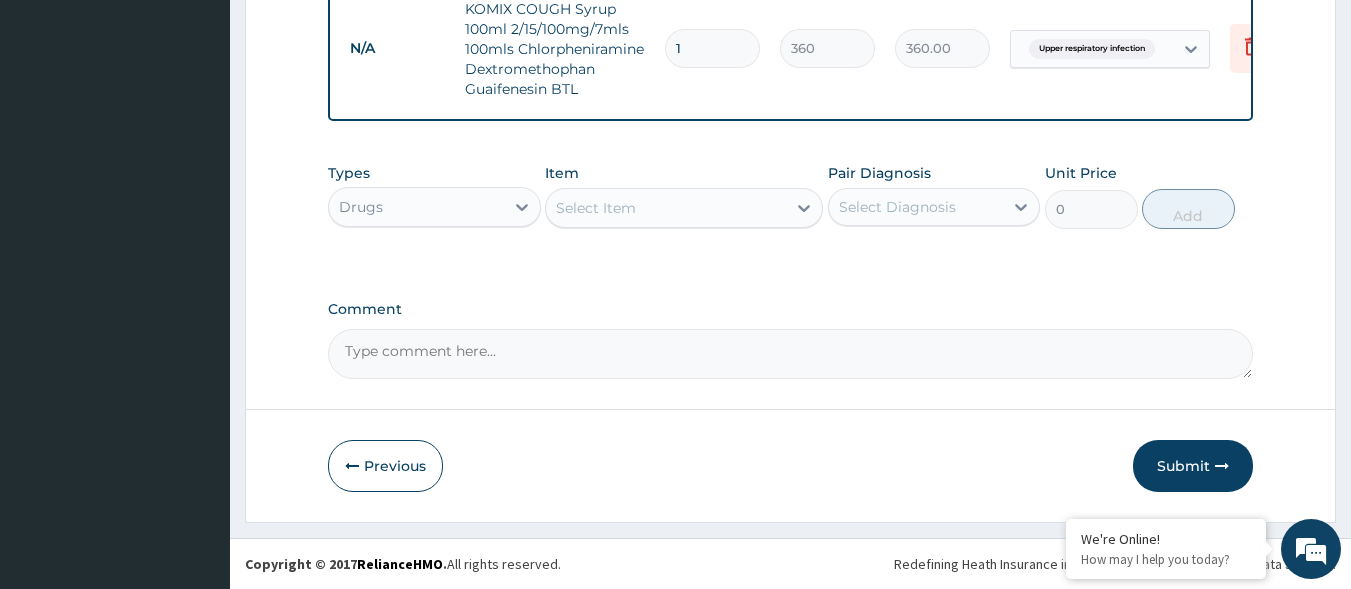 click on "Select Item" at bounding box center (596, 208) 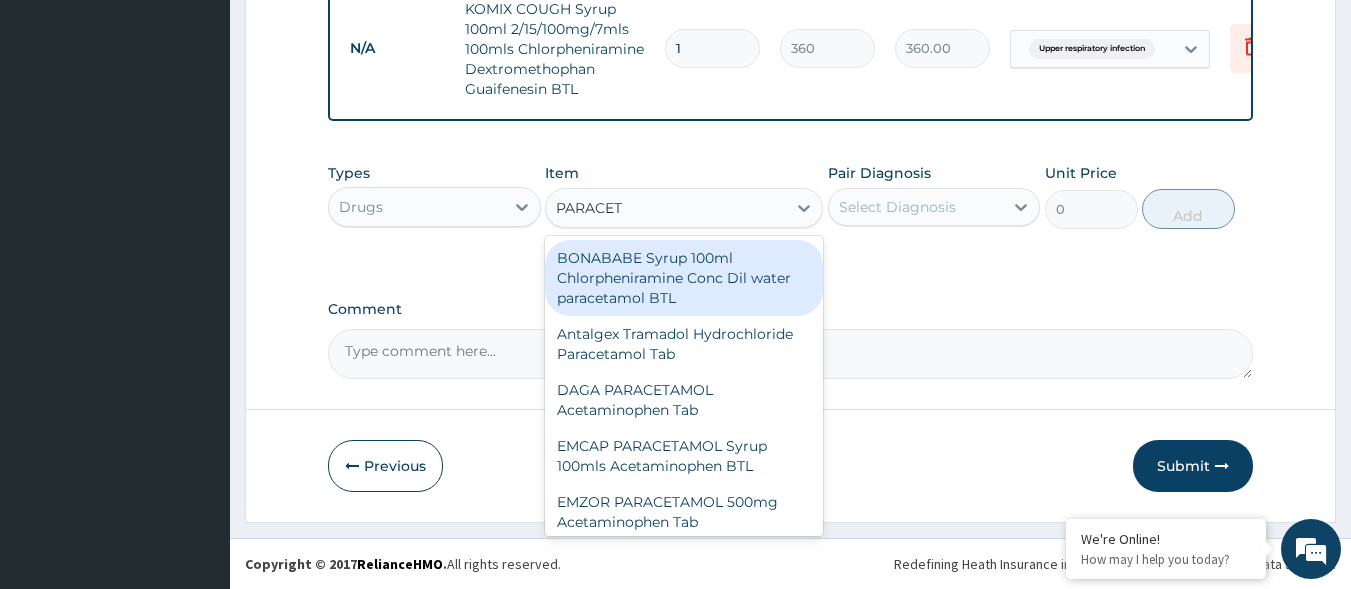 type on "PARACETA" 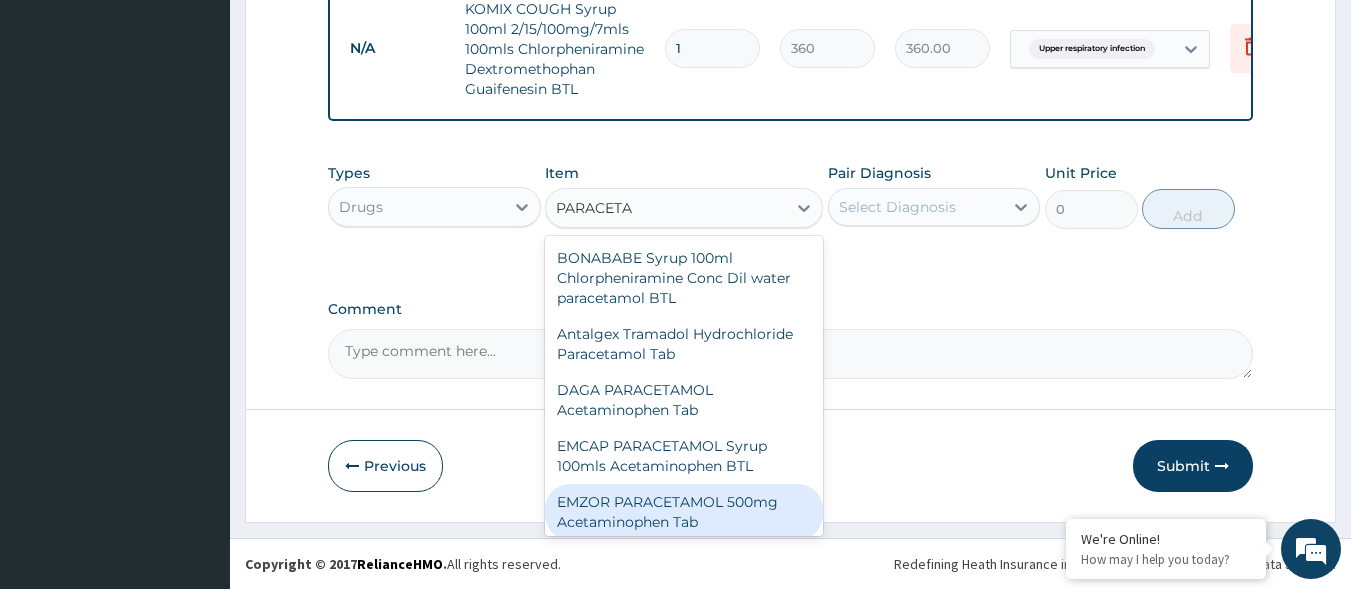 click on "EMZOR PARACETAMOL 500mg Acetaminophen Tab" at bounding box center (684, 512) 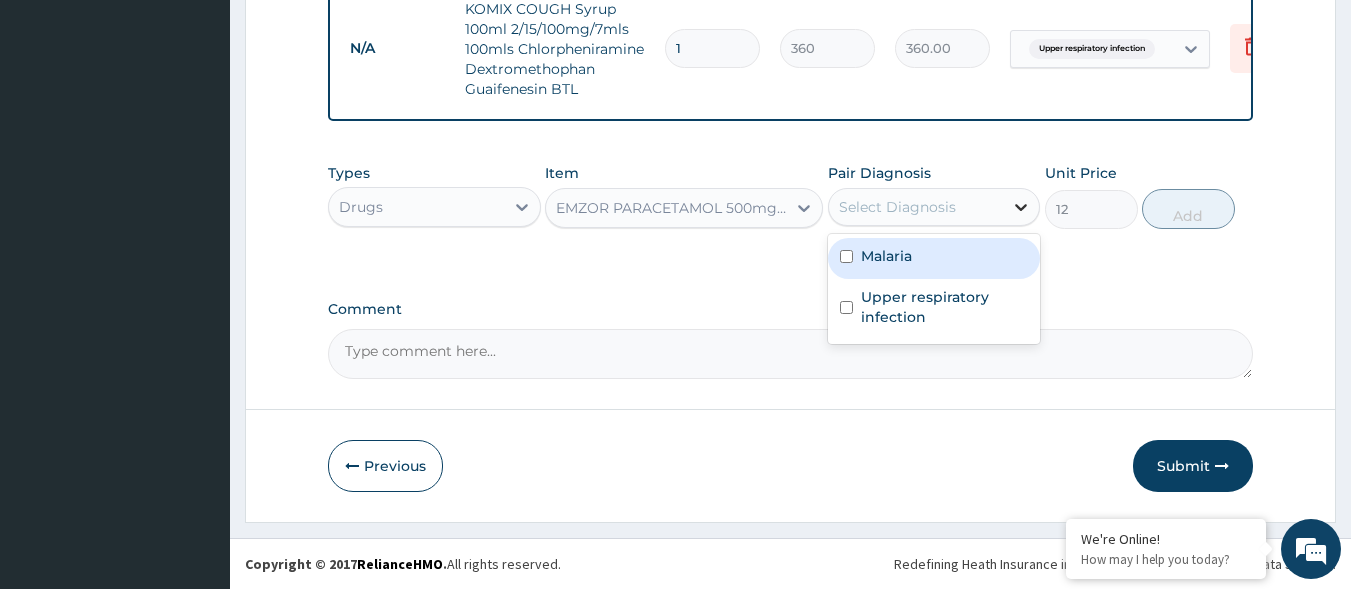 click 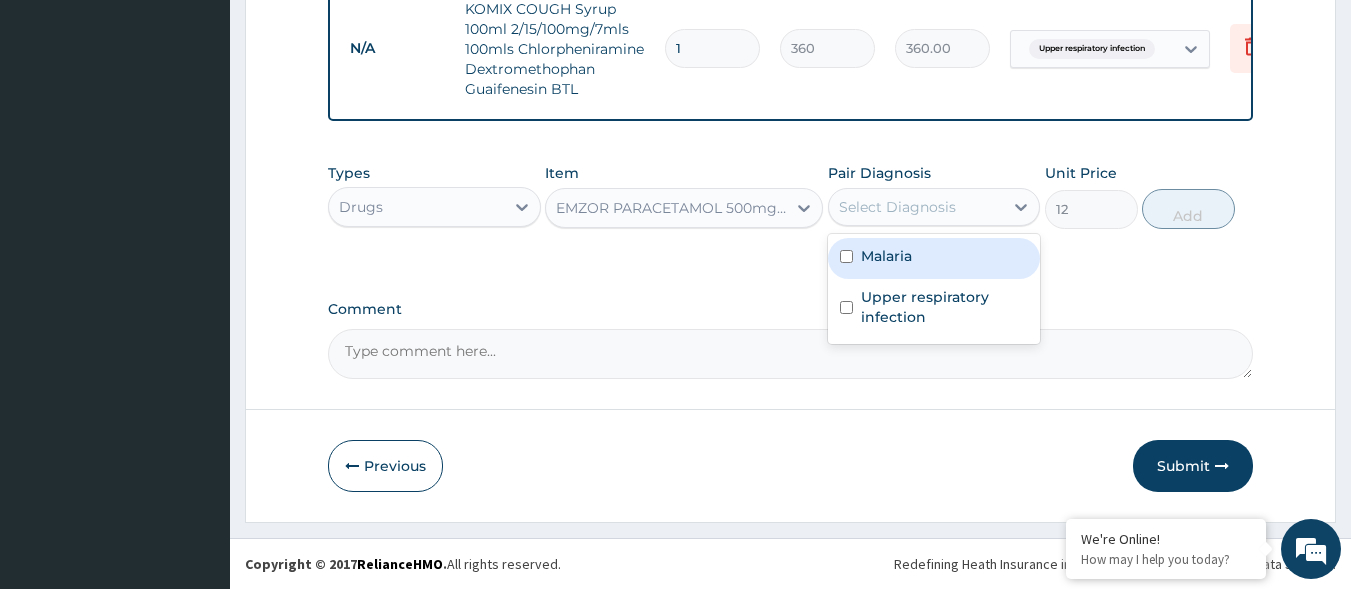 click on "Malaria" at bounding box center [934, 258] 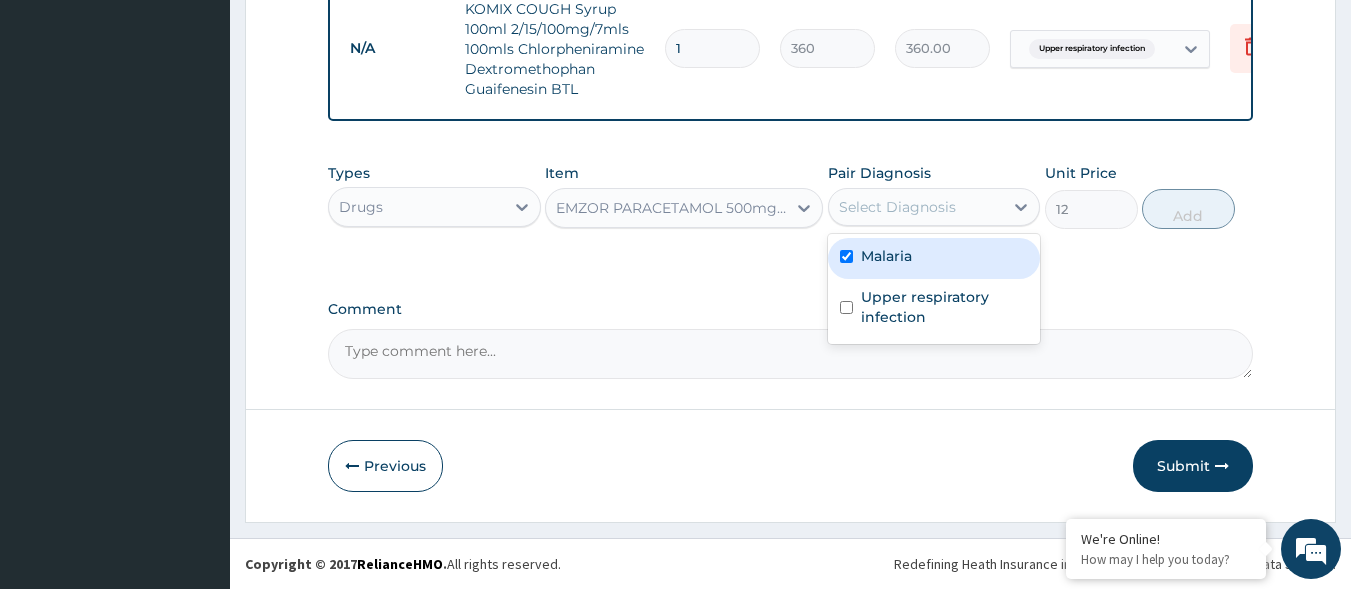 checkbox on "true" 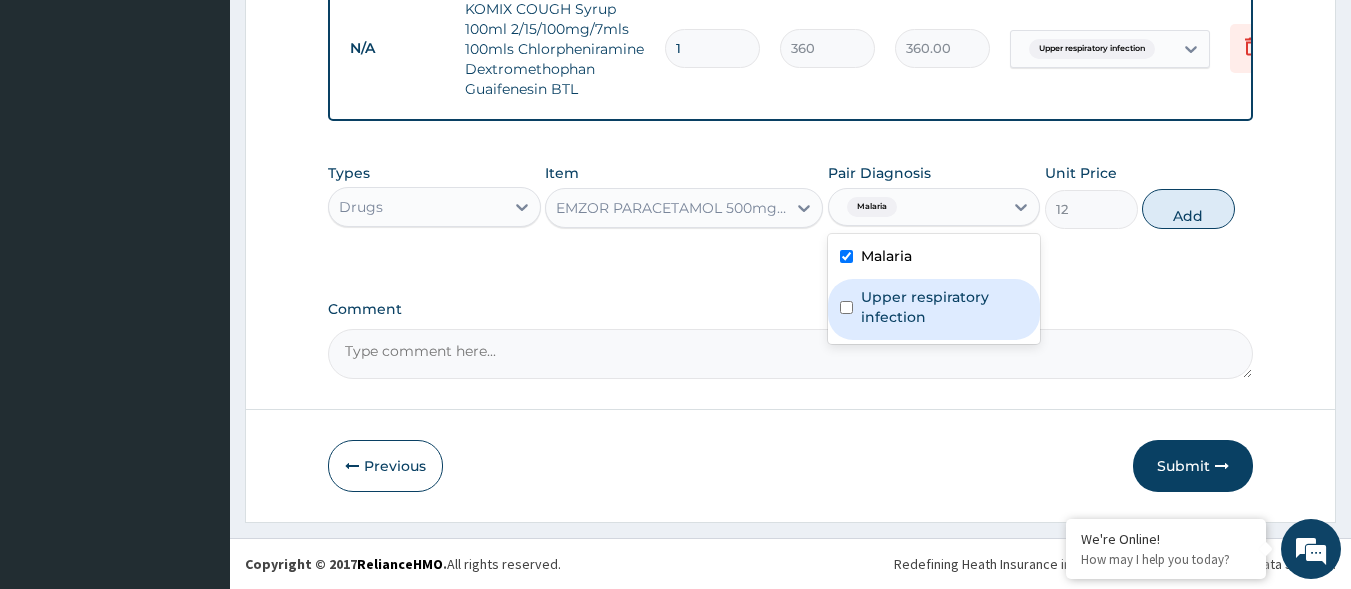 click on "Upper respiratory infection" at bounding box center [945, 307] 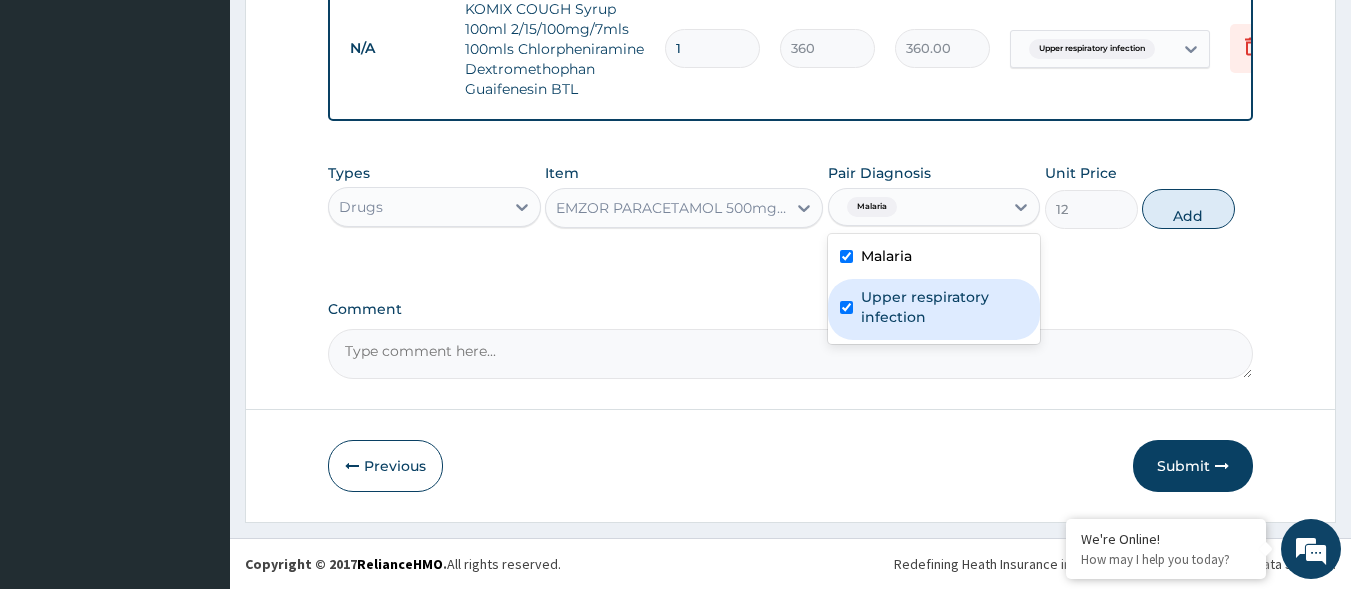 checkbox on "true" 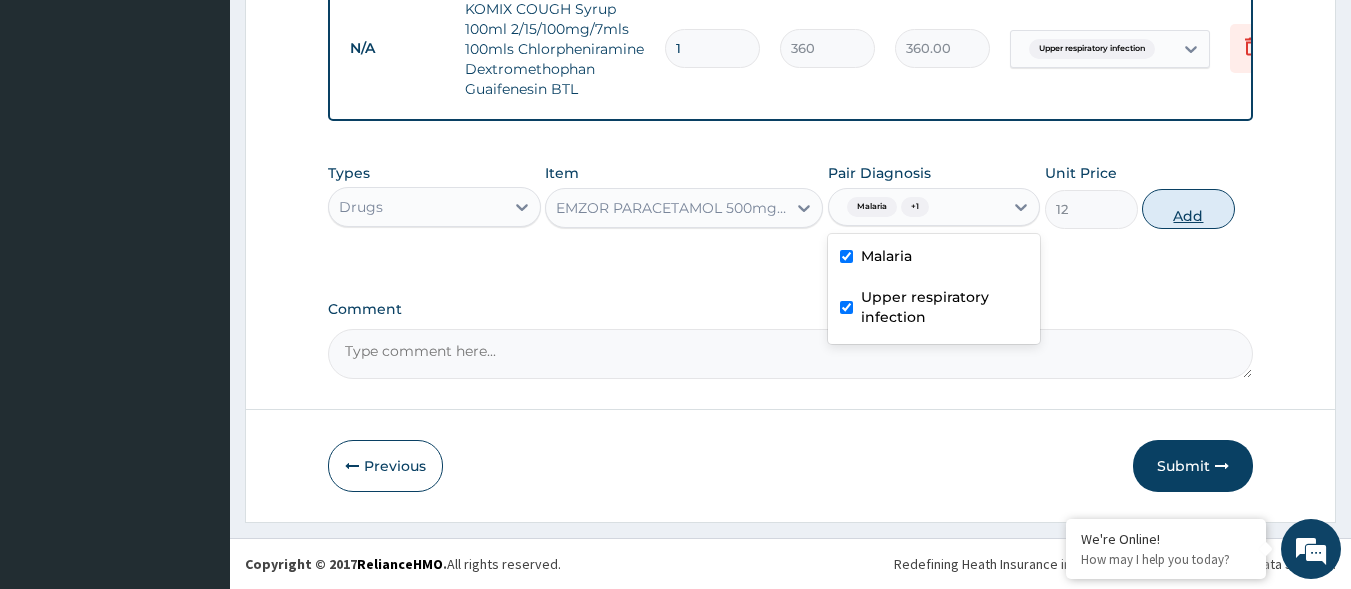 click on "Add" at bounding box center (1188, 209) 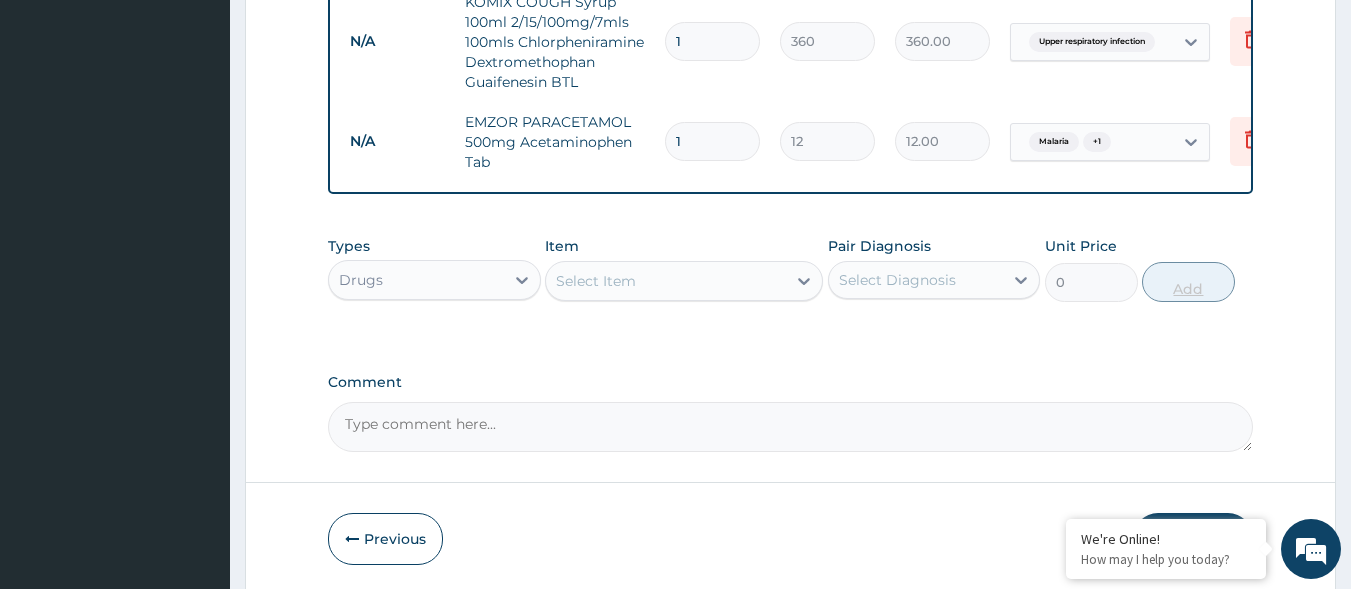 type 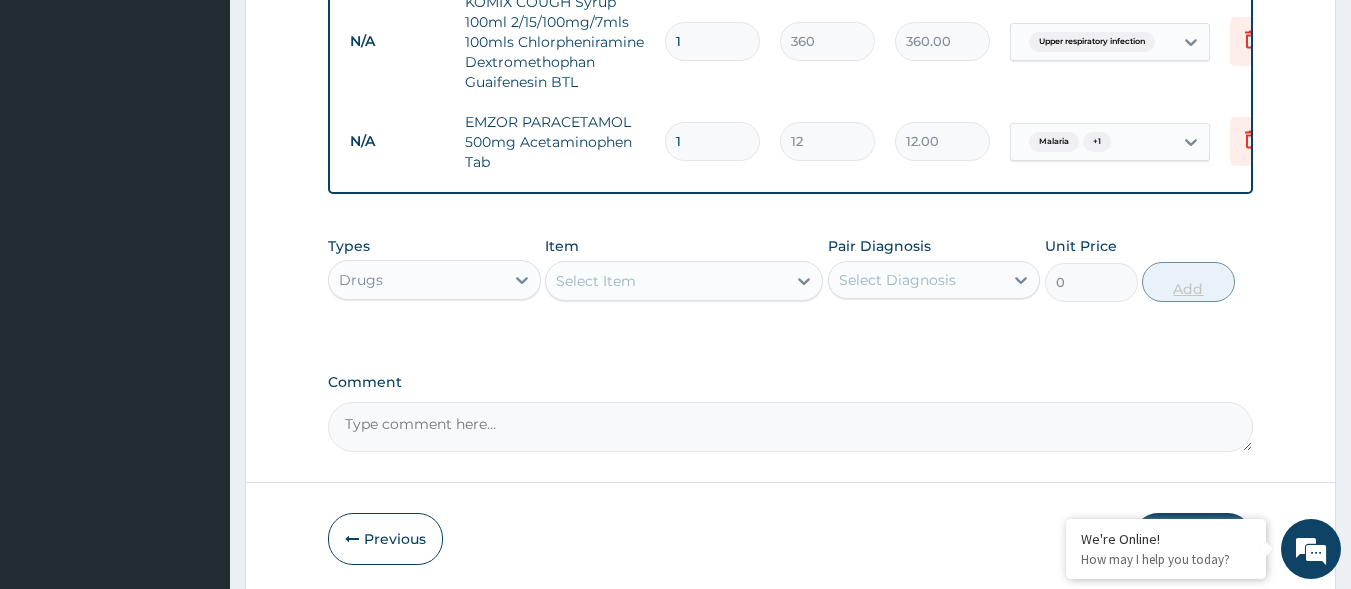 type on "0.00" 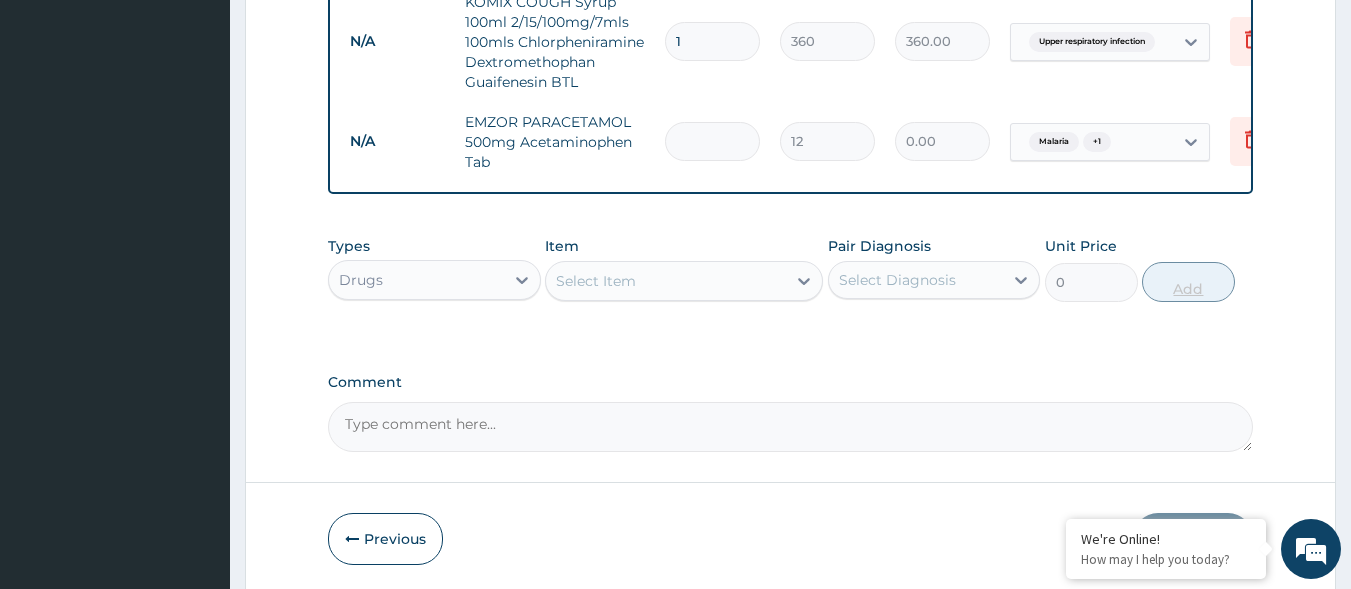 type on "2" 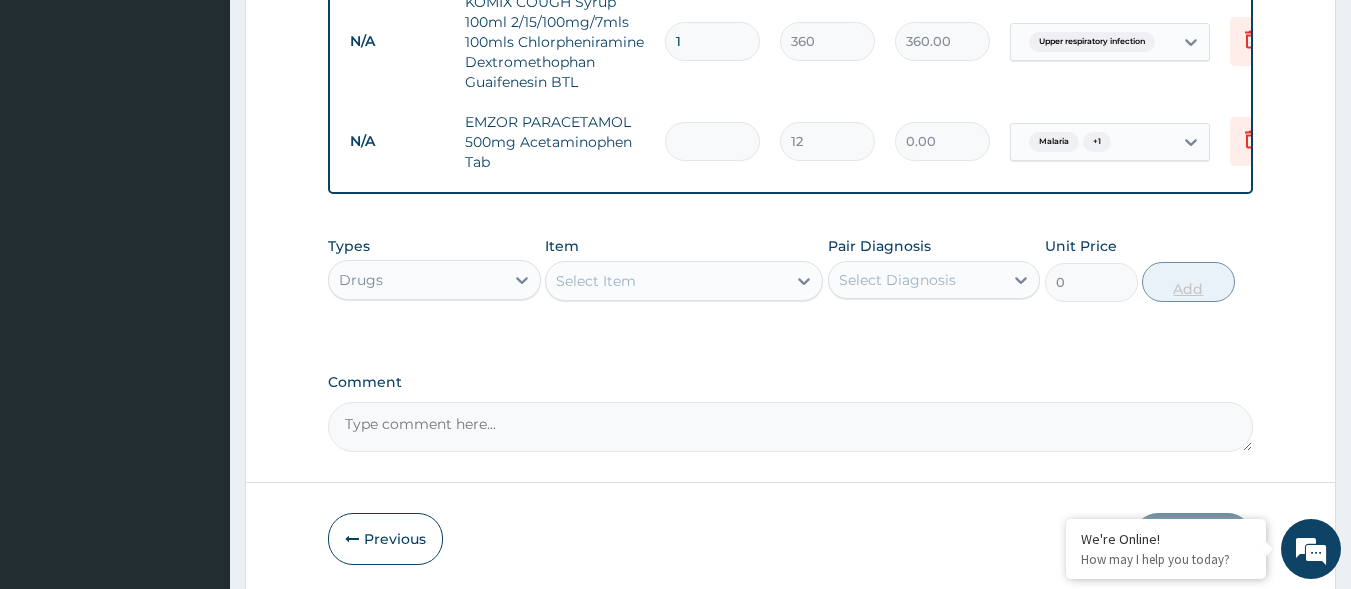type on "24.00" 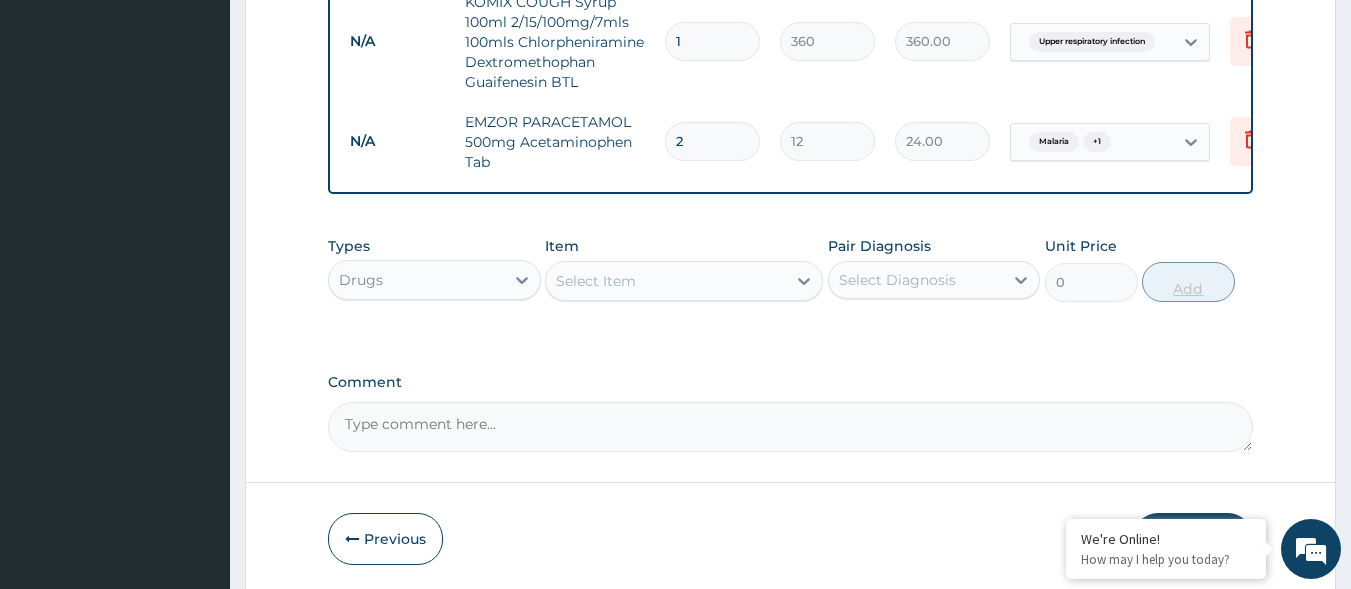 type on "28" 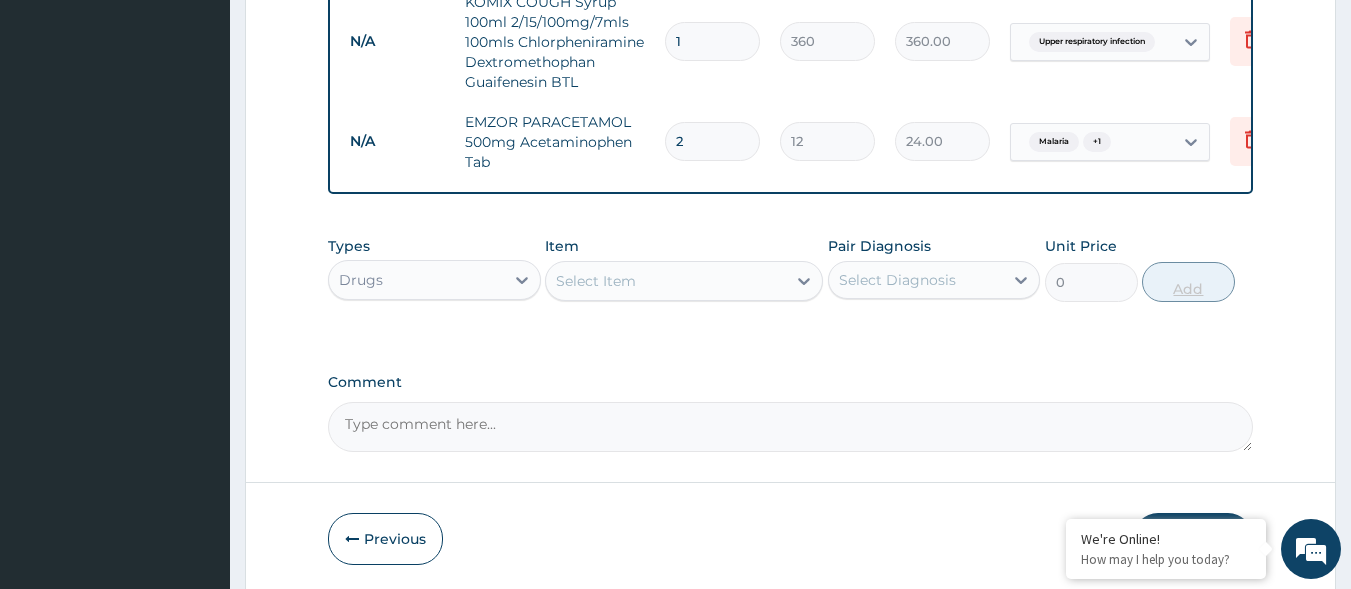 type on "336.00" 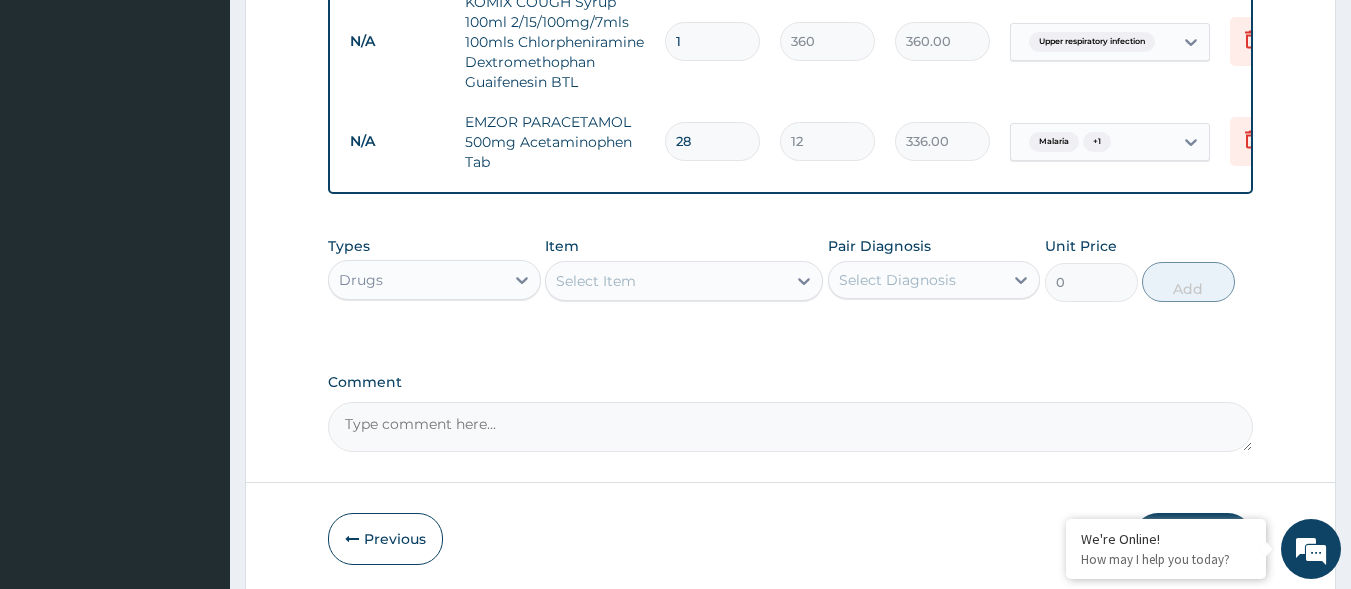 type on "28" 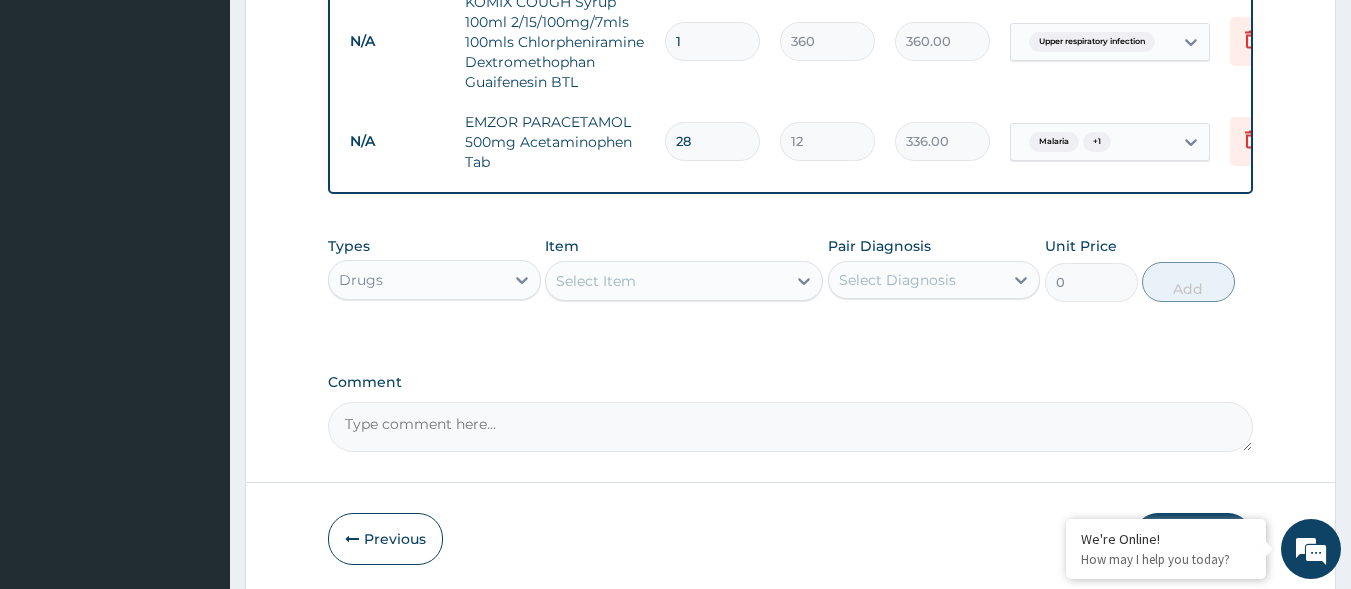 click on "Comment" at bounding box center [791, 427] 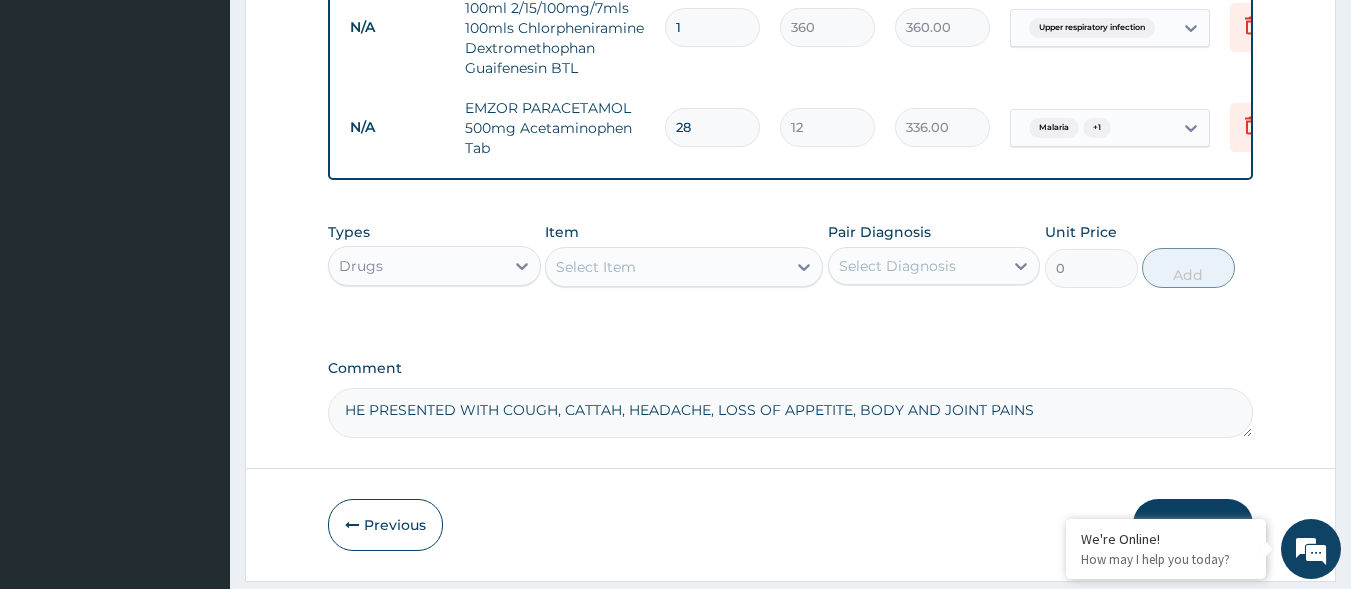 scroll, scrollTop: 977, scrollLeft: 0, axis: vertical 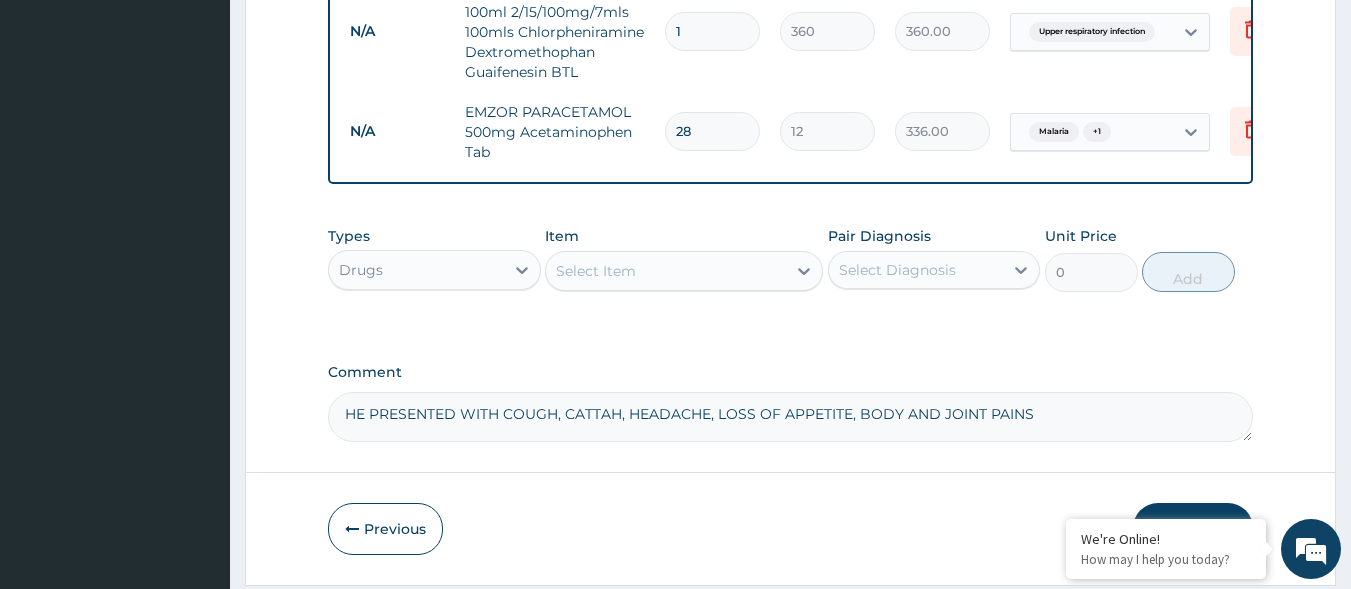 type on "HE PRESENTED WITH COUGH, CATTAH, HEADACHE, LOSS OF APPETITE, BODY AND JOINT PAINS" 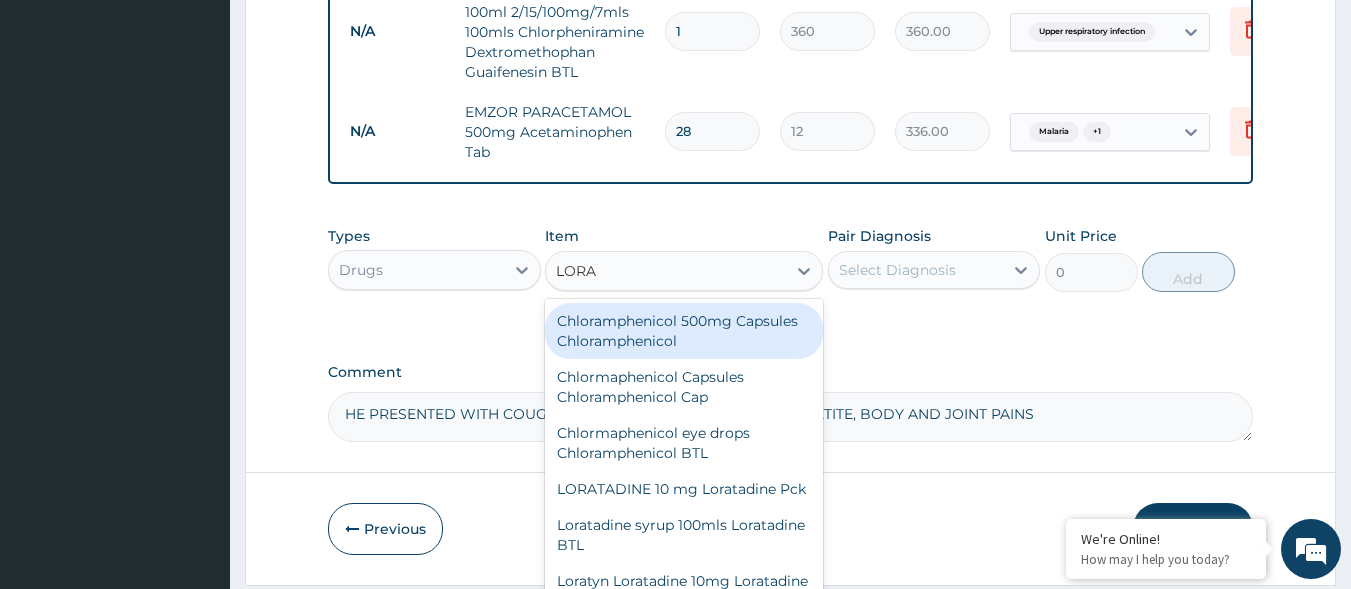 type on "LORAT" 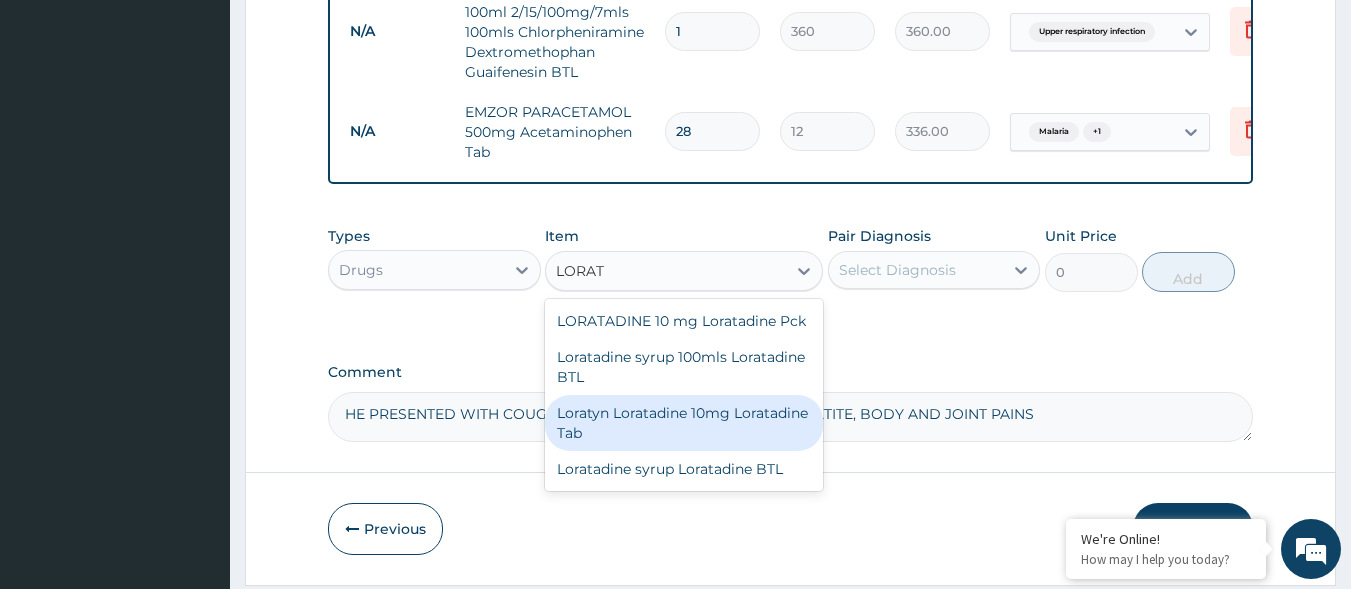 click on "Loratyn Loratadine 10mg Loratadine Tab" at bounding box center [684, 423] 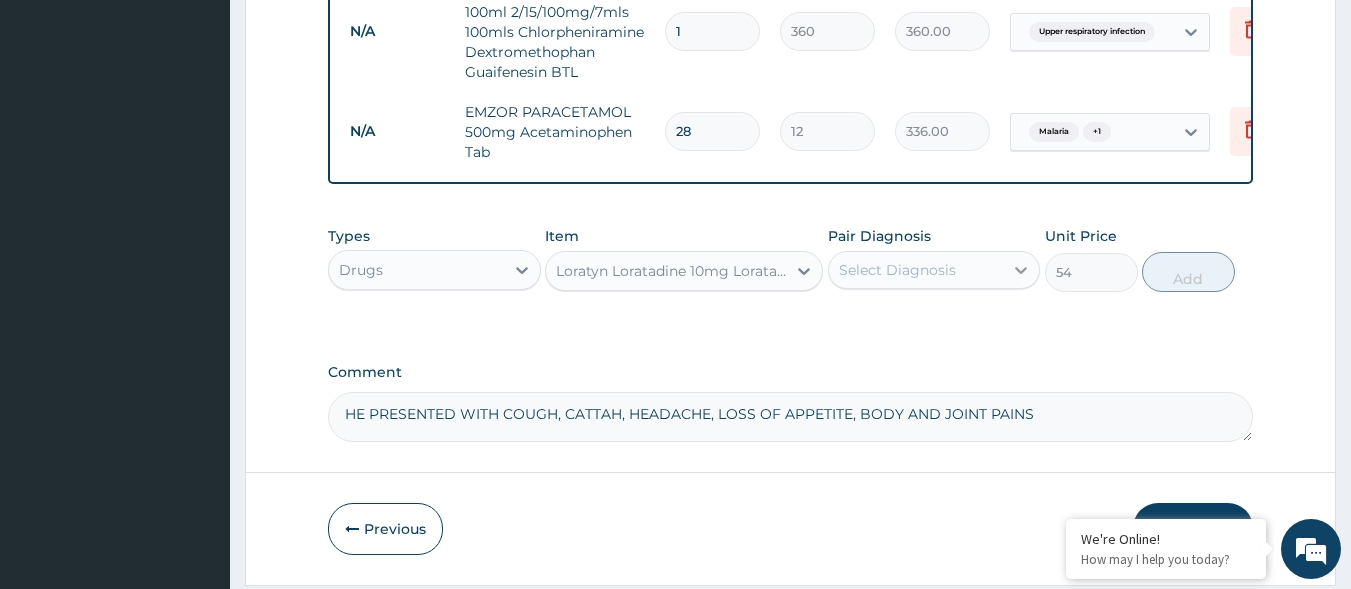 click 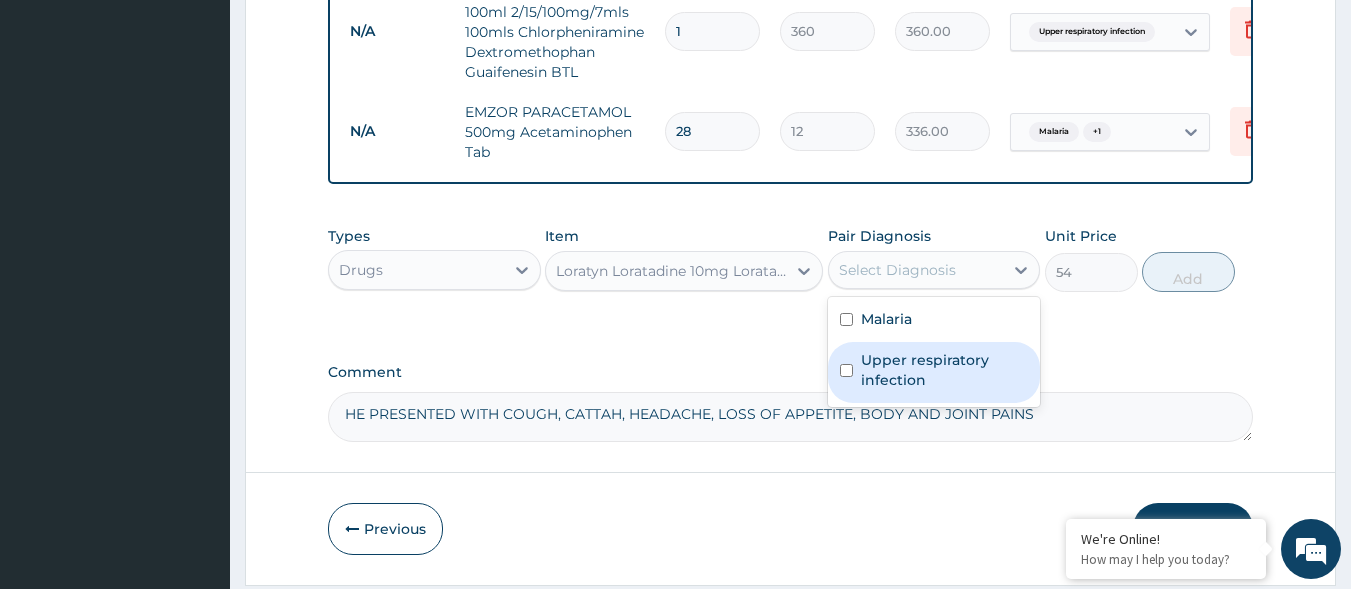 click on "Upper respiratory infection" at bounding box center (945, 370) 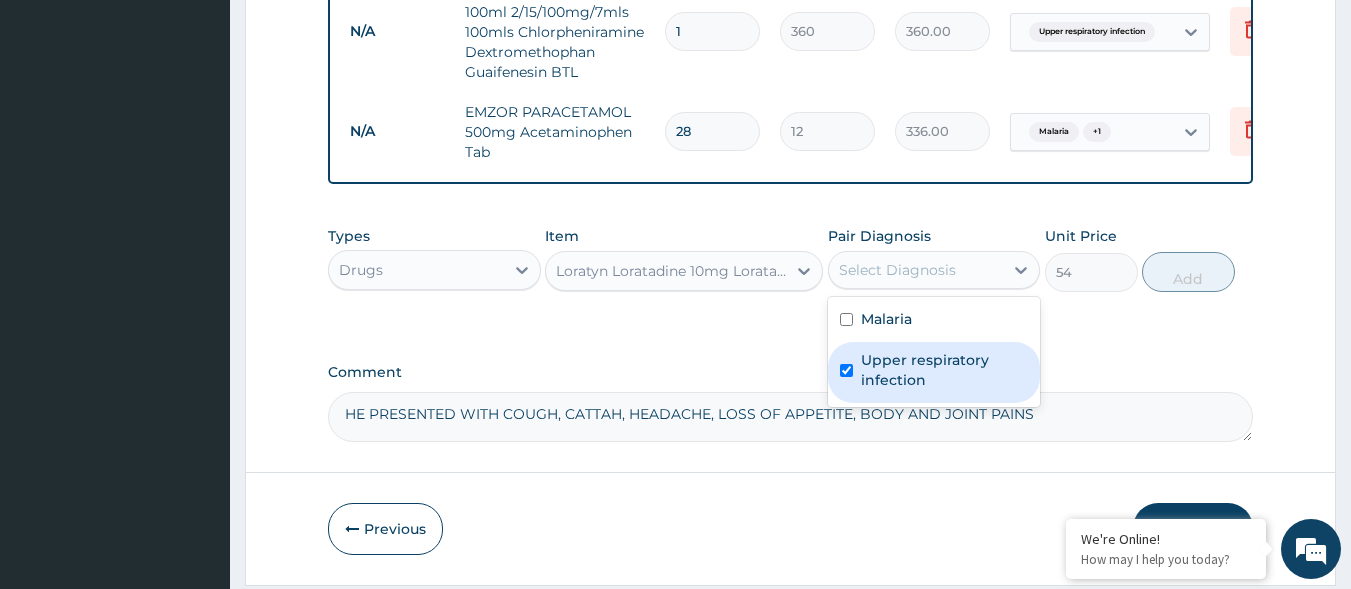 checkbox on "true" 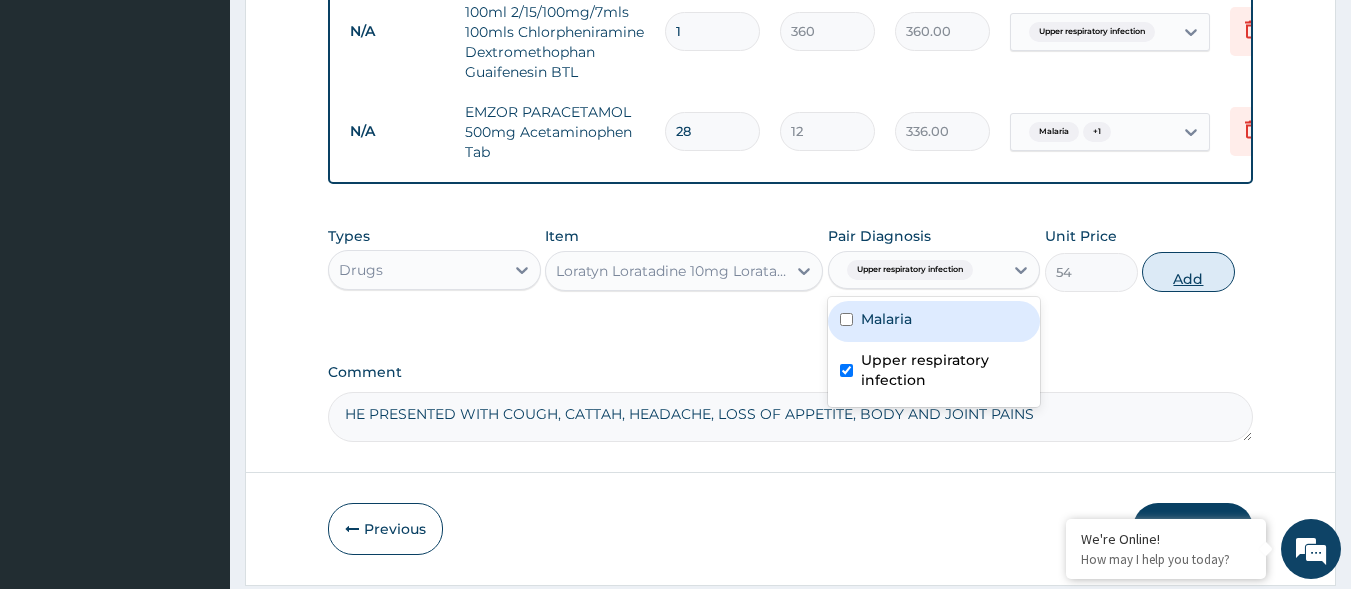 click on "Add" at bounding box center [1188, 272] 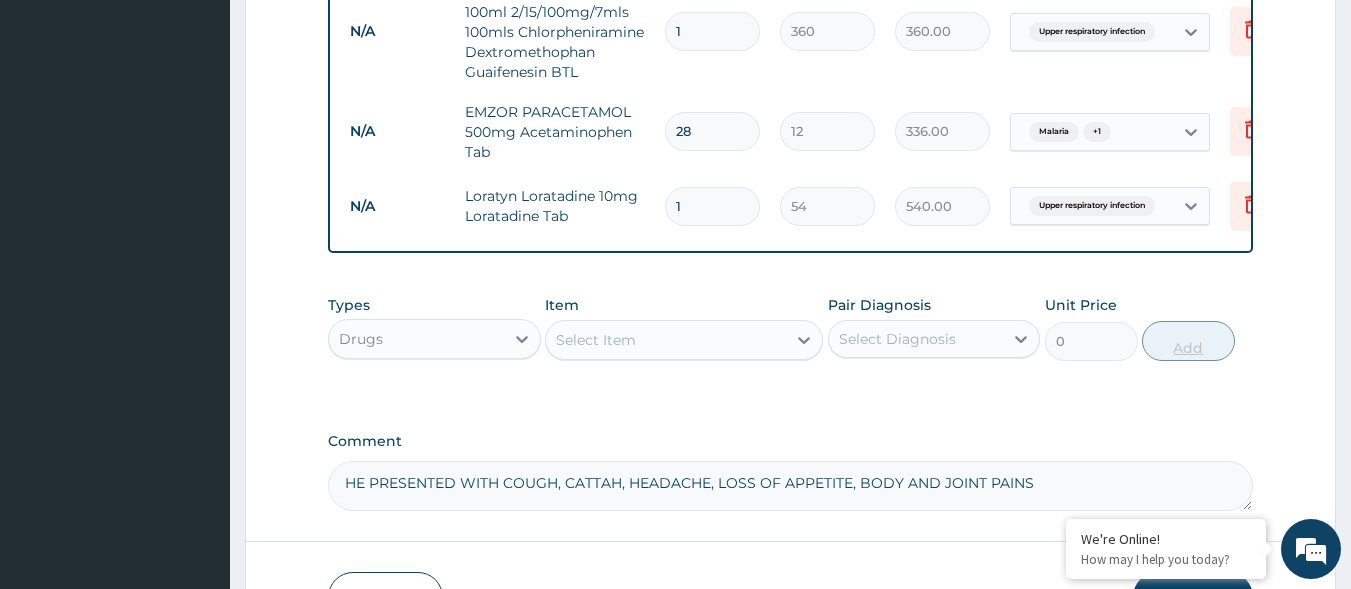 type on "10" 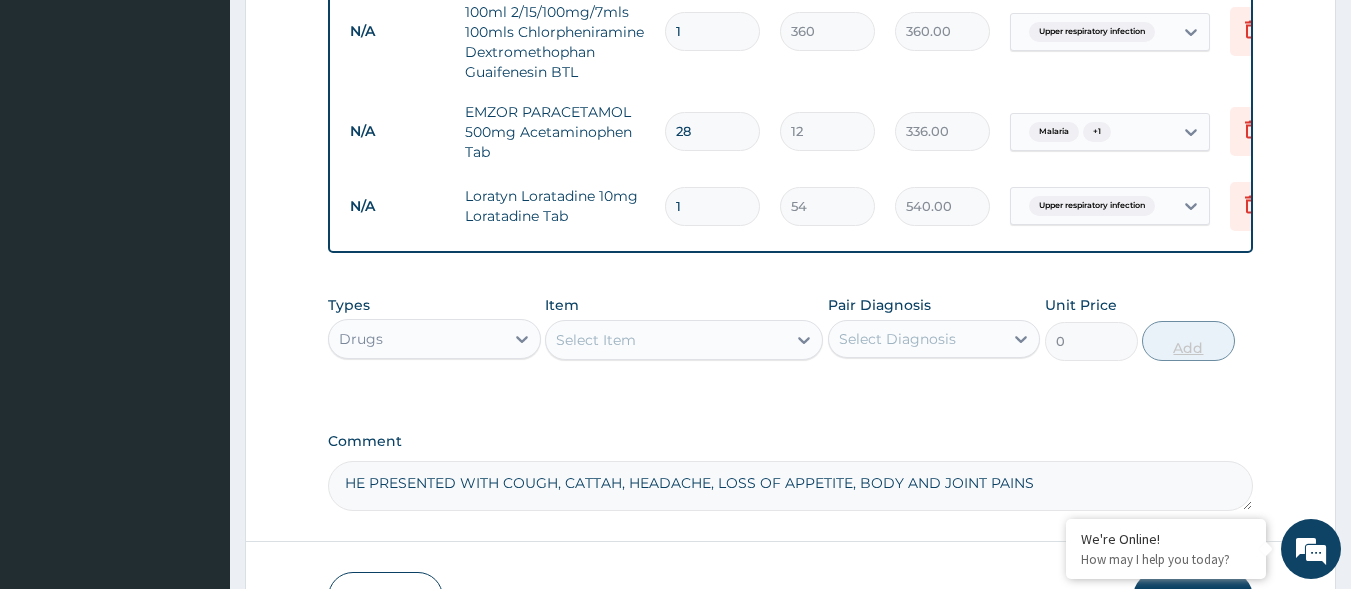 type on "540.00" 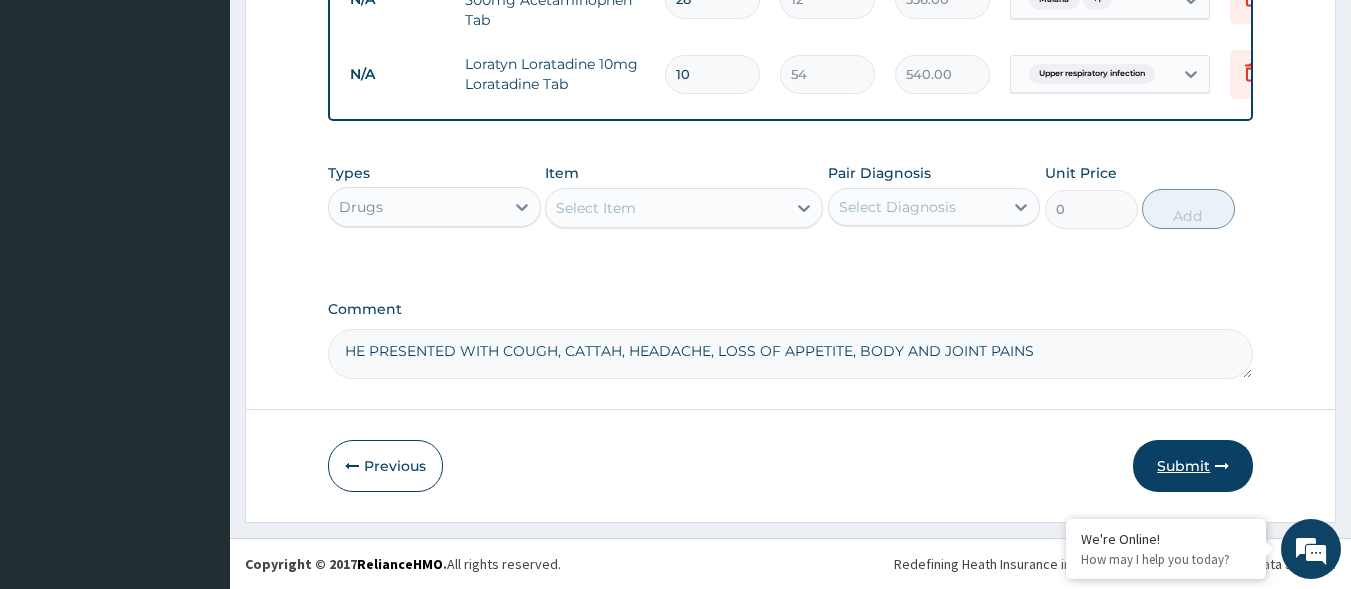 click on "Submit" at bounding box center [1193, 466] 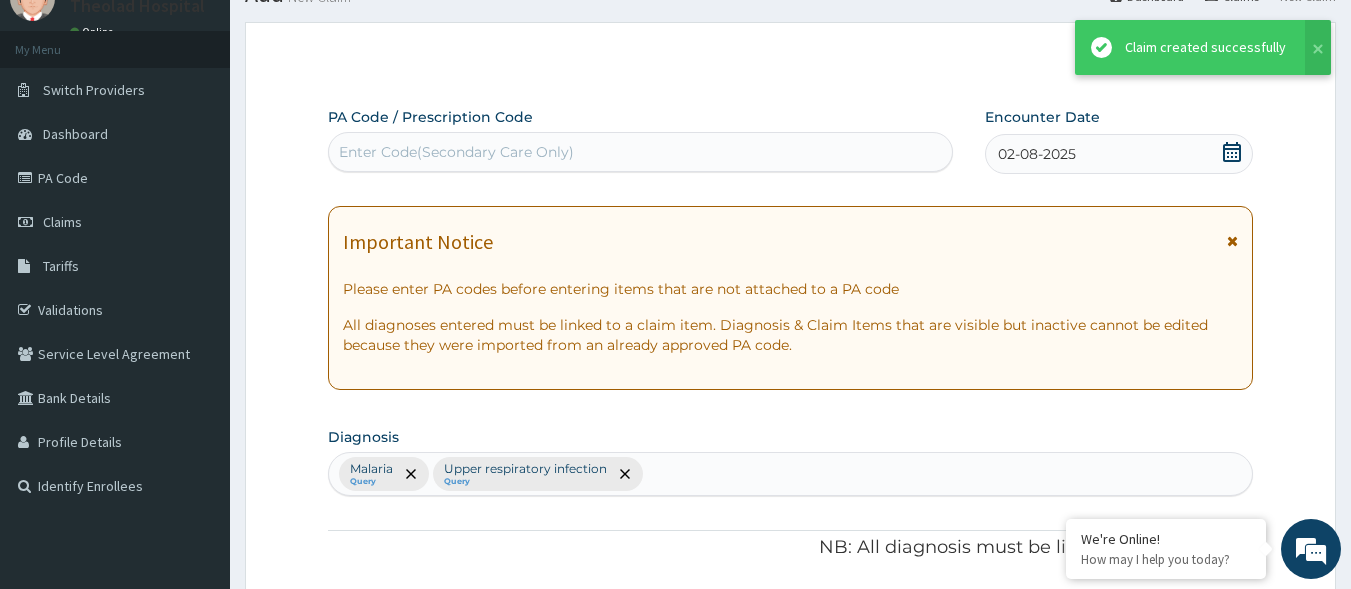 scroll, scrollTop: 1144, scrollLeft: 0, axis: vertical 